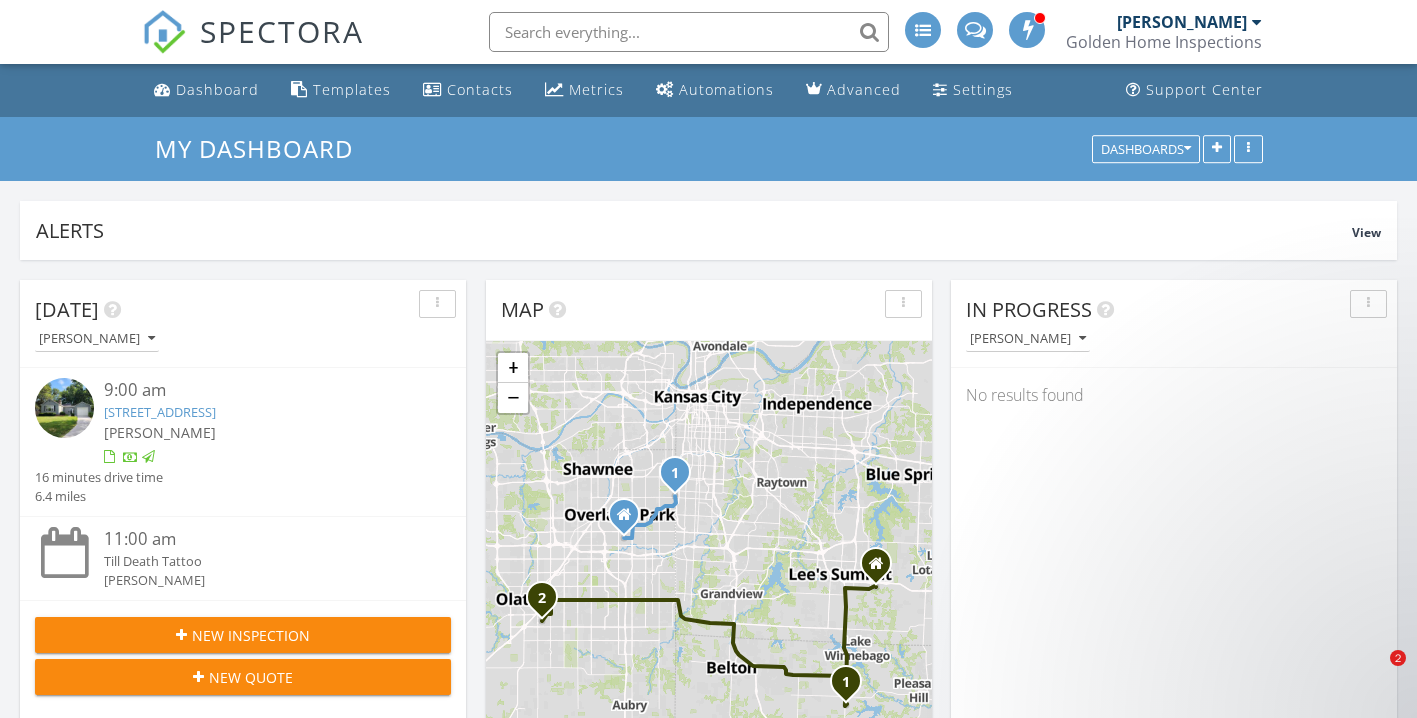 scroll, scrollTop: 872, scrollLeft: 0, axis: vertical 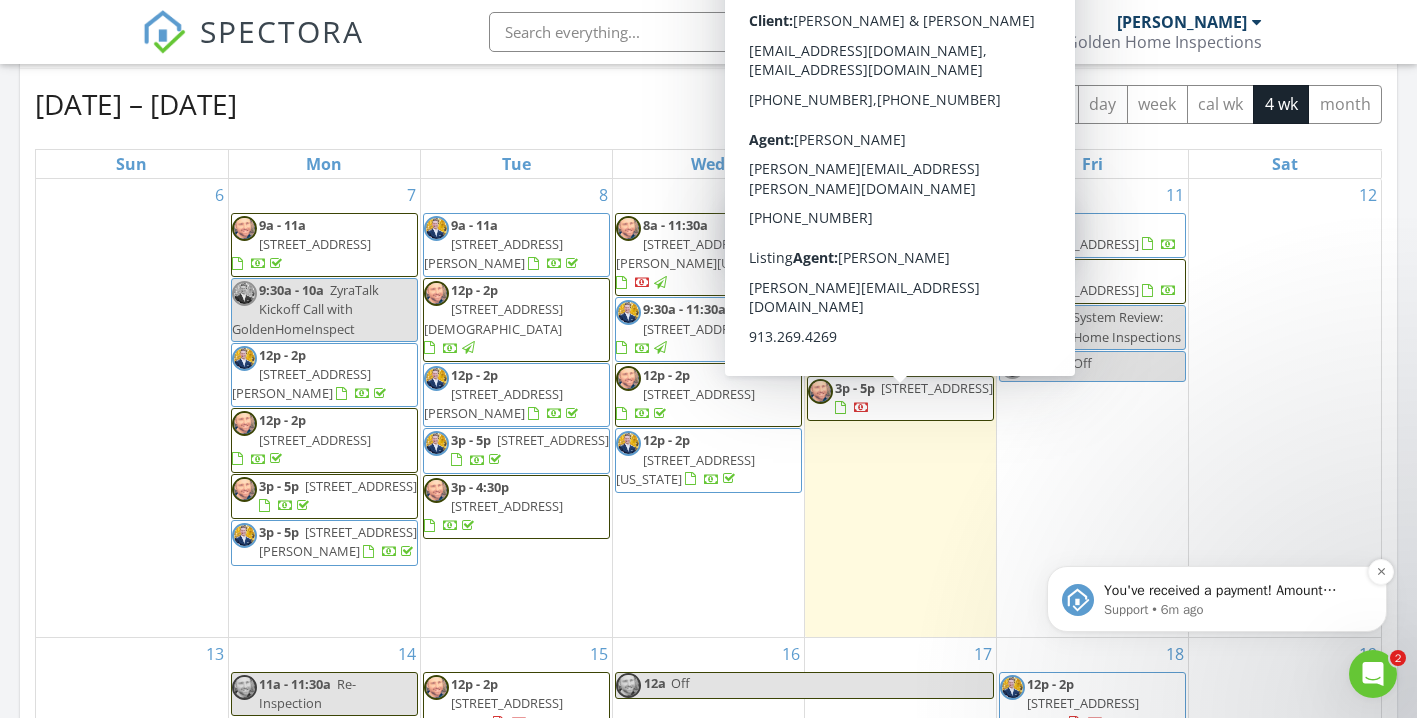 click on "Support • 6m ago" at bounding box center (1233, 610) 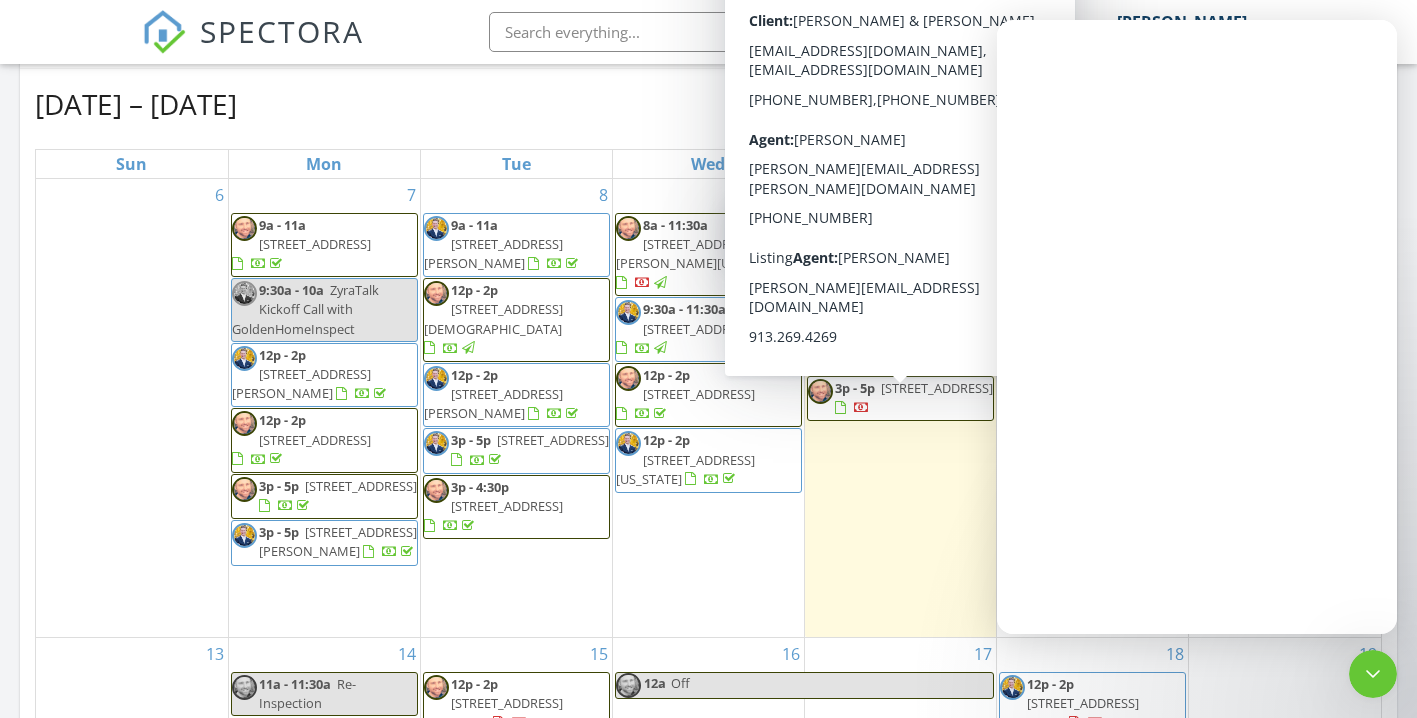 scroll, scrollTop: 0, scrollLeft: 0, axis: both 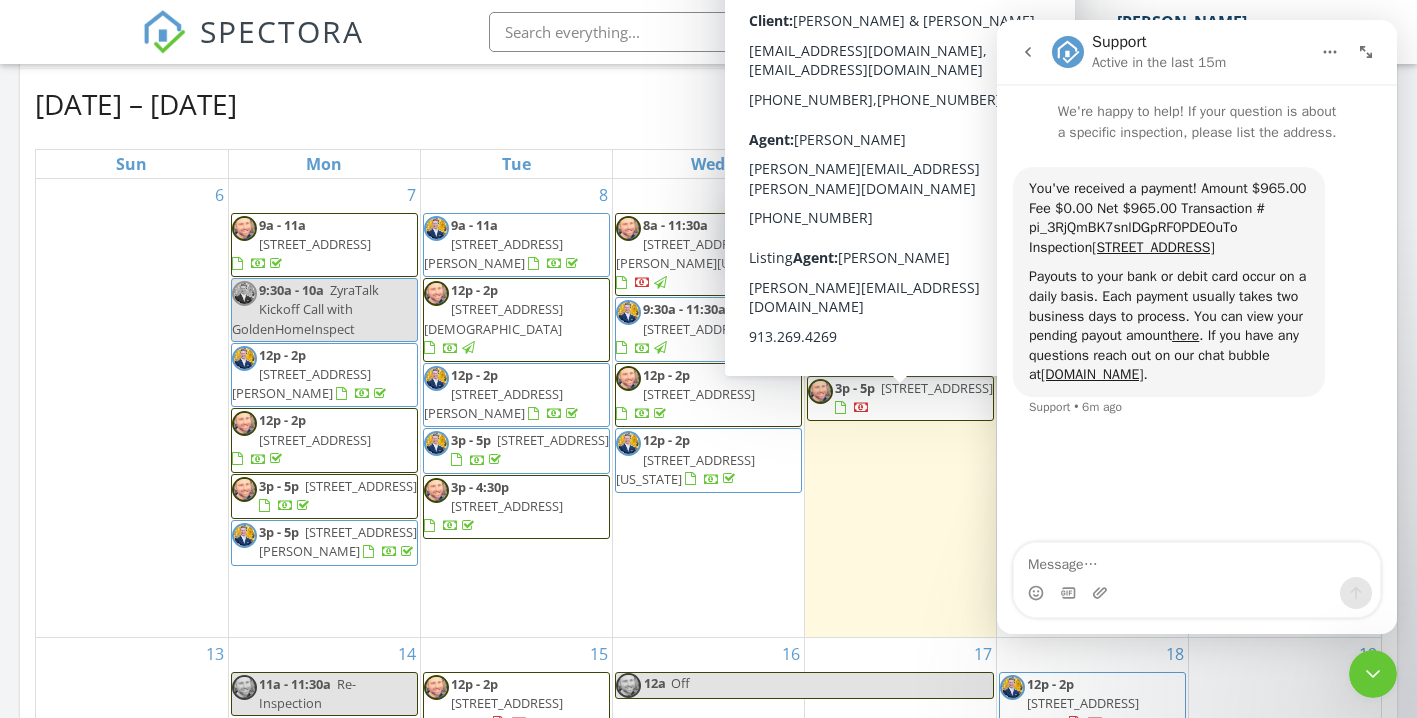click 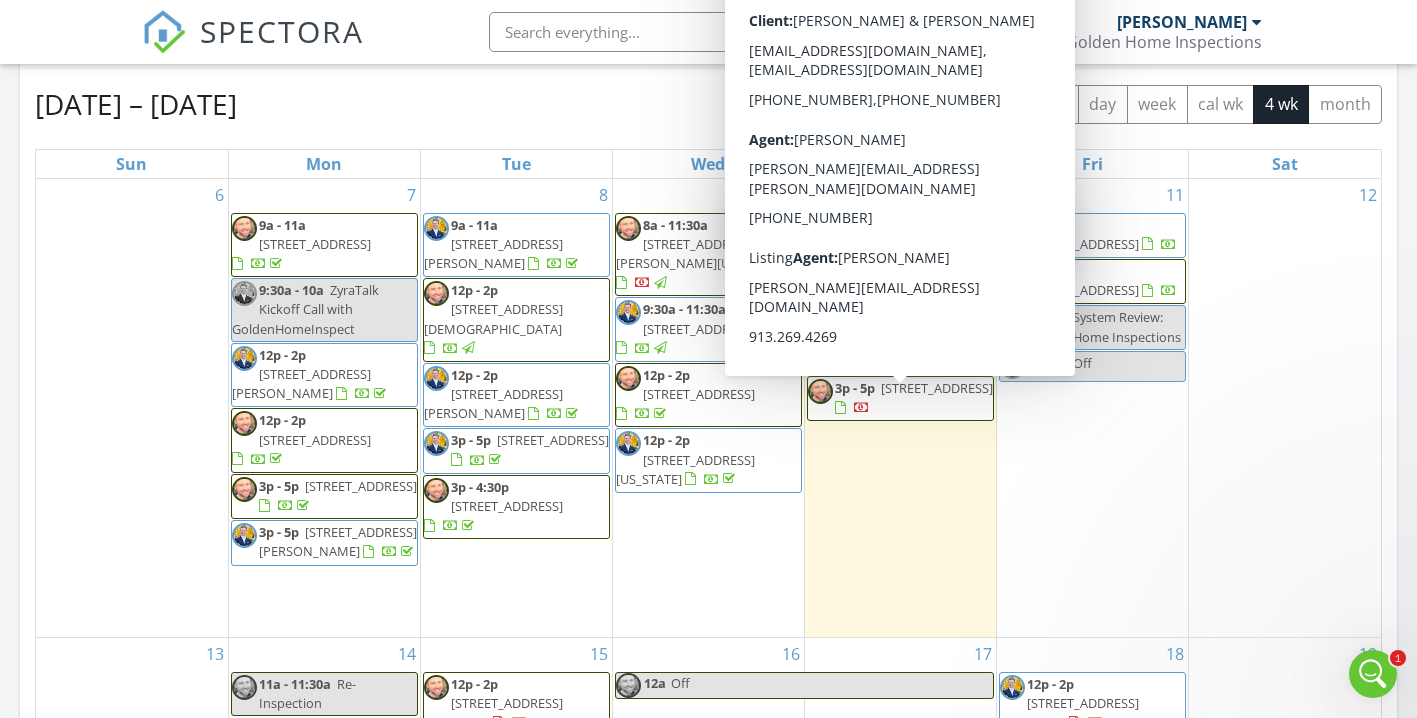 scroll, scrollTop: 0, scrollLeft: 0, axis: both 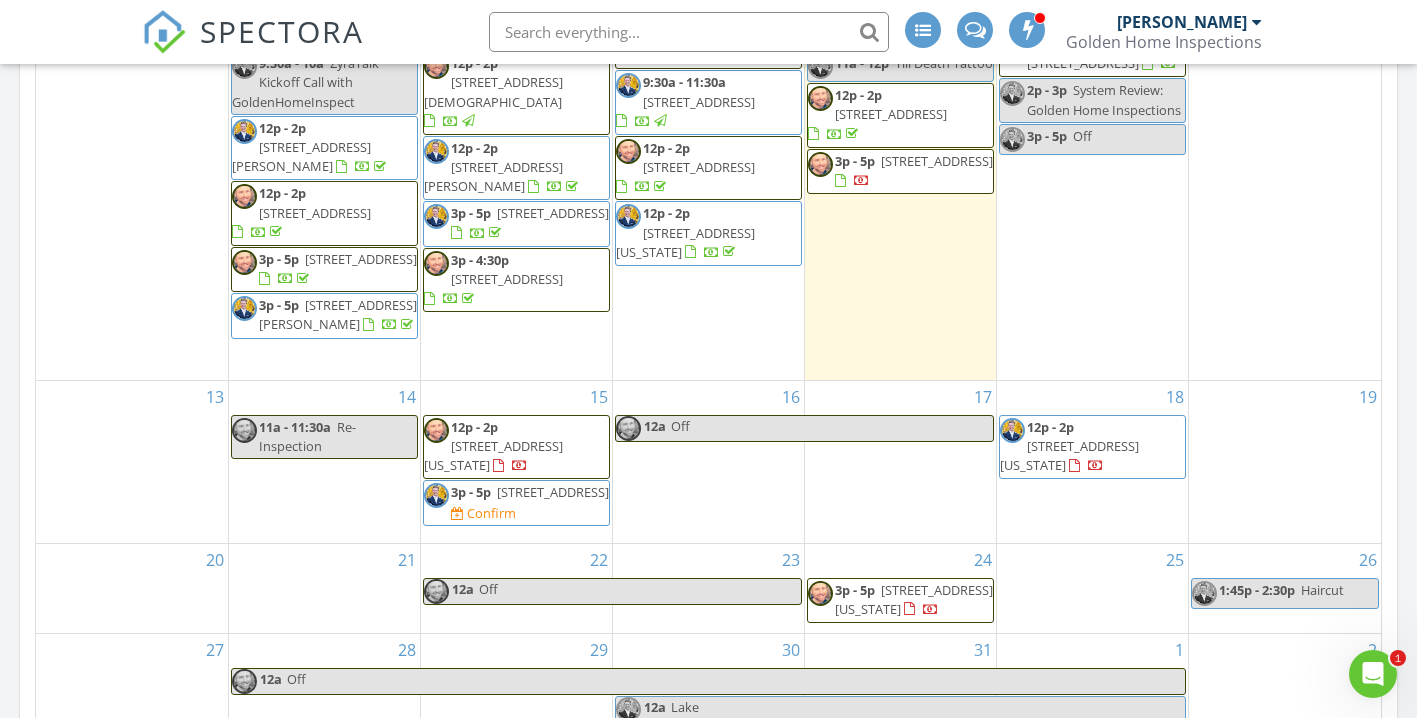 click on "3p - 5p
7090 NW Forest Lakes Dr, Parkville 64152
Confirm" at bounding box center [516, 502] 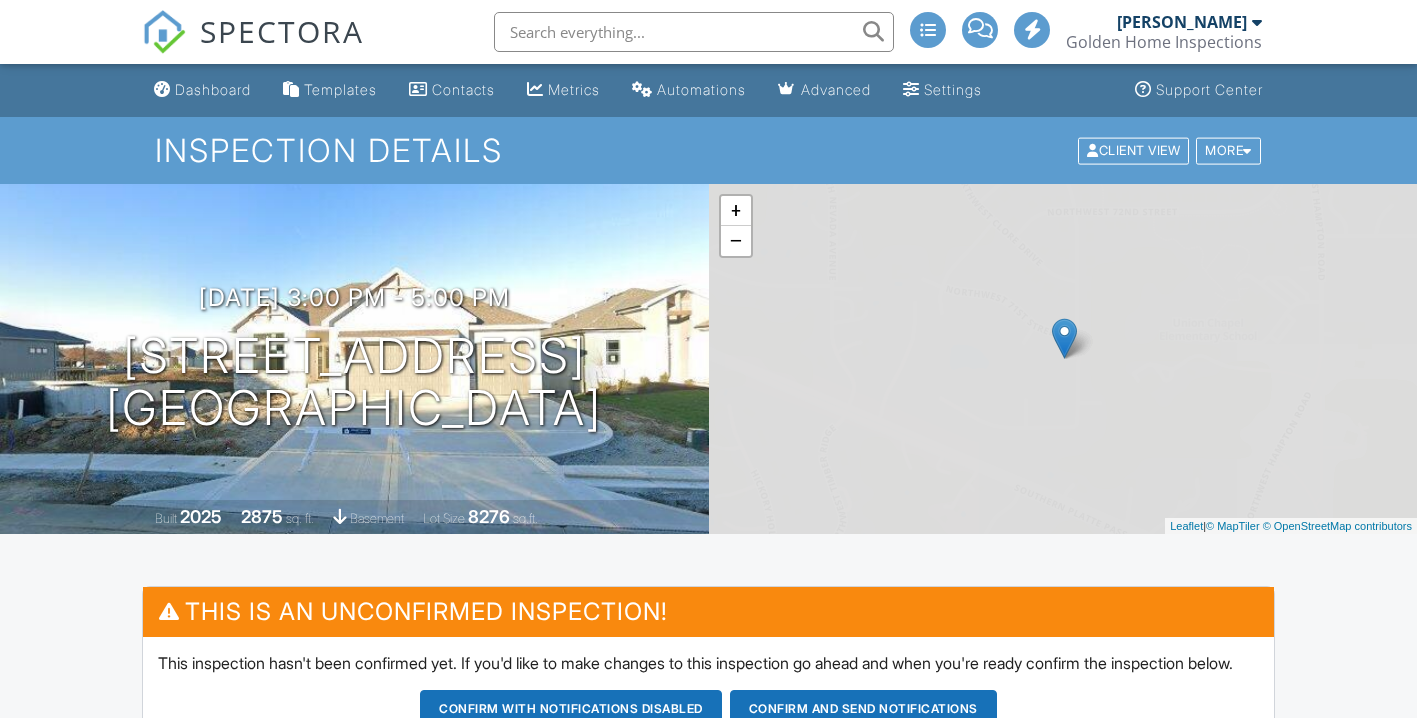 scroll, scrollTop: 0, scrollLeft: 0, axis: both 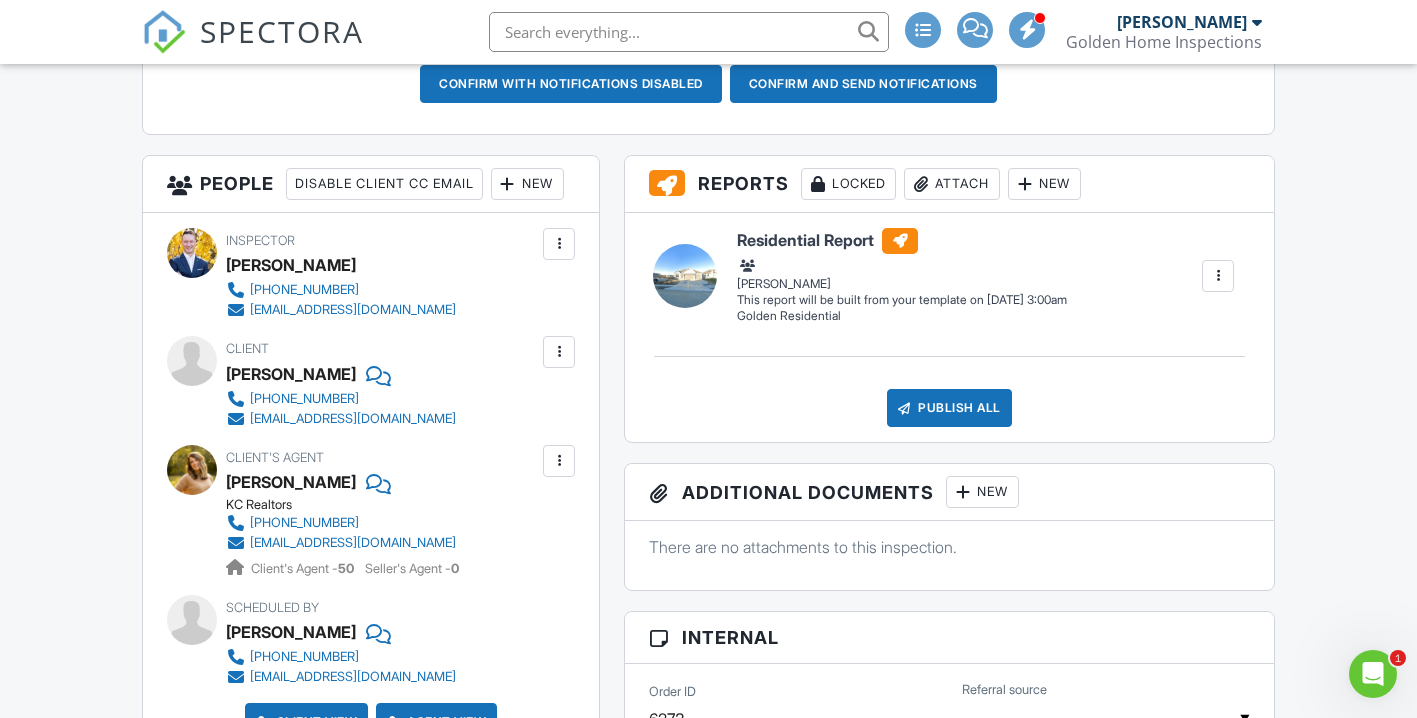 click on "New" at bounding box center [527, 184] 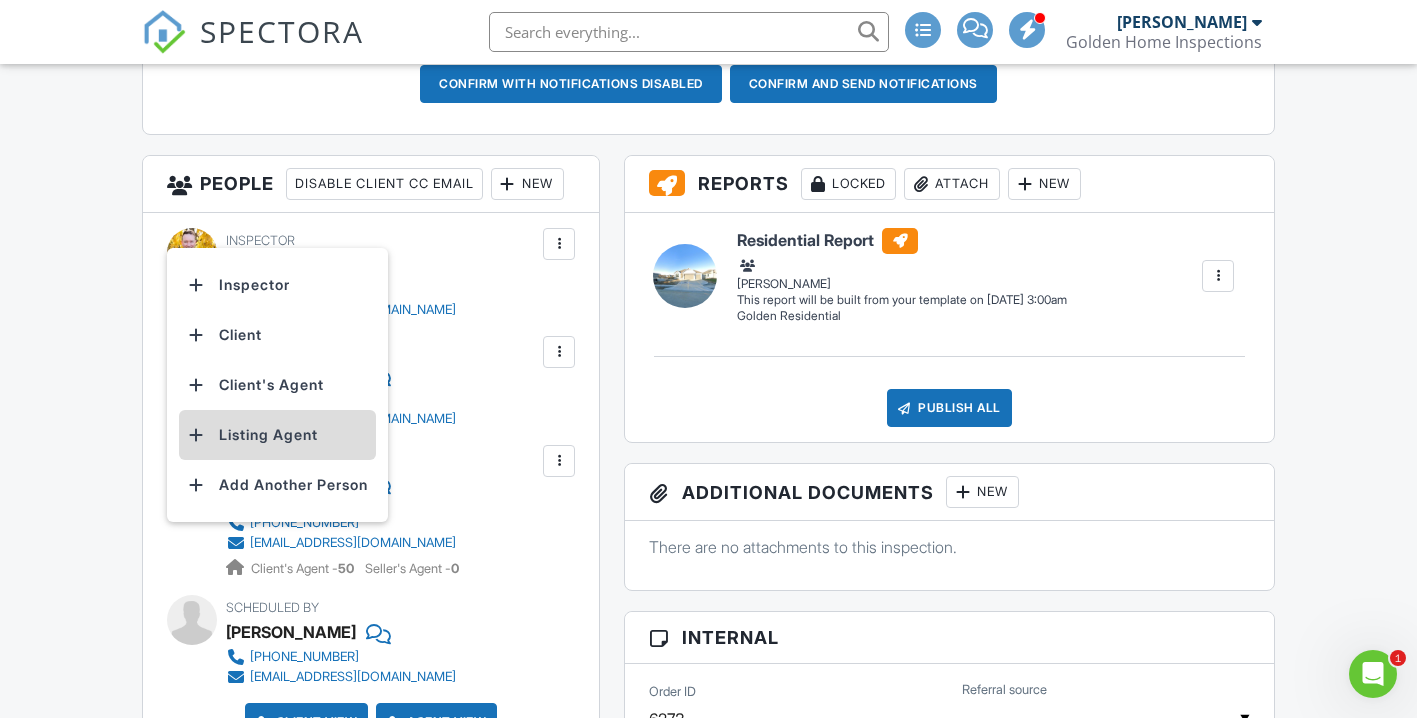 click on "Listing Agent" at bounding box center [277, 435] 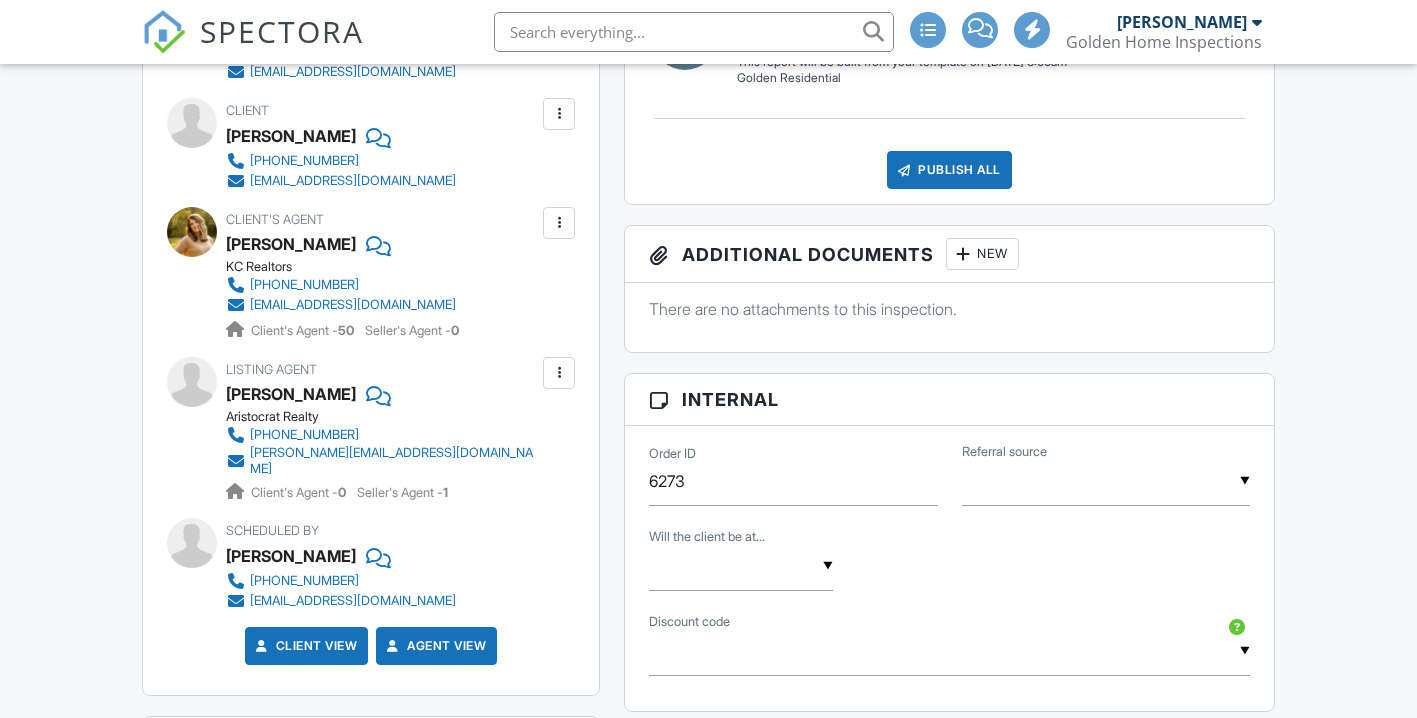 scroll, scrollTop: 0, scrollLeft: 0, axis: both 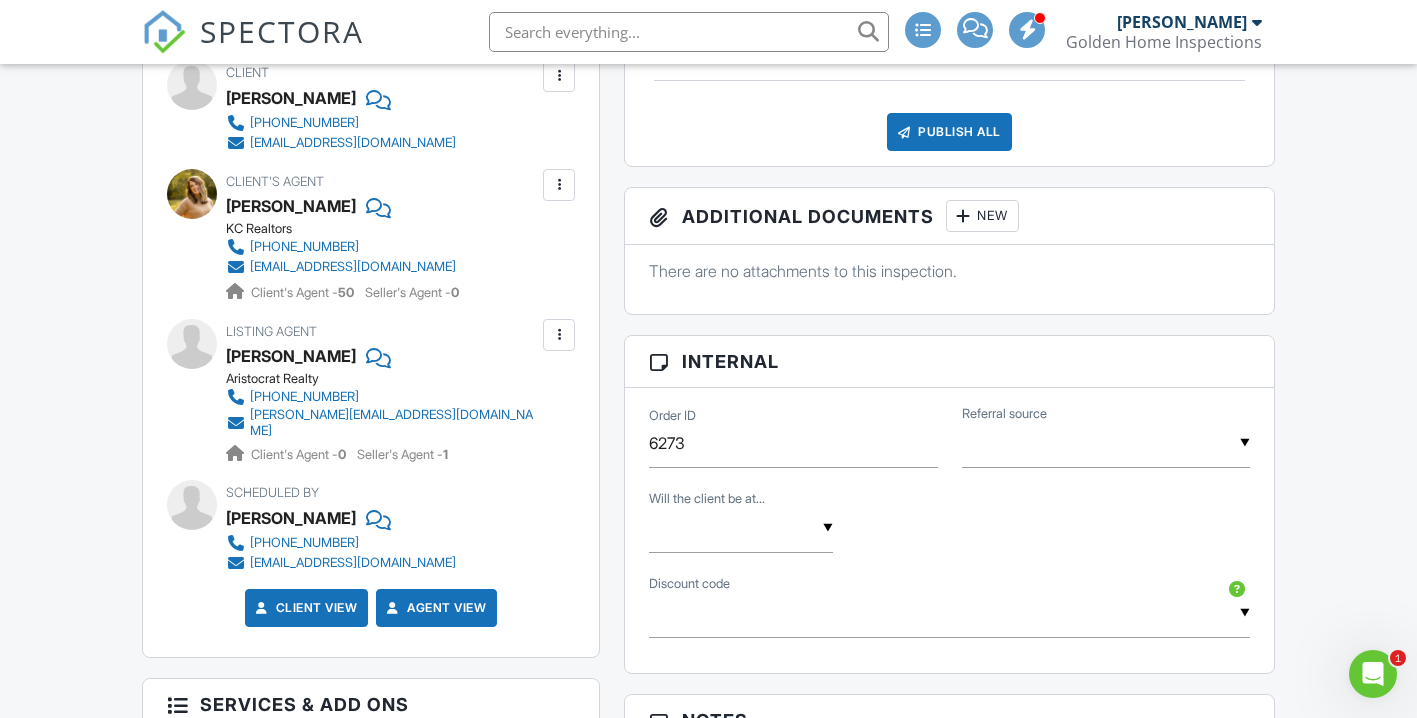 click at bounding box center (1106, 443) 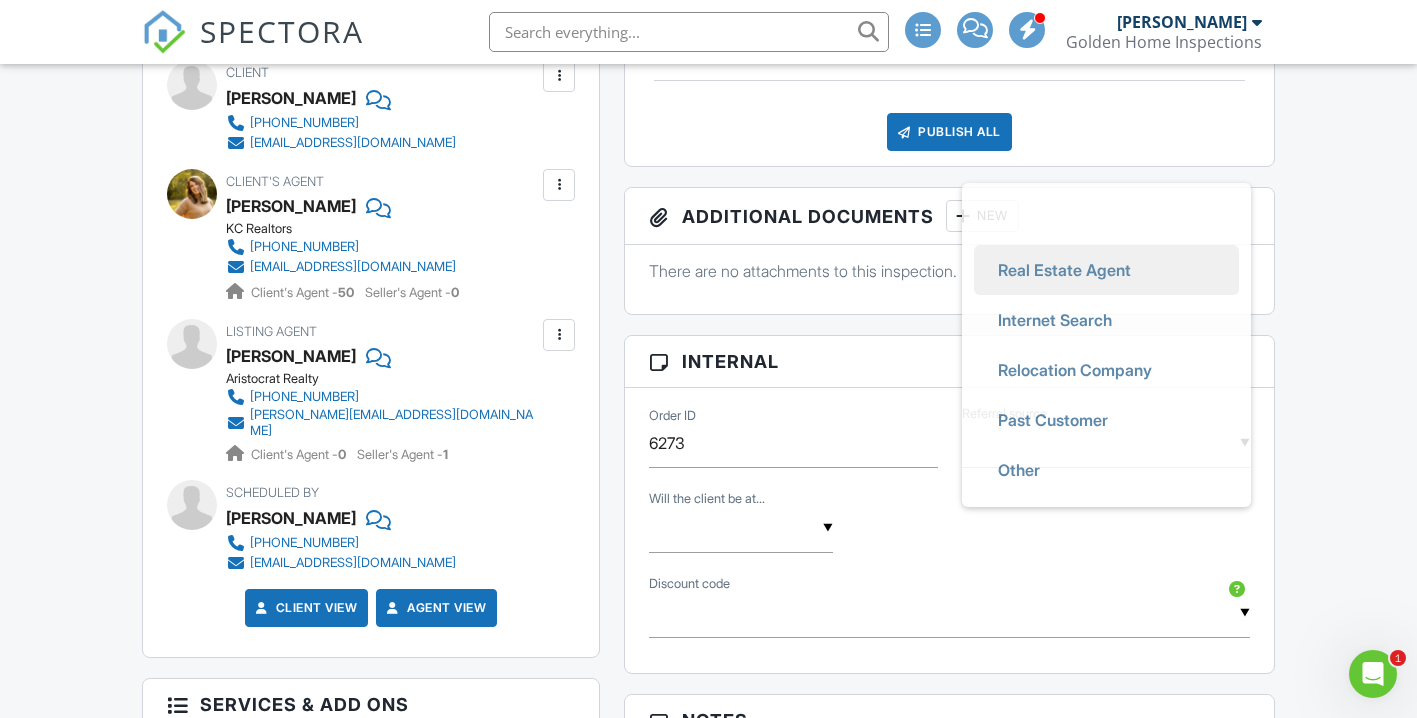 click on "Real Estate Agent" at bounding box center [1064, 270] 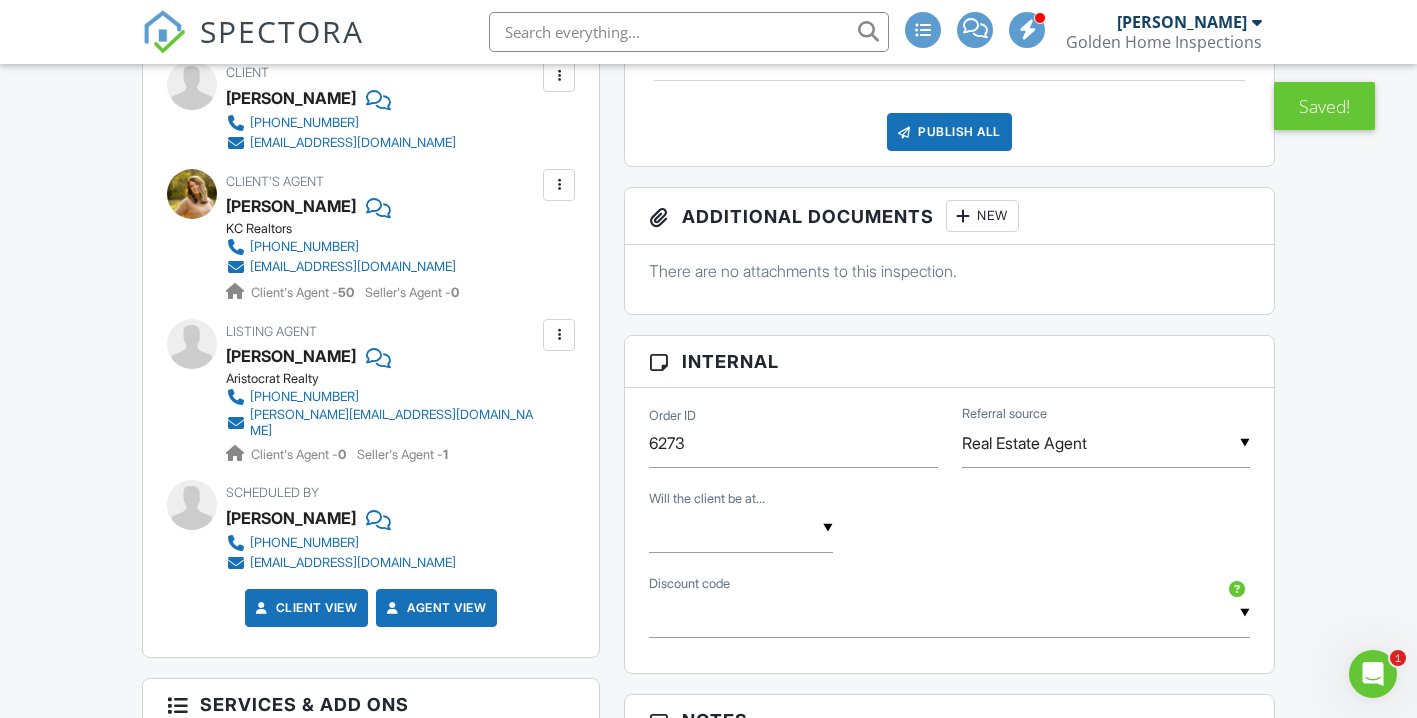 click on "▼ Yes No
Yes
No" at bounding box center [741, 528] 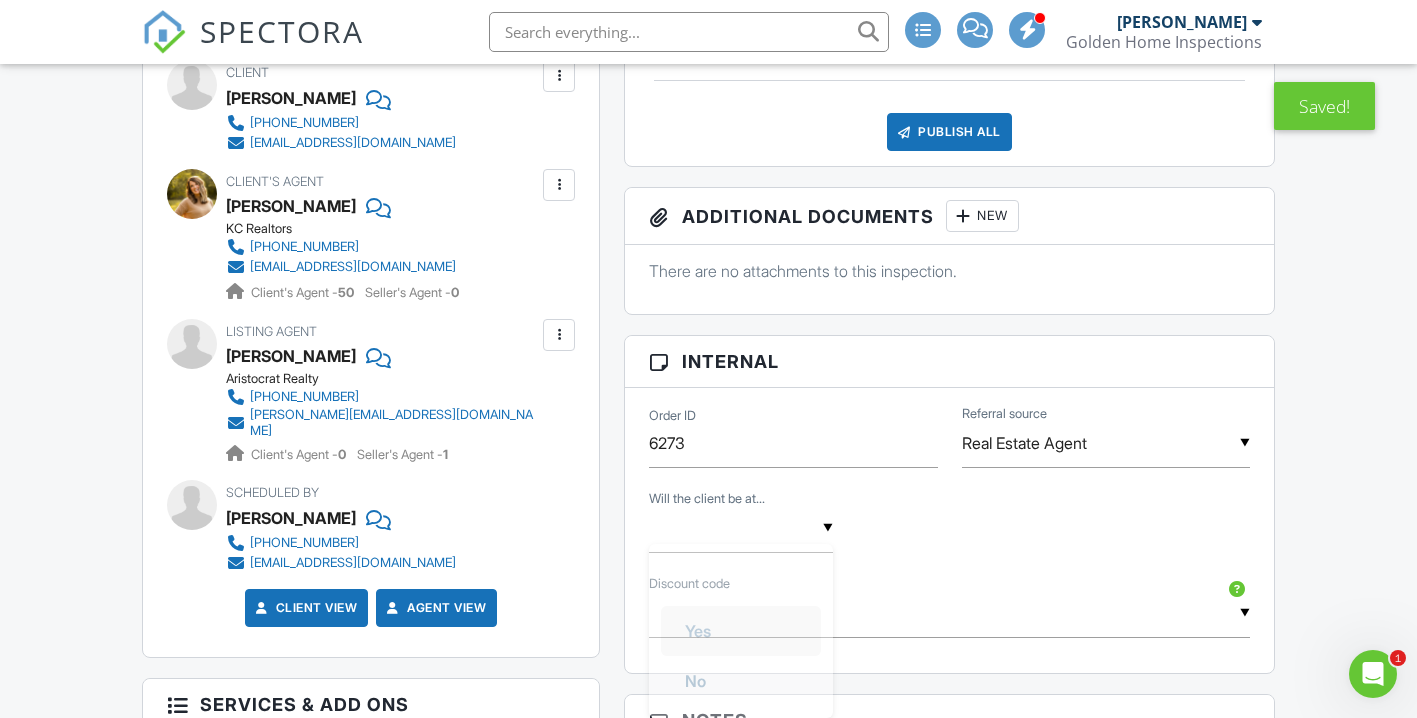 click on "Yes" at bounding box center [741, 631] 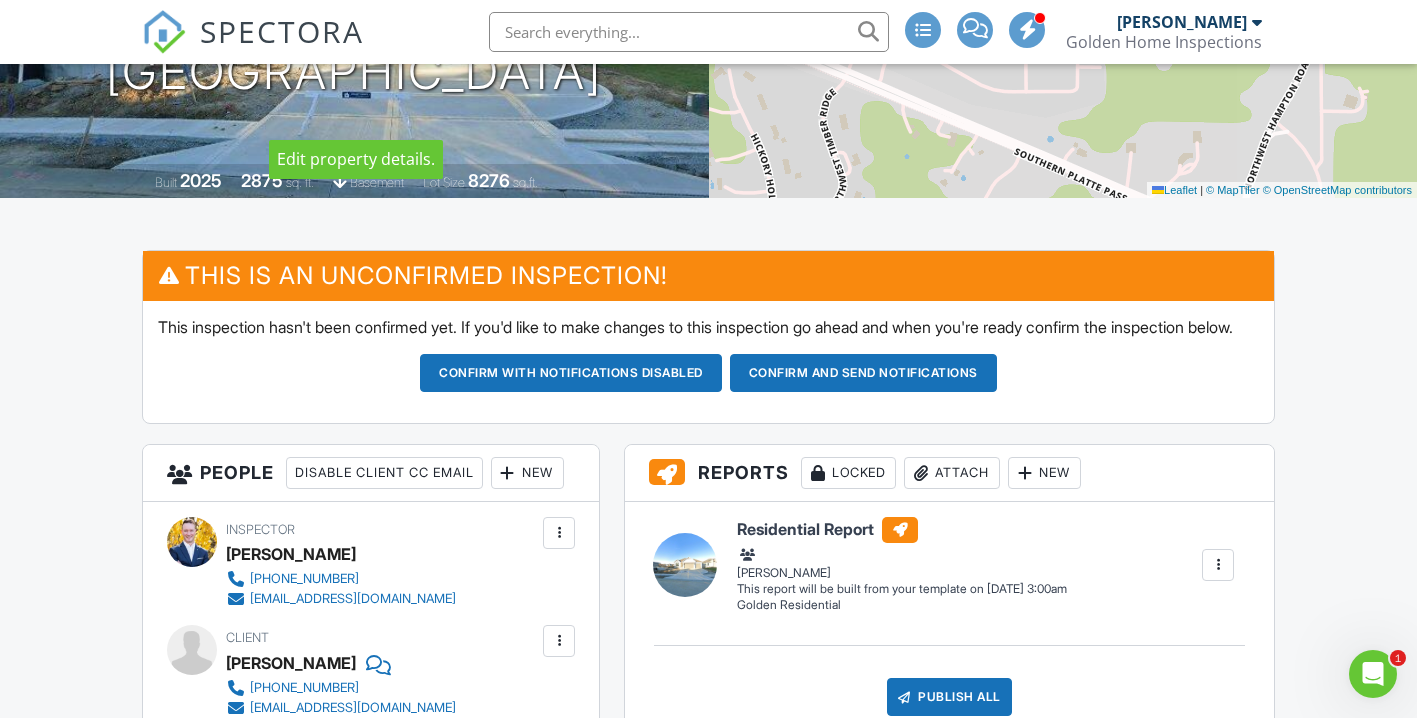 scroll, scrollTop: 354, scrollLeft: 0, axis: vertical 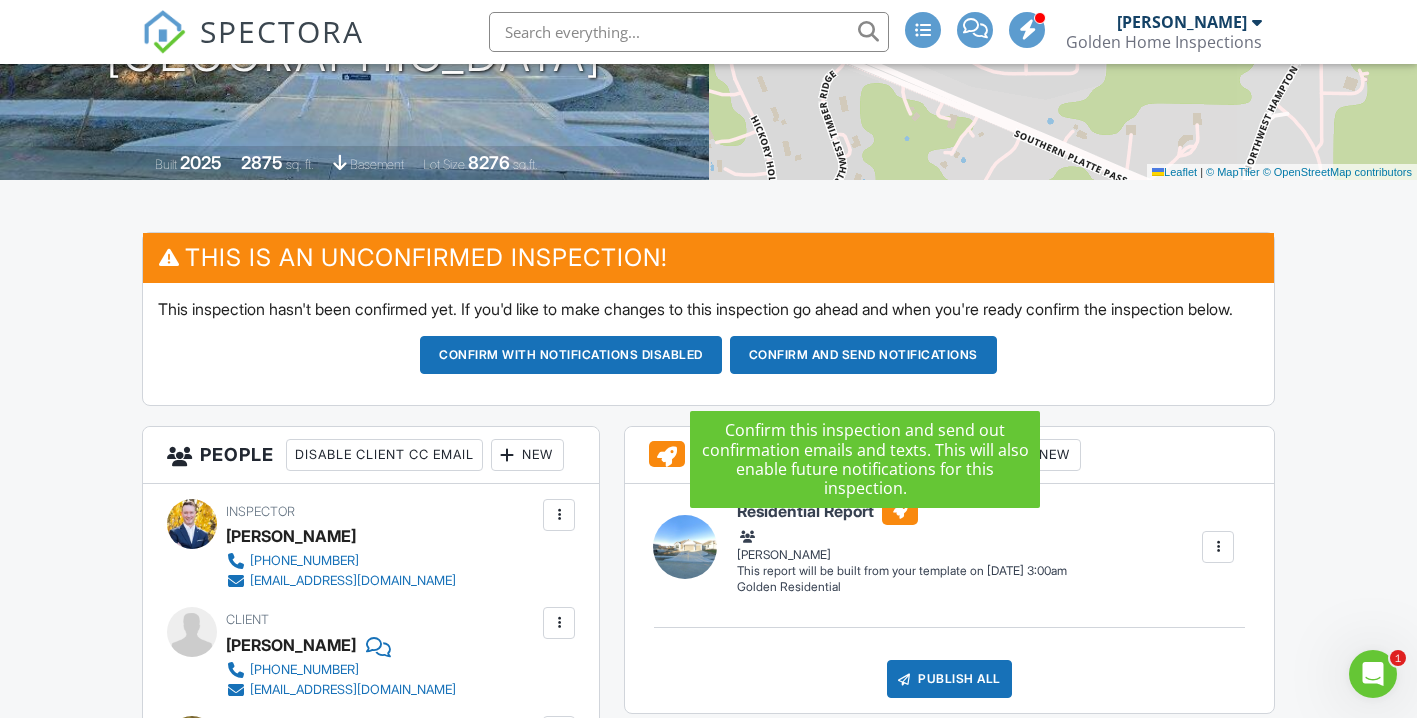 click on "Confirm and send notifications" at bounding box center (571, 355) 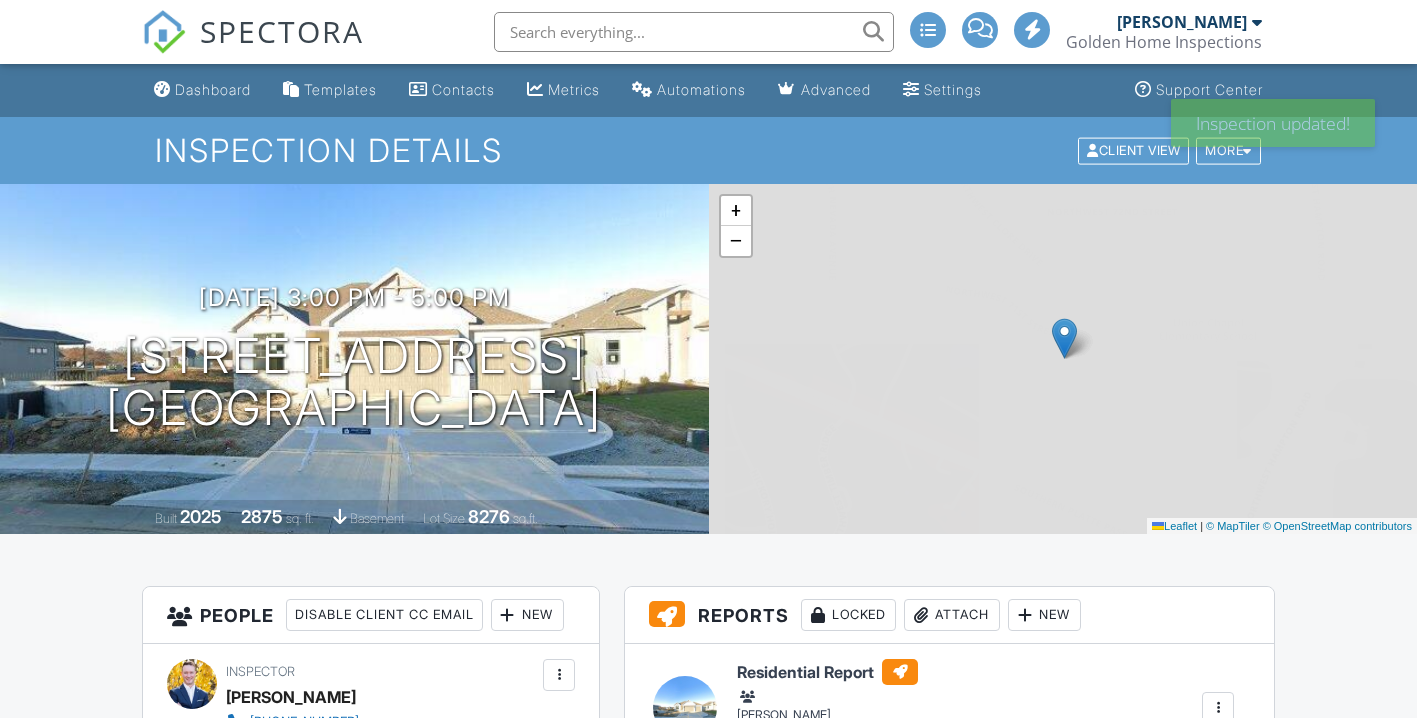 scroll, scrollTop: 0, scrollLeft: 0, axis: both 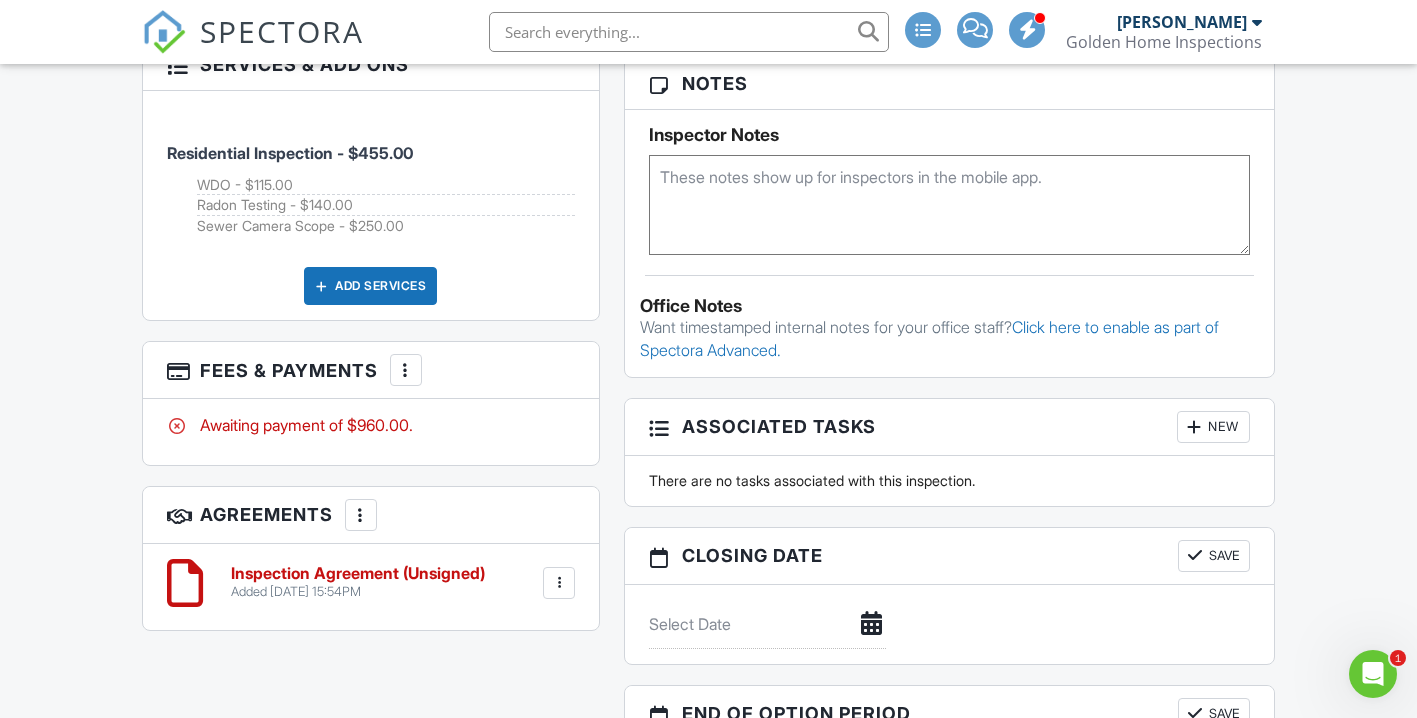 click on "SPECTORA" at bounding box center [282, 31] 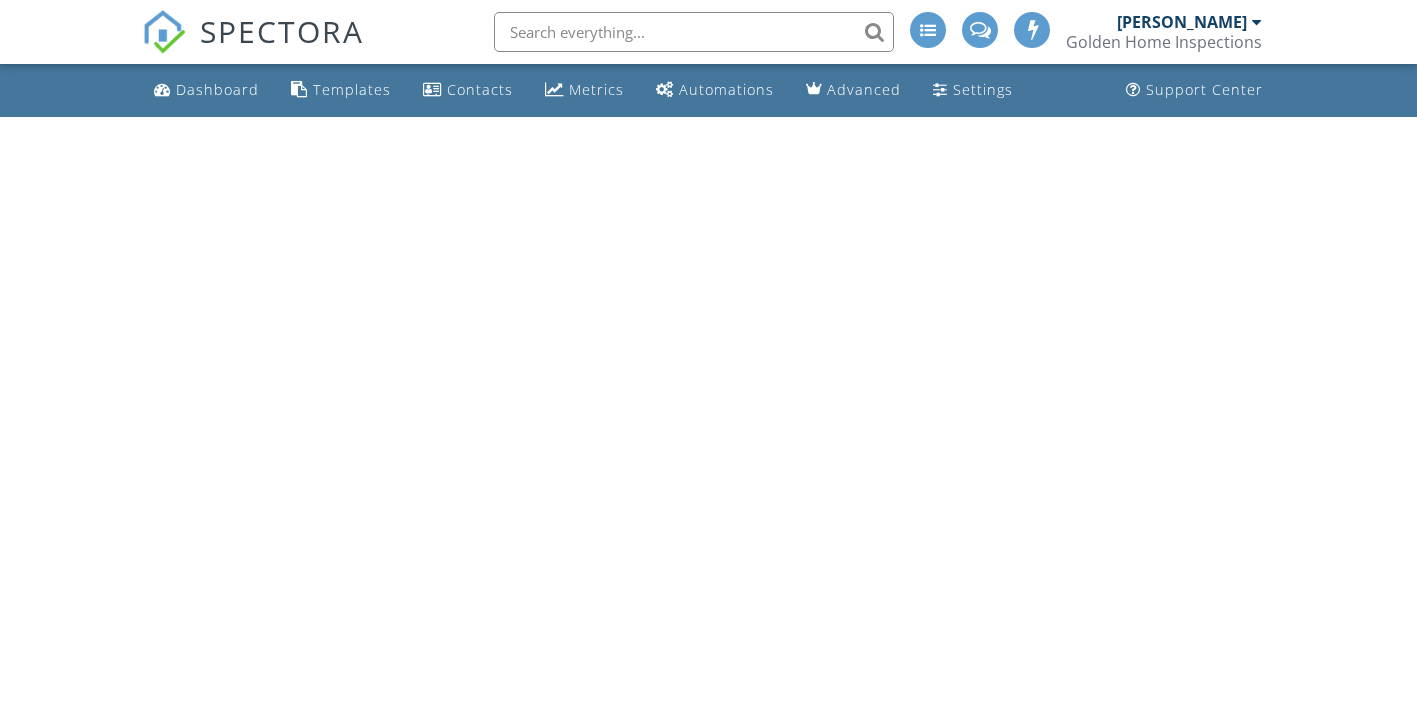scroll, scrollTop: 0, scrollLeft: 0, axis: both 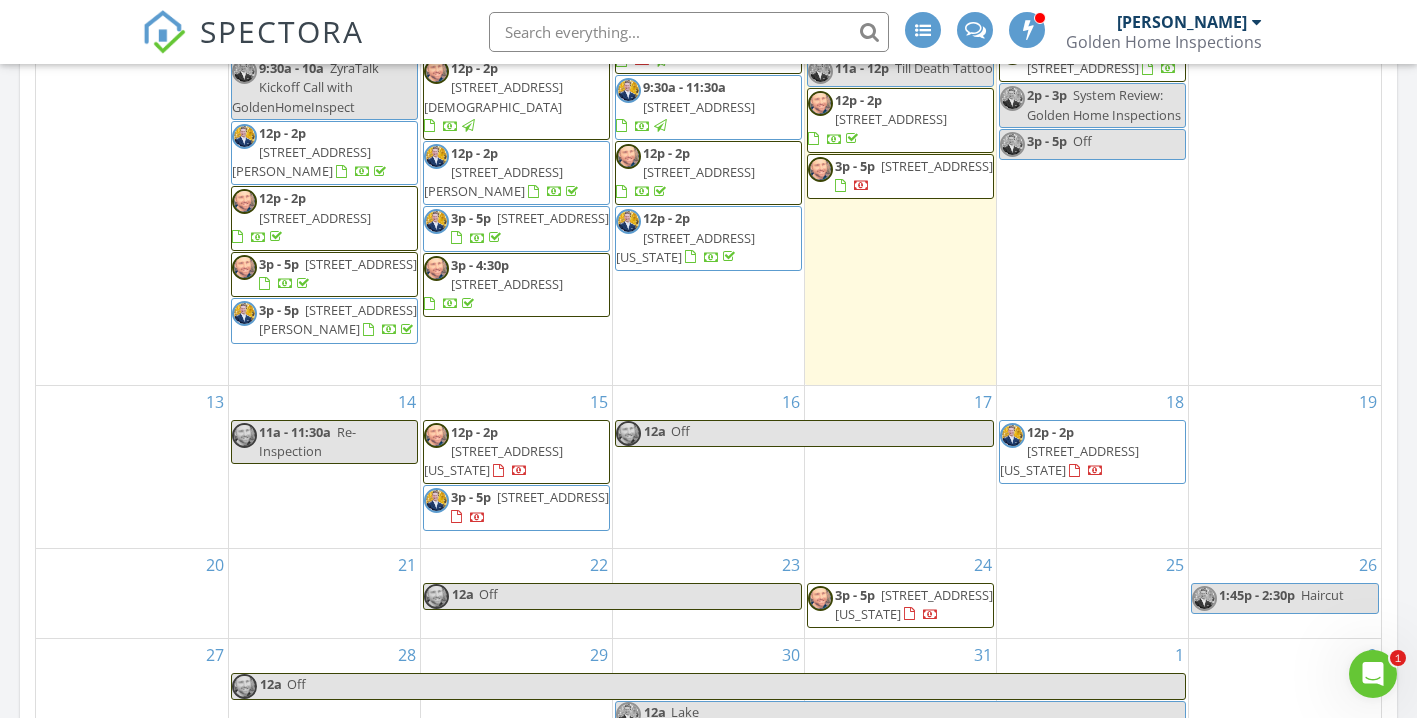 click on "3p - 5p
[STREET_ADDRESS]" at bounding box center [900, 176] 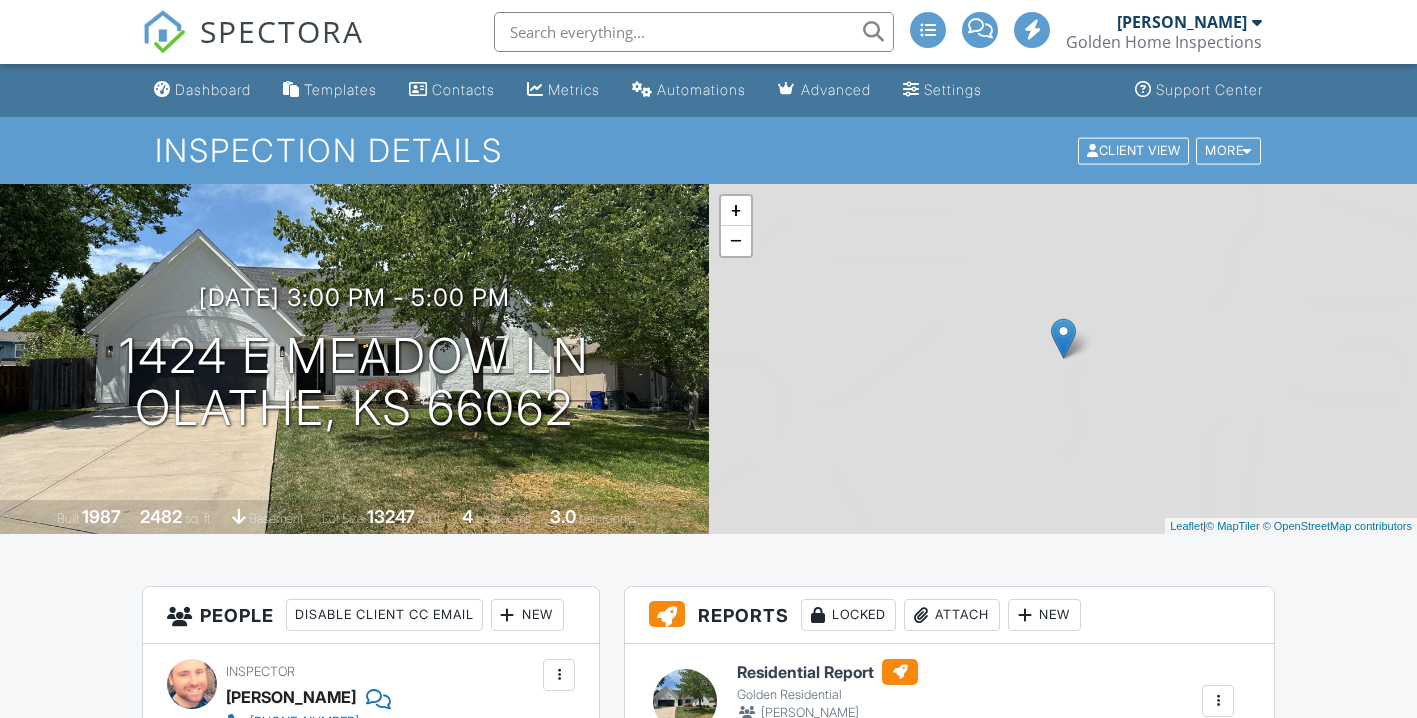 scroll, scrollTop: 0, scrollLeft: 0, axis: both 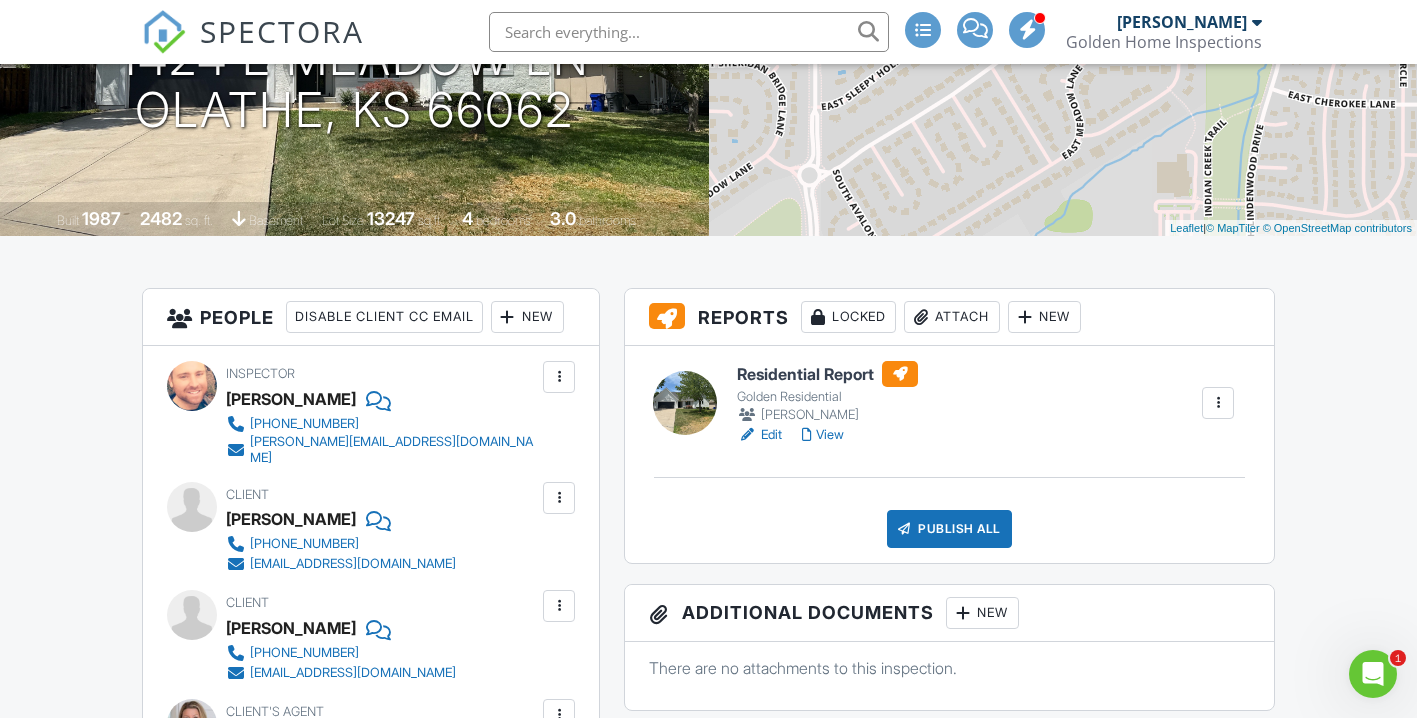 click on "Attach" at bounding box center (952, 317) 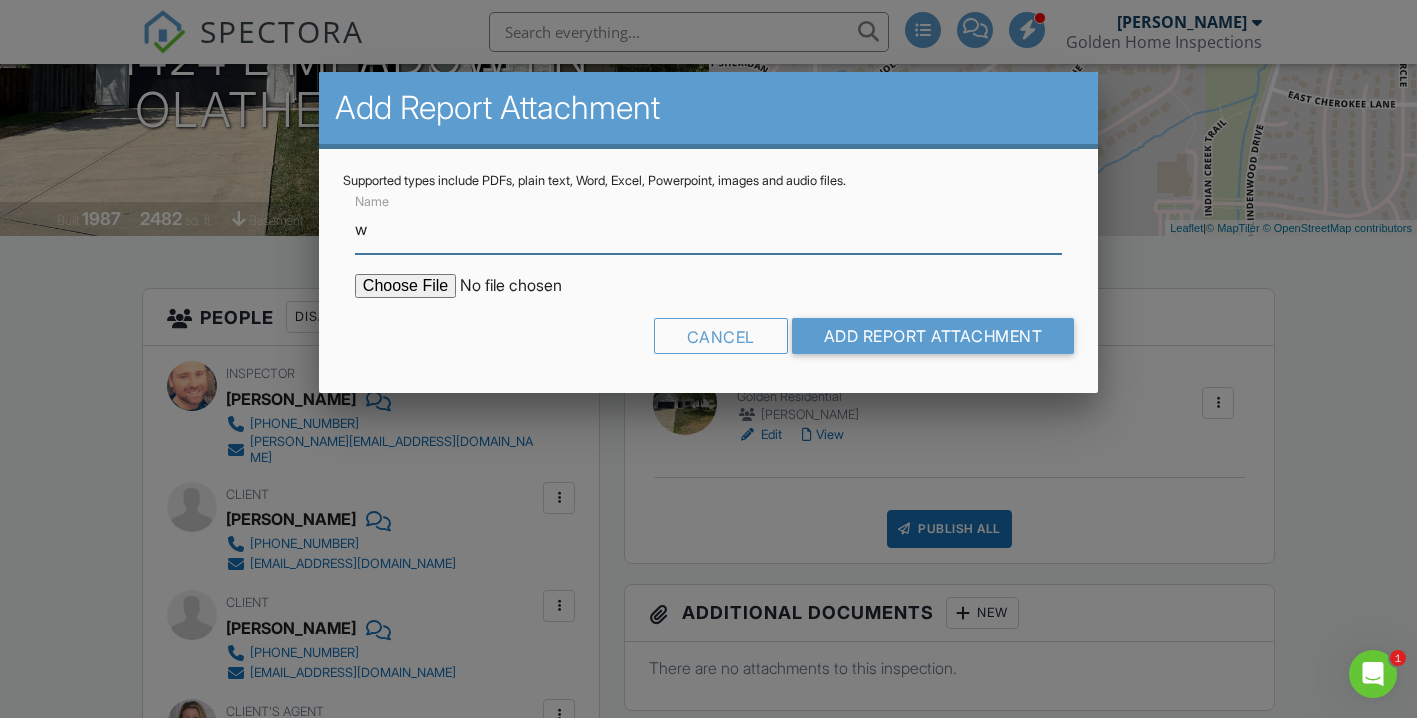 type on "WDO Report" 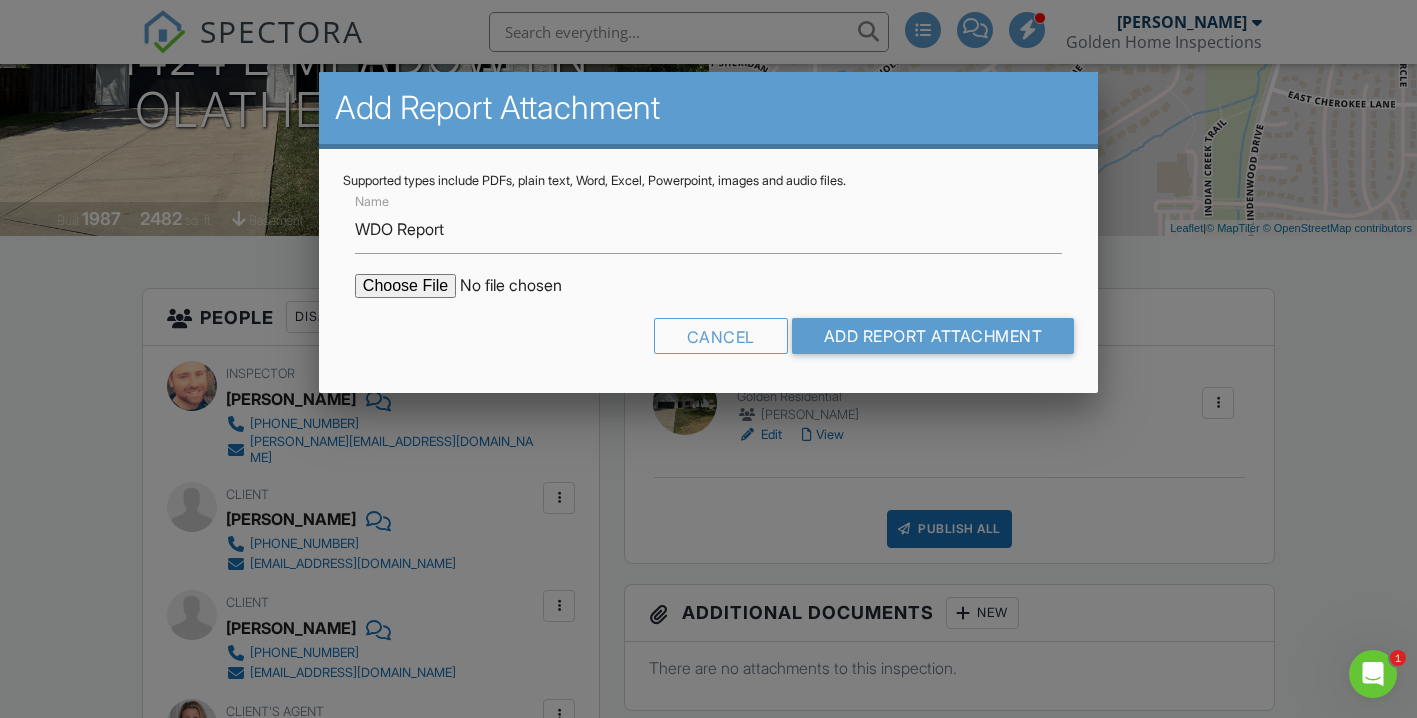 click at bounding box center [525, 286] 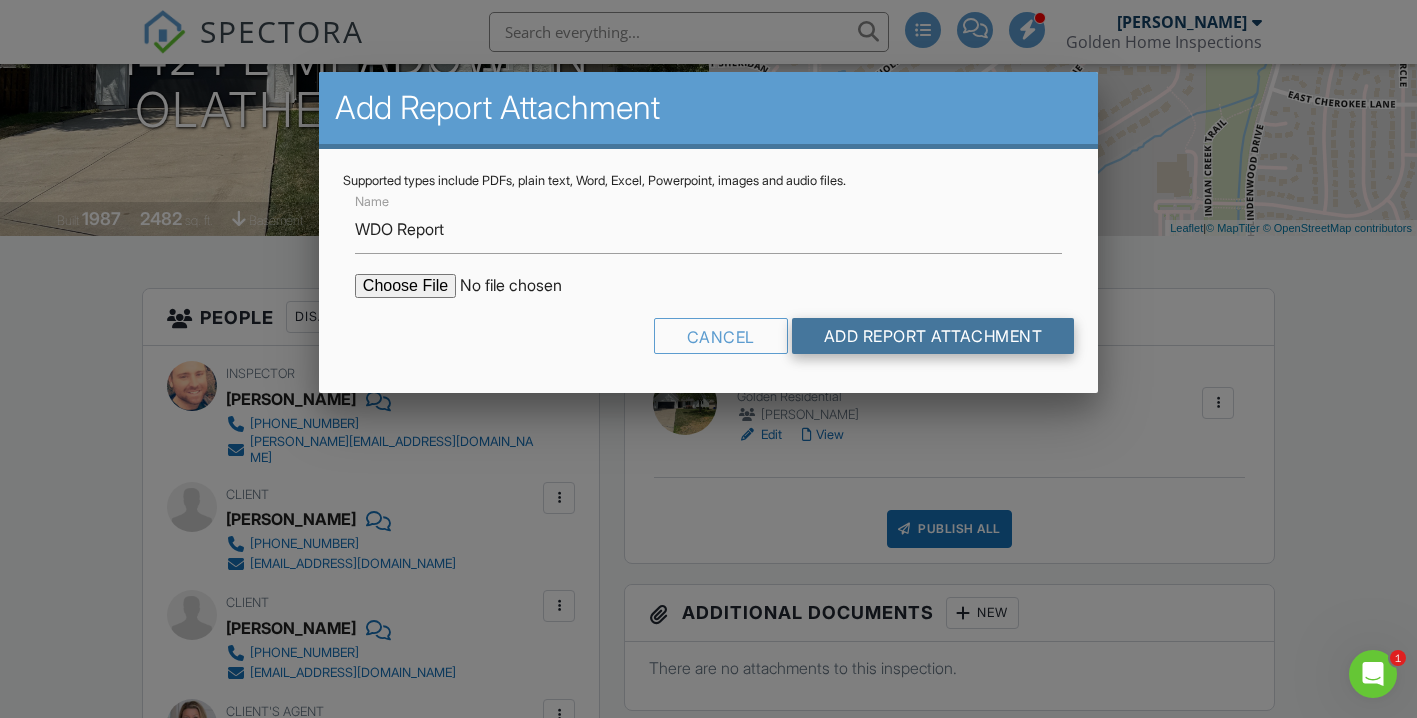 click on "Add Report Attachment" at bounding box center [933, 336] 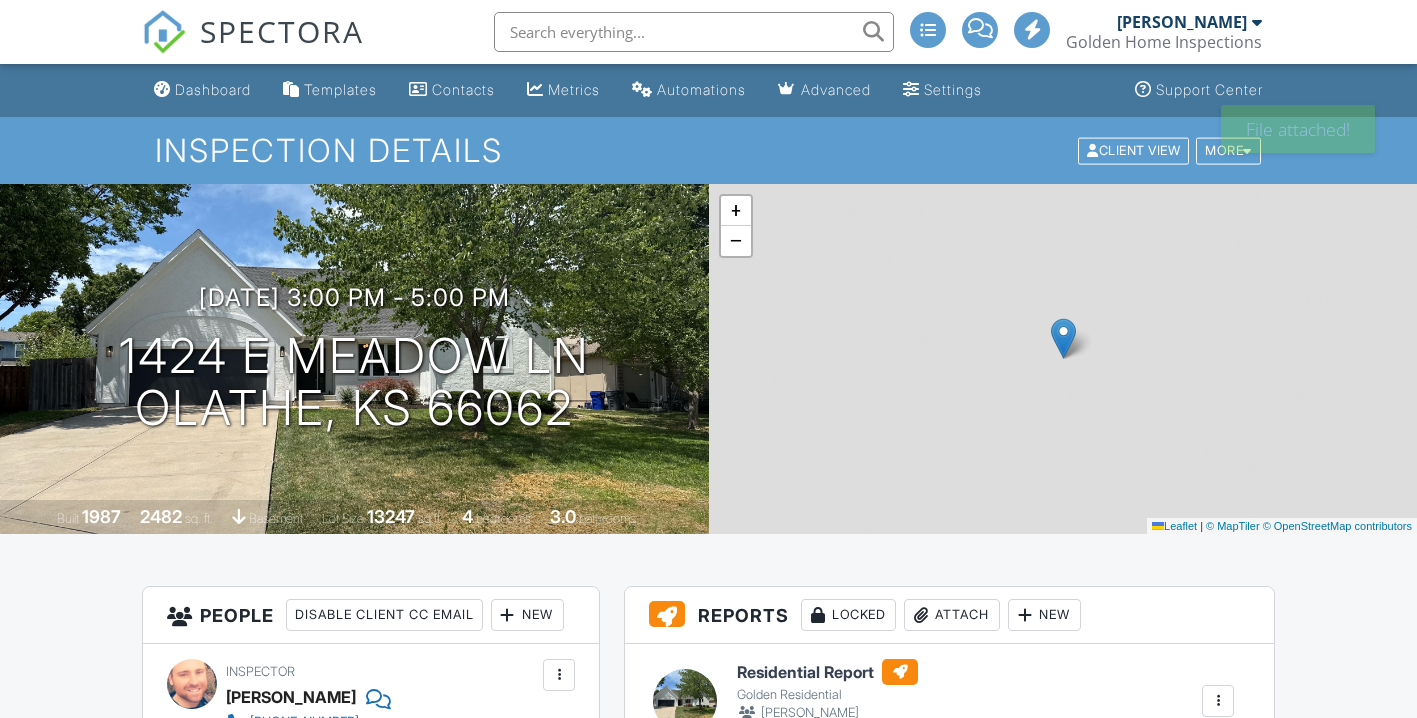 scroll, scrollTop: 0, scrollLeft: 0, axis: both 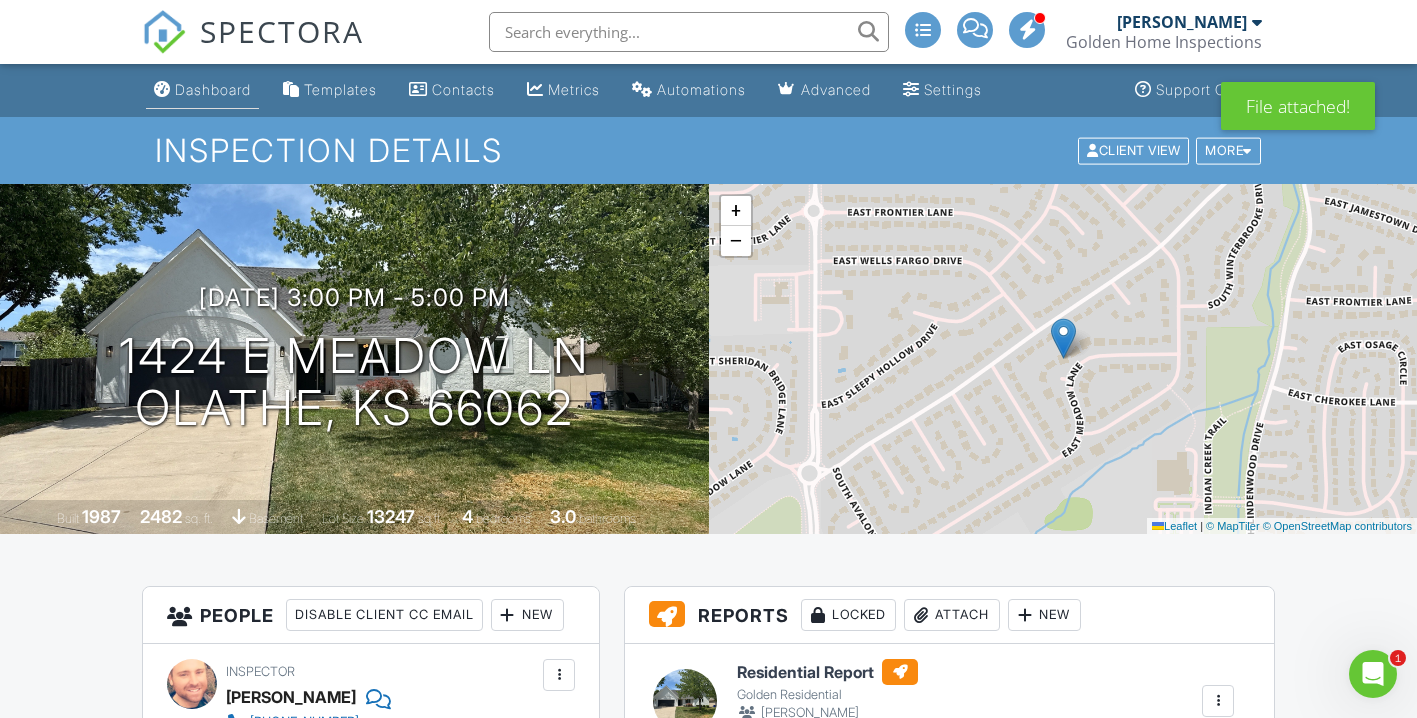 click on "Dashboard" at bounding box center [213, 89] 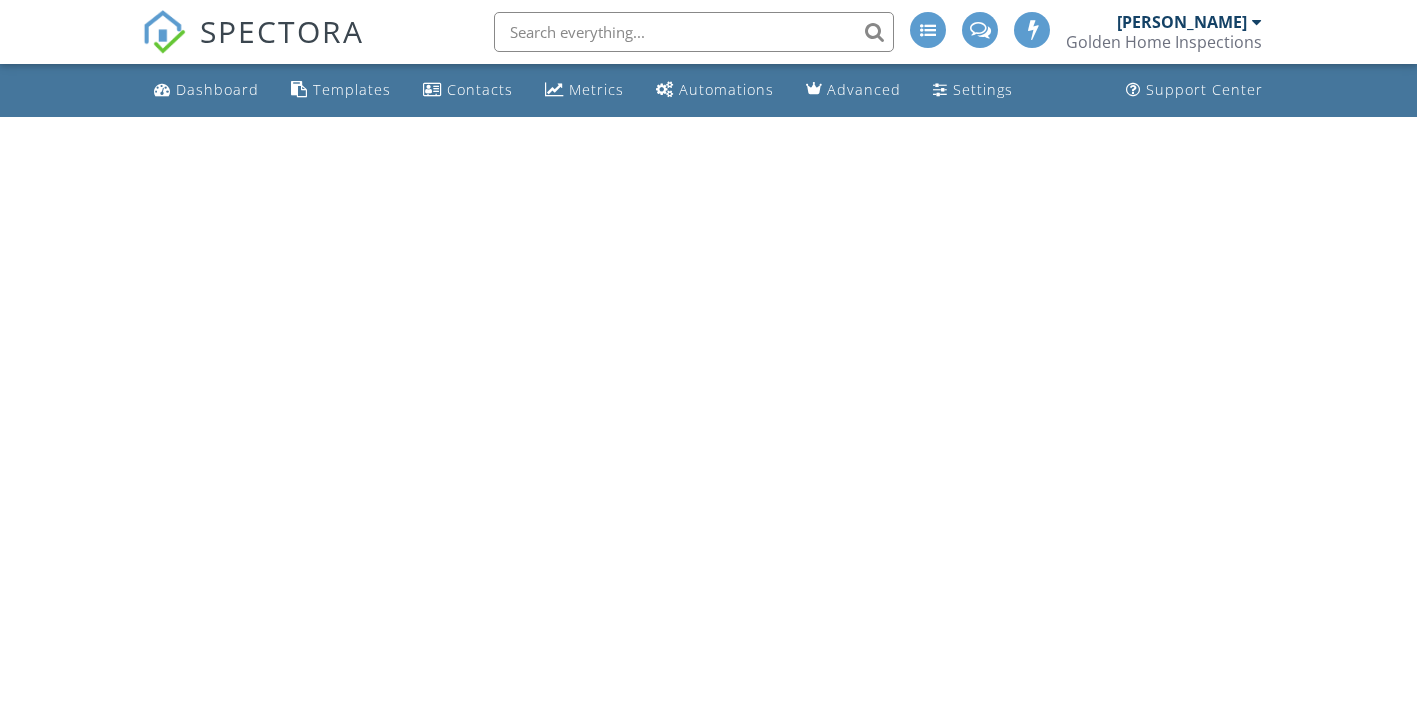 scroll, scrollTop: 0, scrollLeft: 0, axis: both 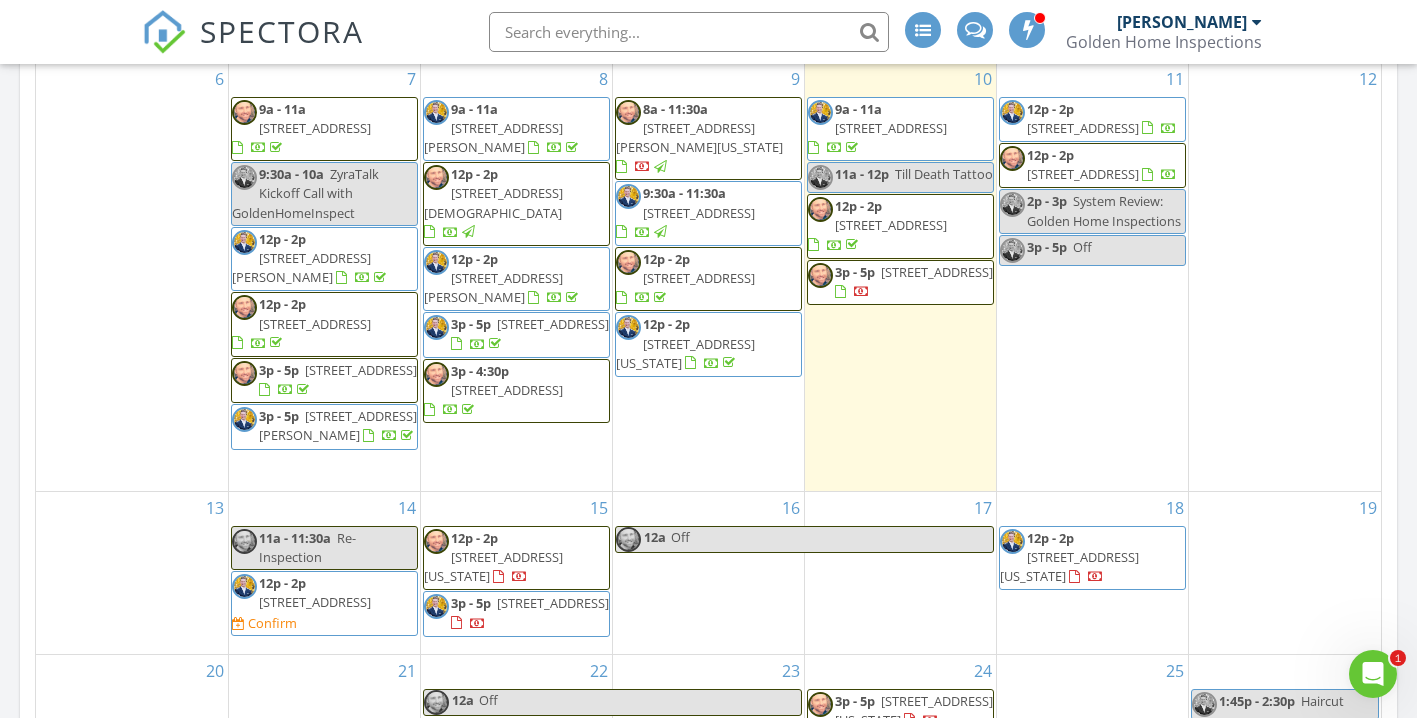click on "4915 W 63rd Terrace, Prairie Village 66208" at bounding box center (315, 602) 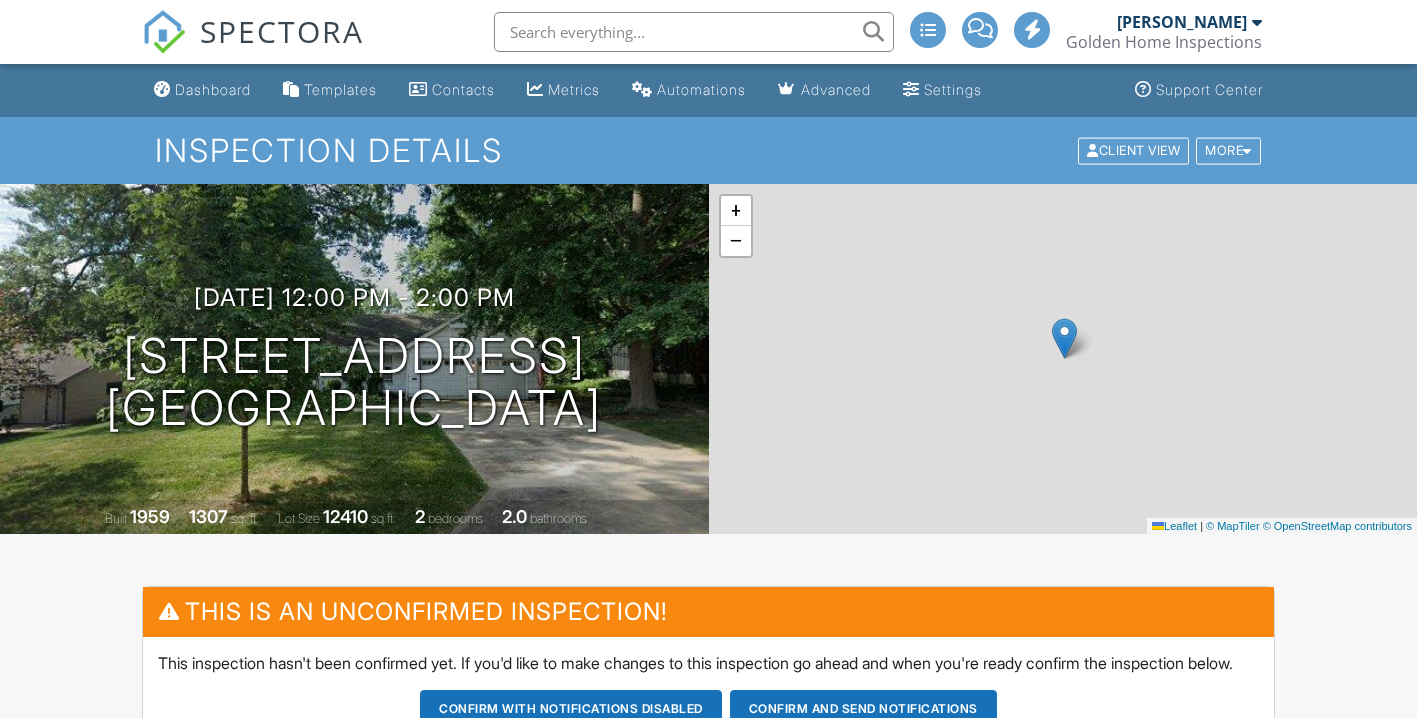 scroll, scrollTop: 0, scrollLeft: 0, axis: both 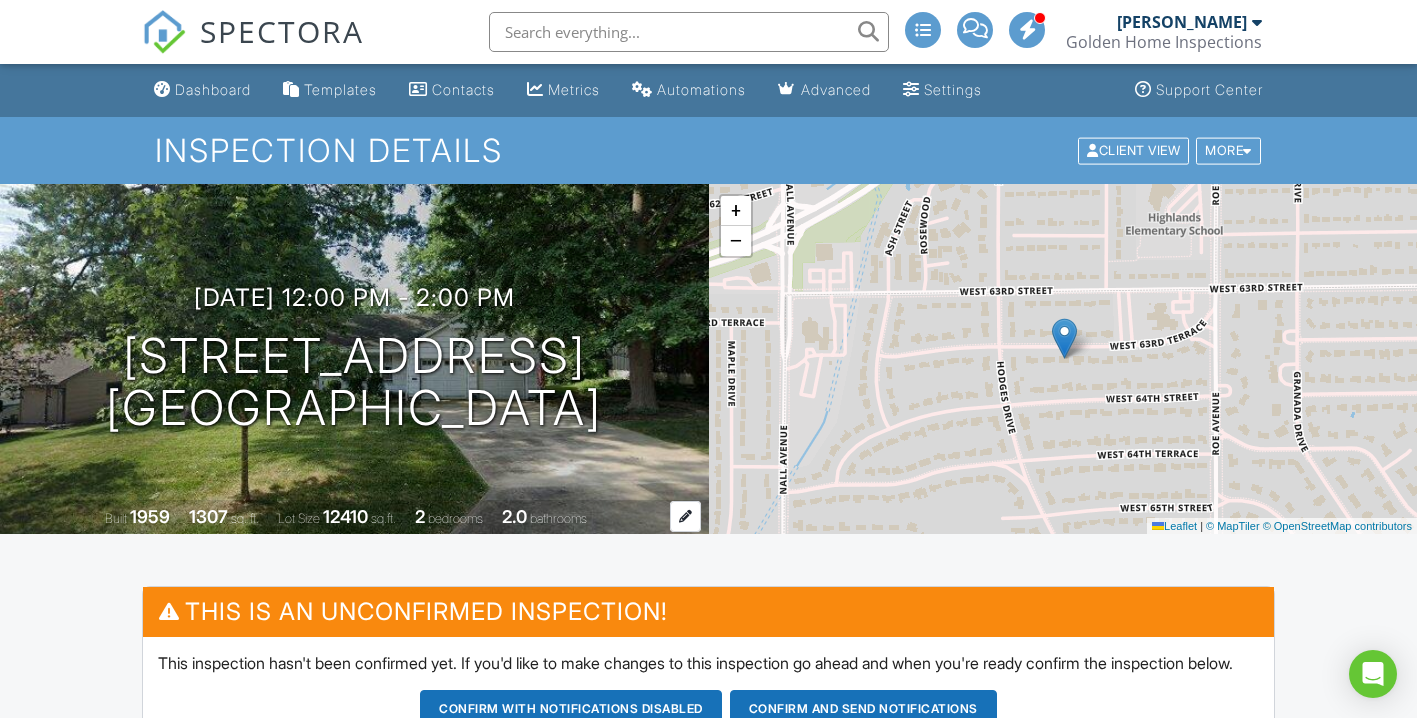click on "1307" at bounding box center [208, 516] 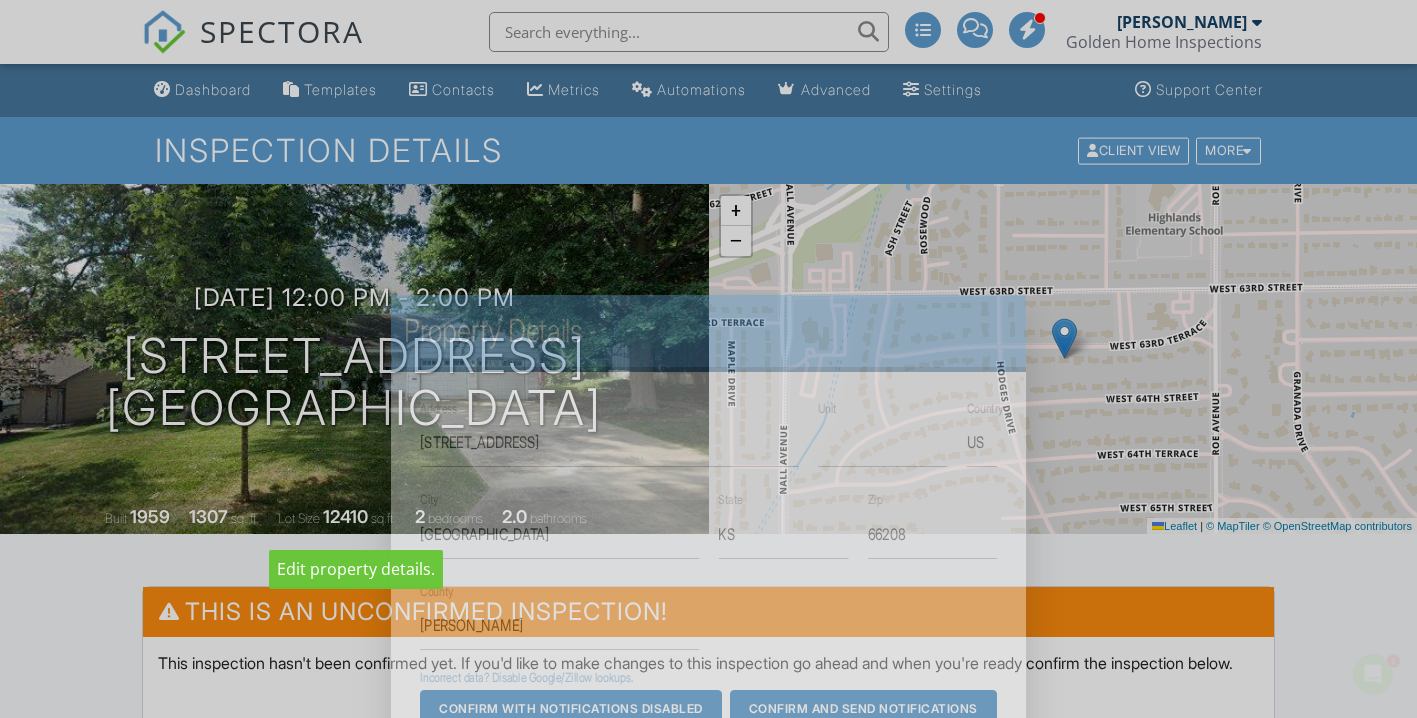 scroll, scrollTop: 0, scrollLeft: 0, axis: both 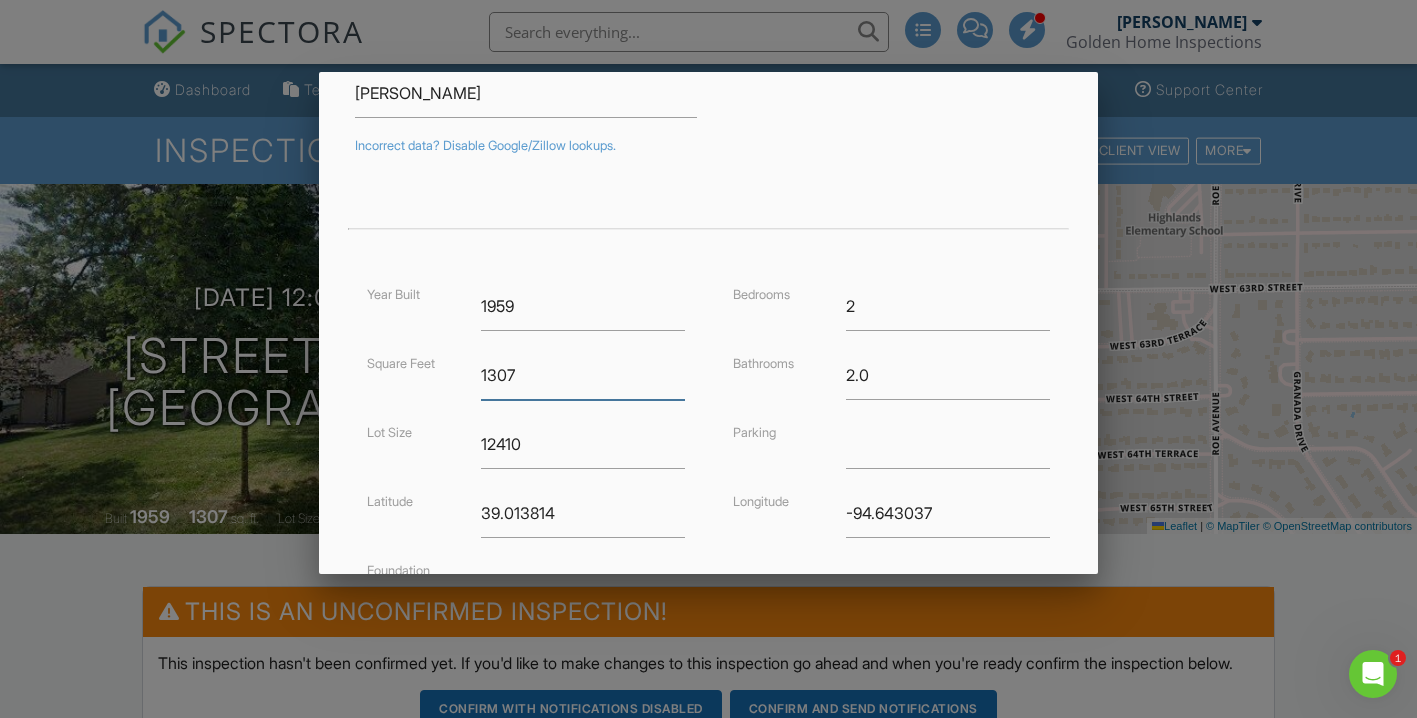 click on "1307" at bounding box center (583, 375) 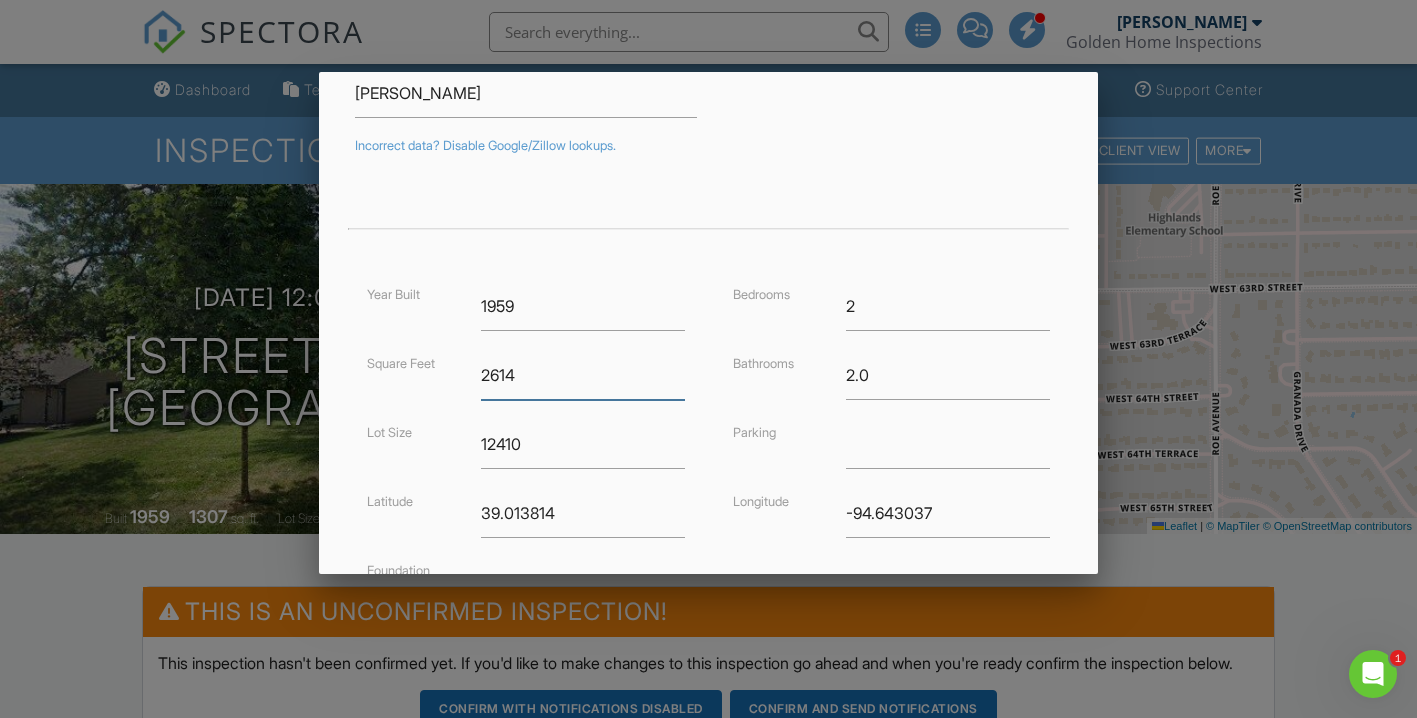 type on "2614" 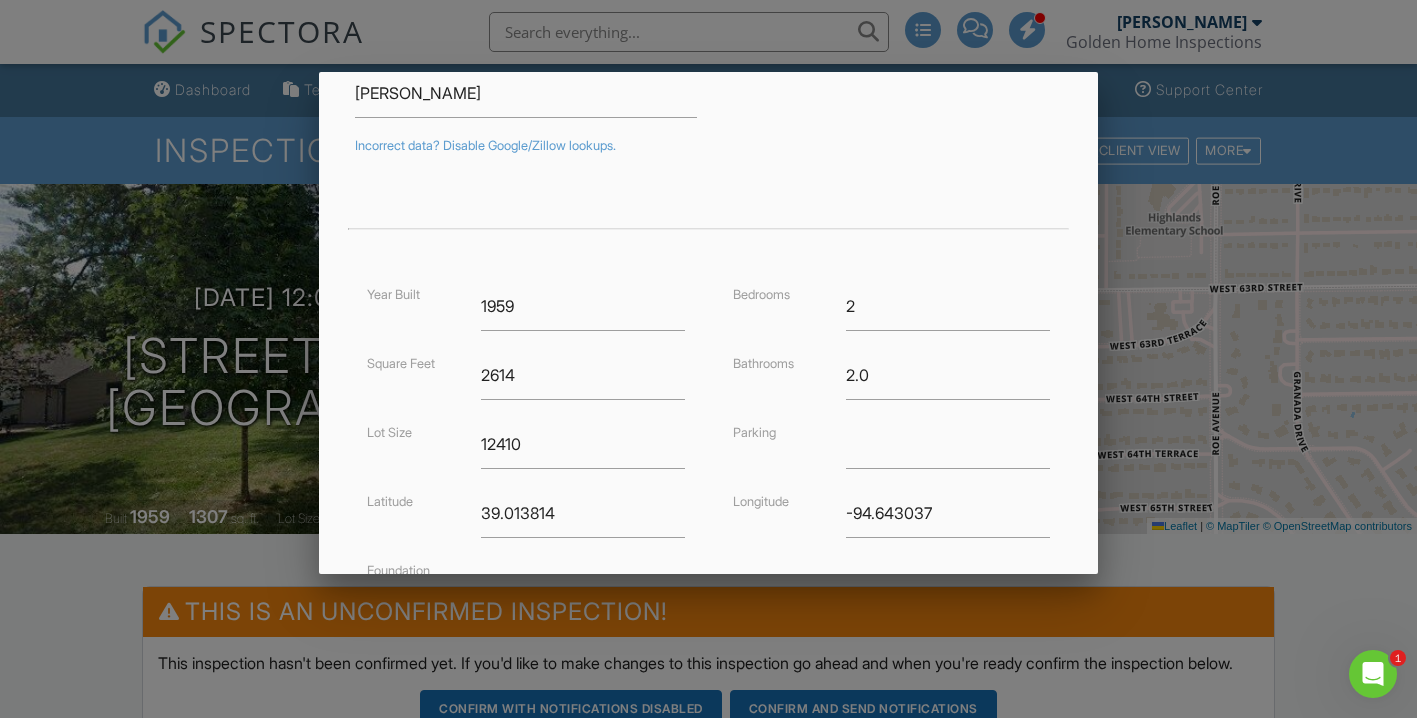 click on "Bedrooms
2
Bathrooms
2.0
Parking
Longitude
-94.643037" at bounding box center (892, 420) 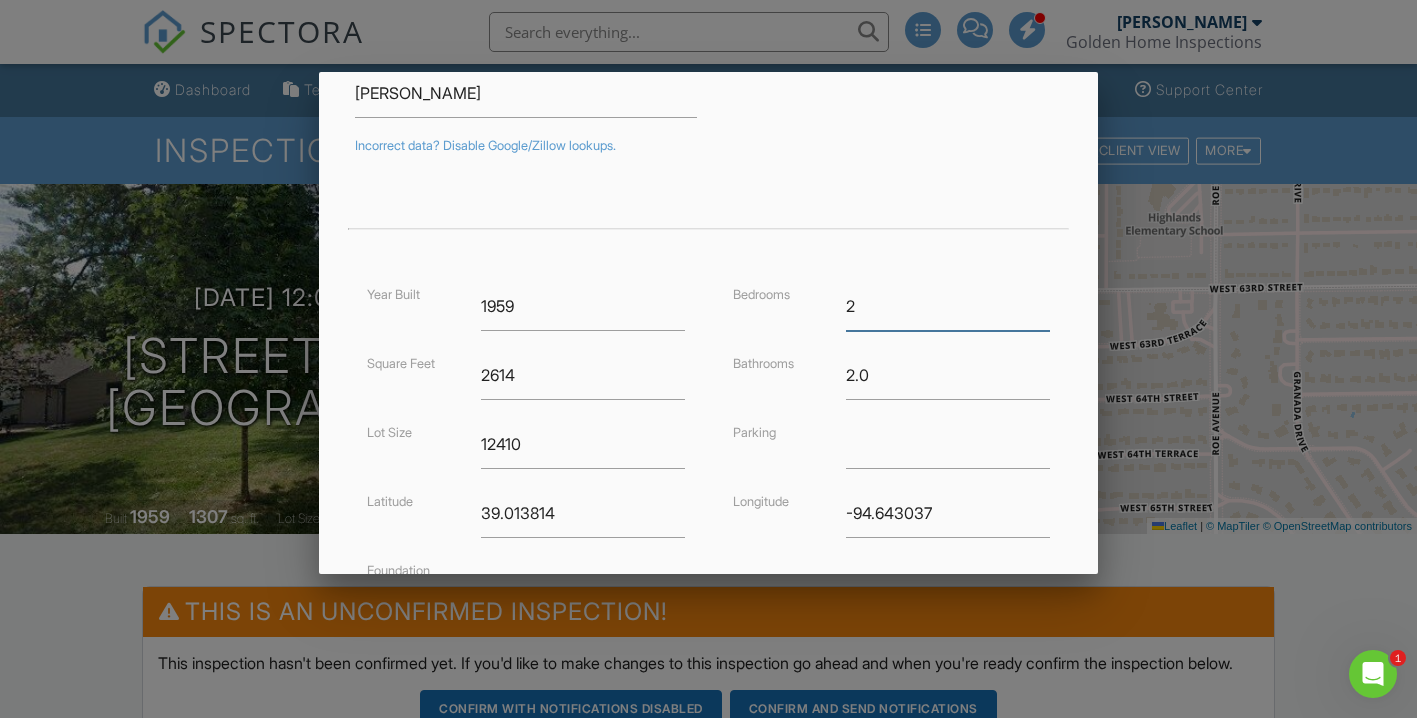 click on "2" at bounding box center [948, 306] 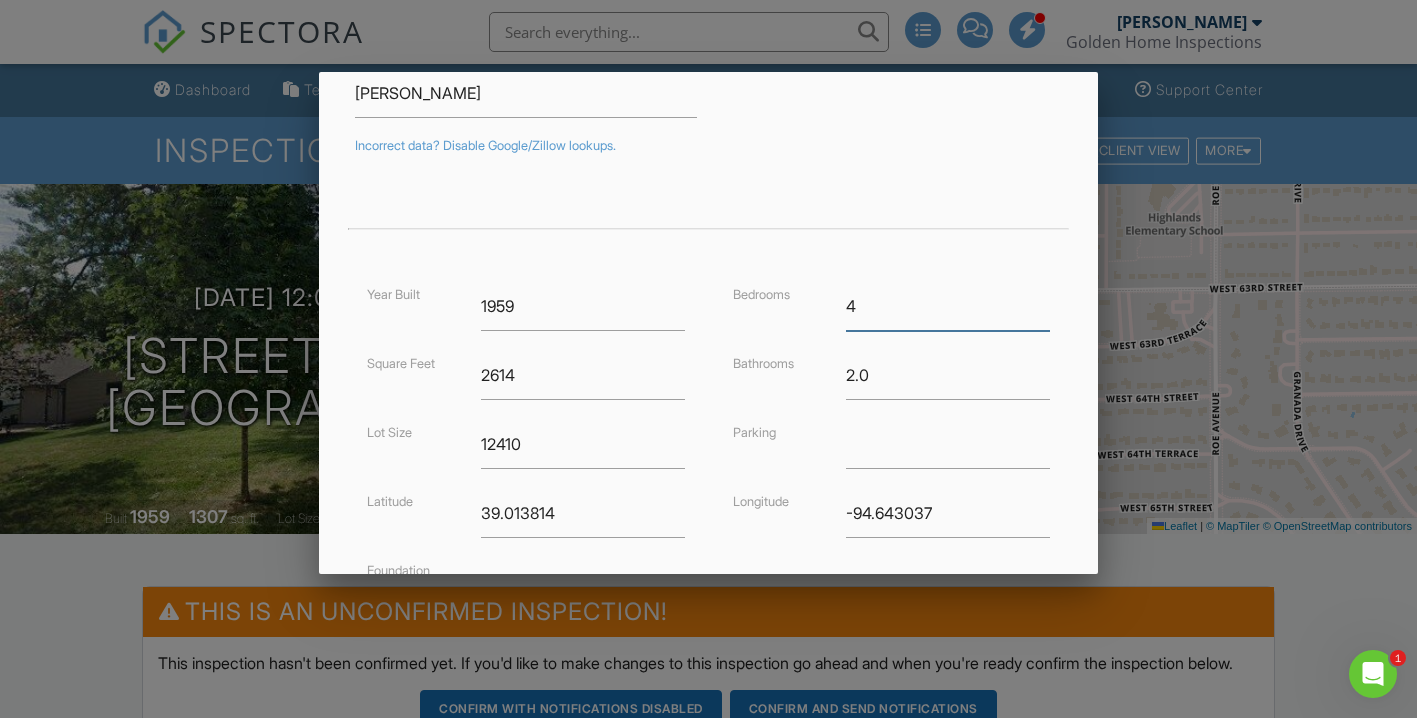type on "4" 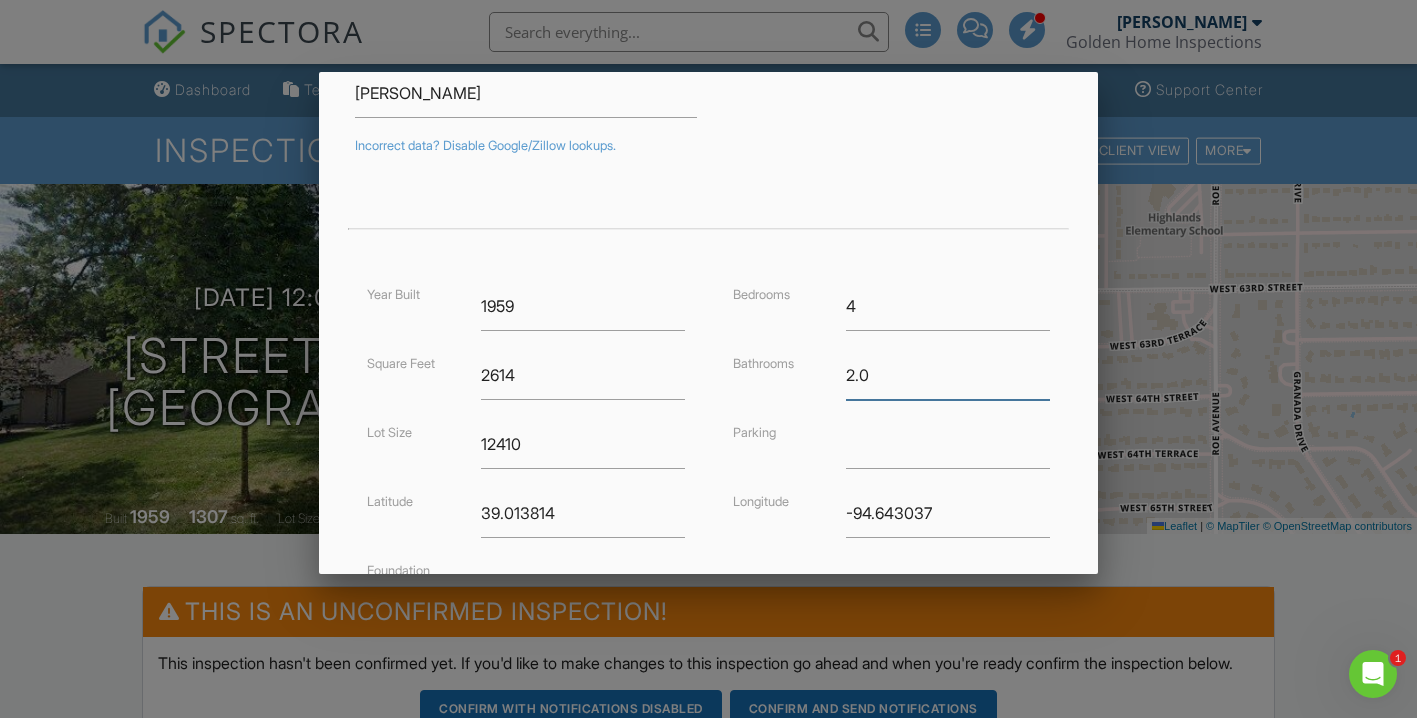 click on "2.0" at bounding box center (948, 375) 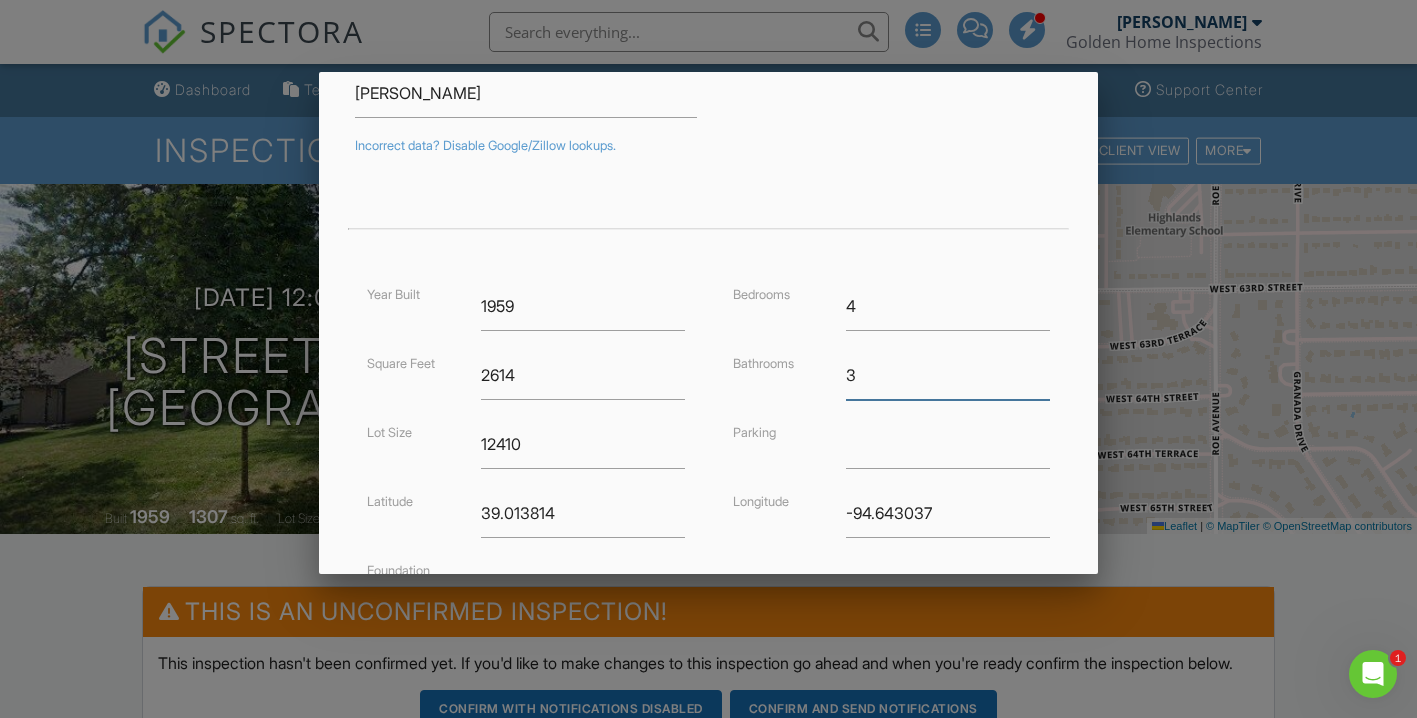 type on "3" 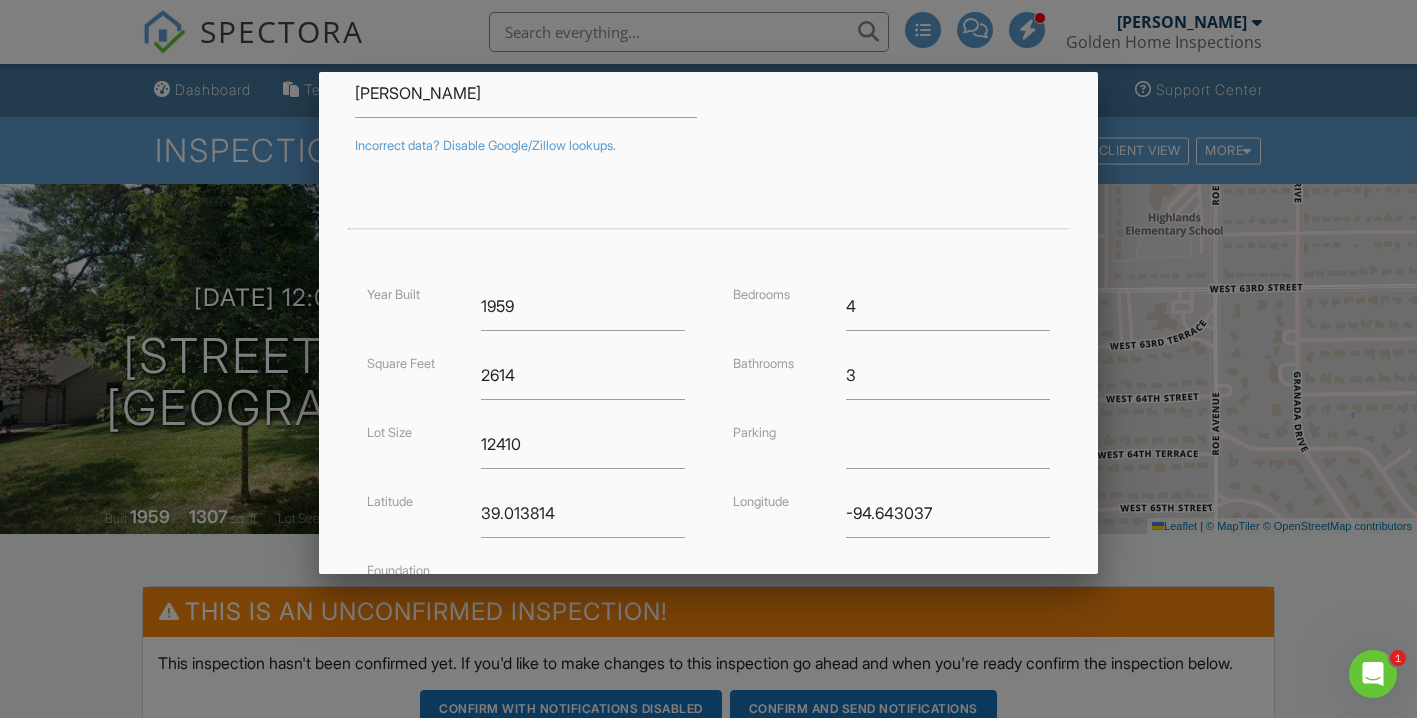 click on "Address
4915 W 63rd Terrace
Unit
Country
US
City
Prairie Village
State
KS
Zip
66208
County
Johnson
Incorrect data? Disable Google/Zillow lookups.
Year Built
1959
Square Feet
2614
Lot Size
12410
Latitude
39.013814
Foundation
▼ Basement Slab Crawlspace
Basement
Slab
Crawlspace
Bedrooms
4
Bathrooms
3
Parking
Longitude
-94.643037
Cancel
Save" at bounding box center (708, 301) 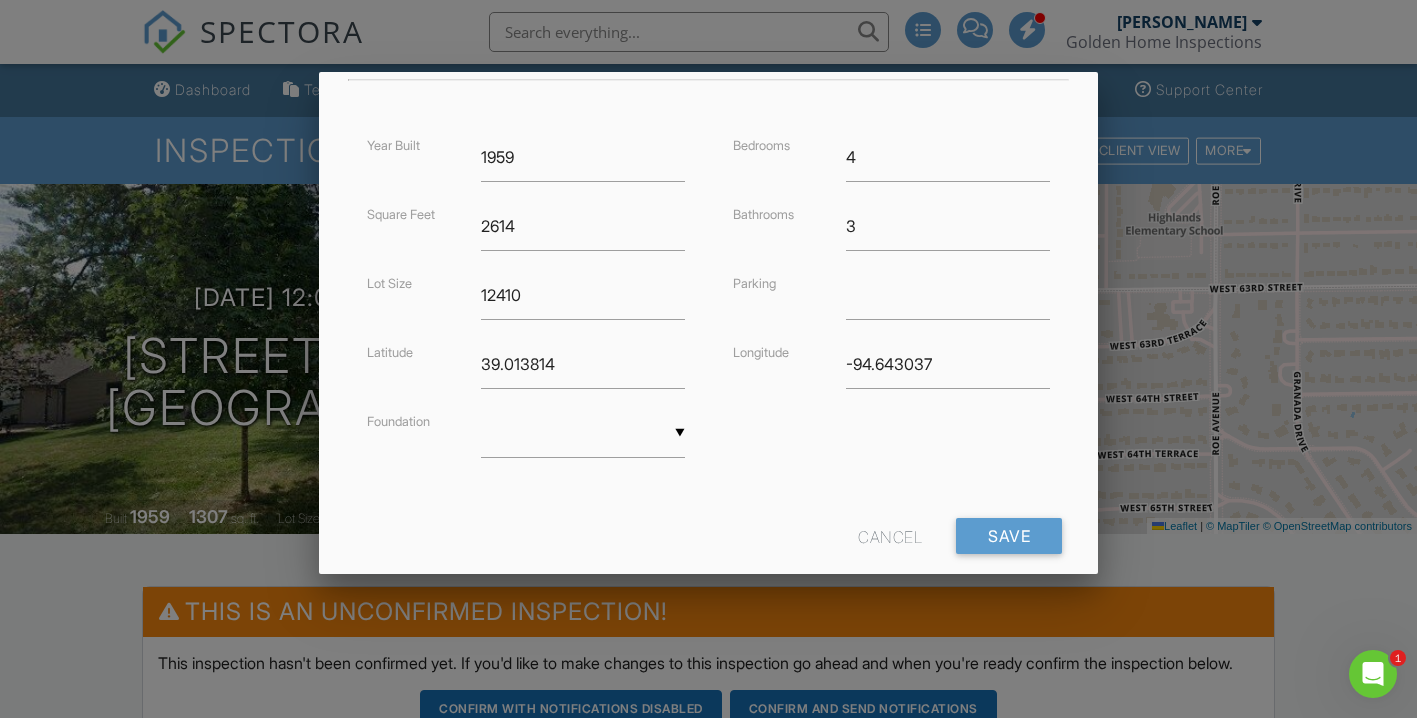 scroll, scrollTop: 459, scrollLeft: 0, axis: vertical 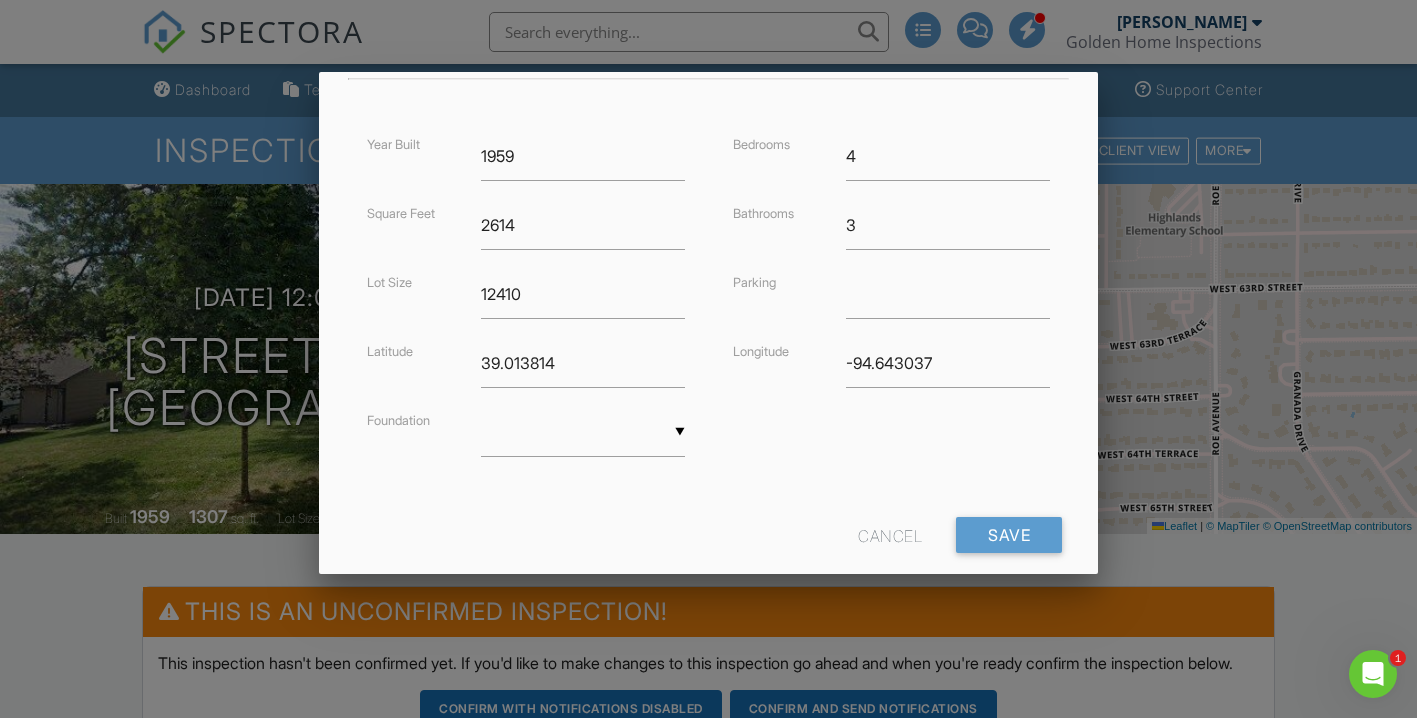 click on "▼ Basement Slab Crawlspace
Basement
Slab
Crawlspace" at bounding box center [583, 432] 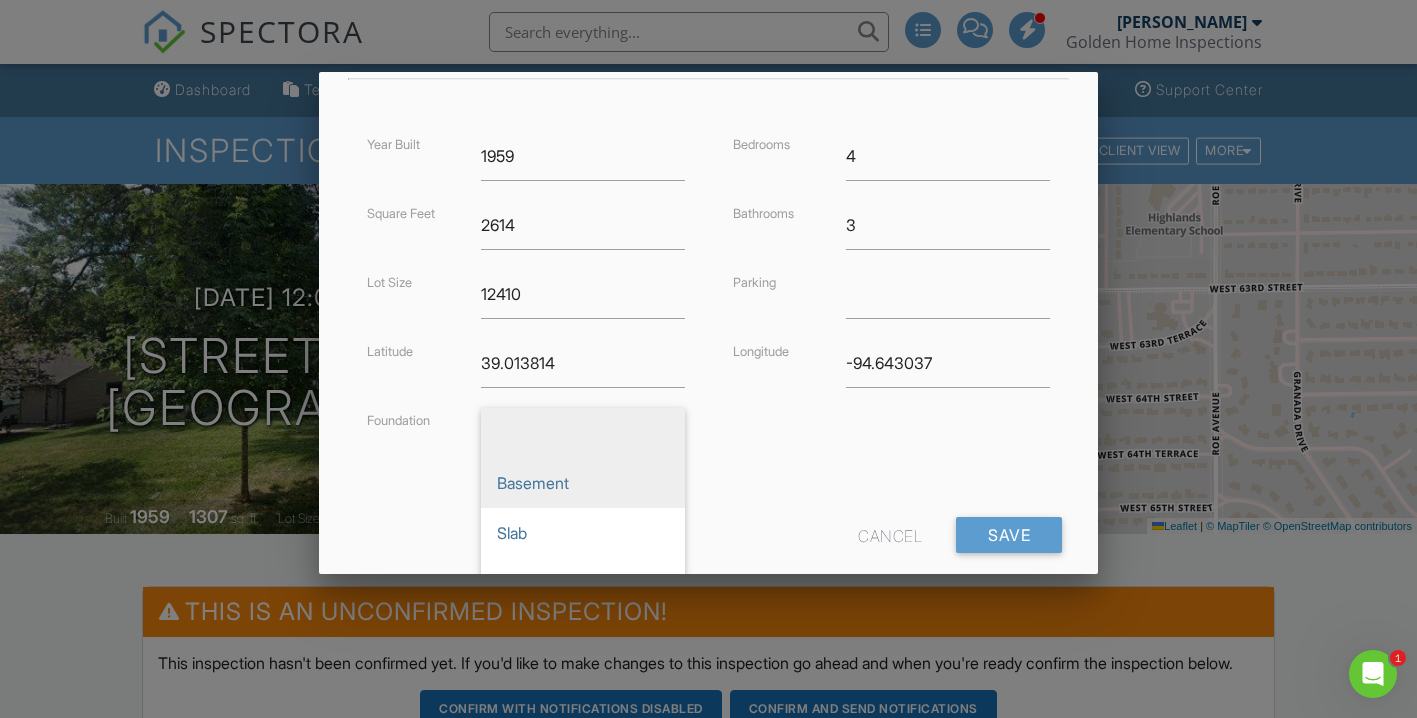 click on "Basement" at bounding box center [583, 483] 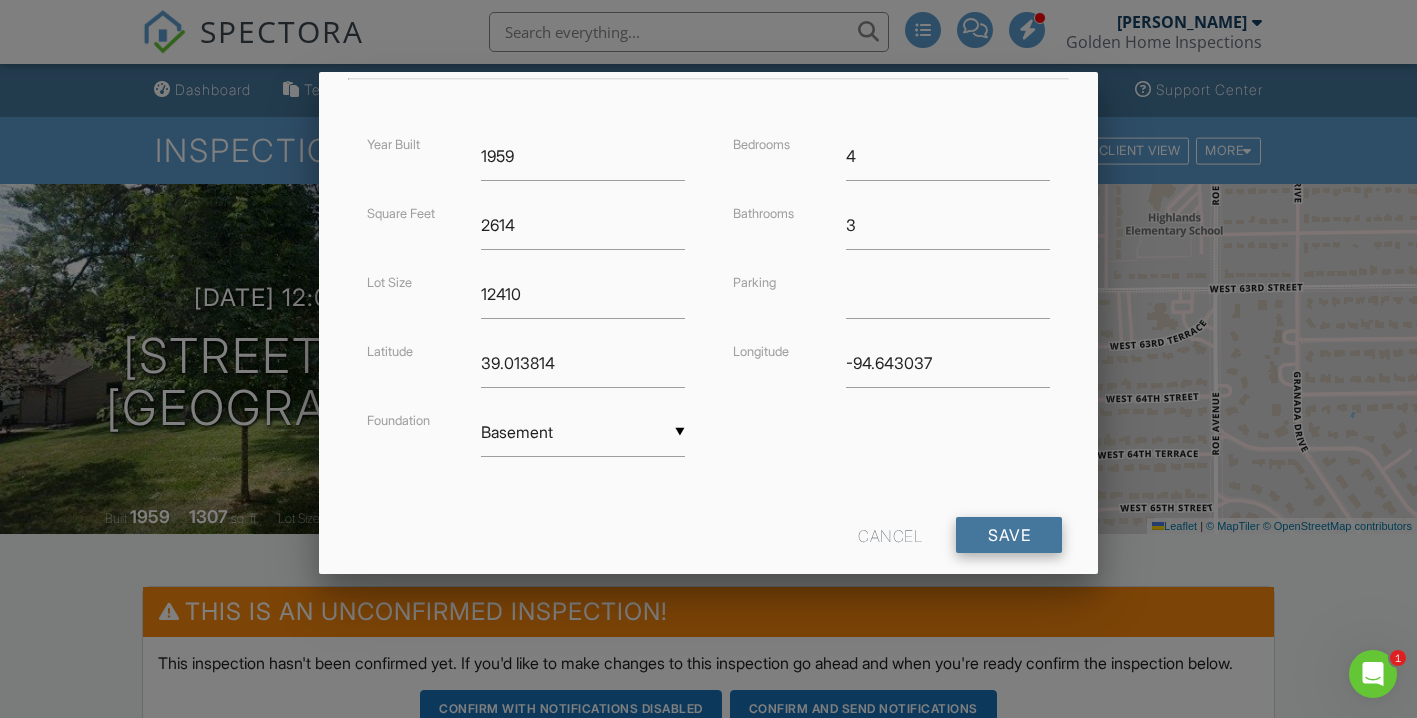 click on "Save" at bounding box center [1009, 535] 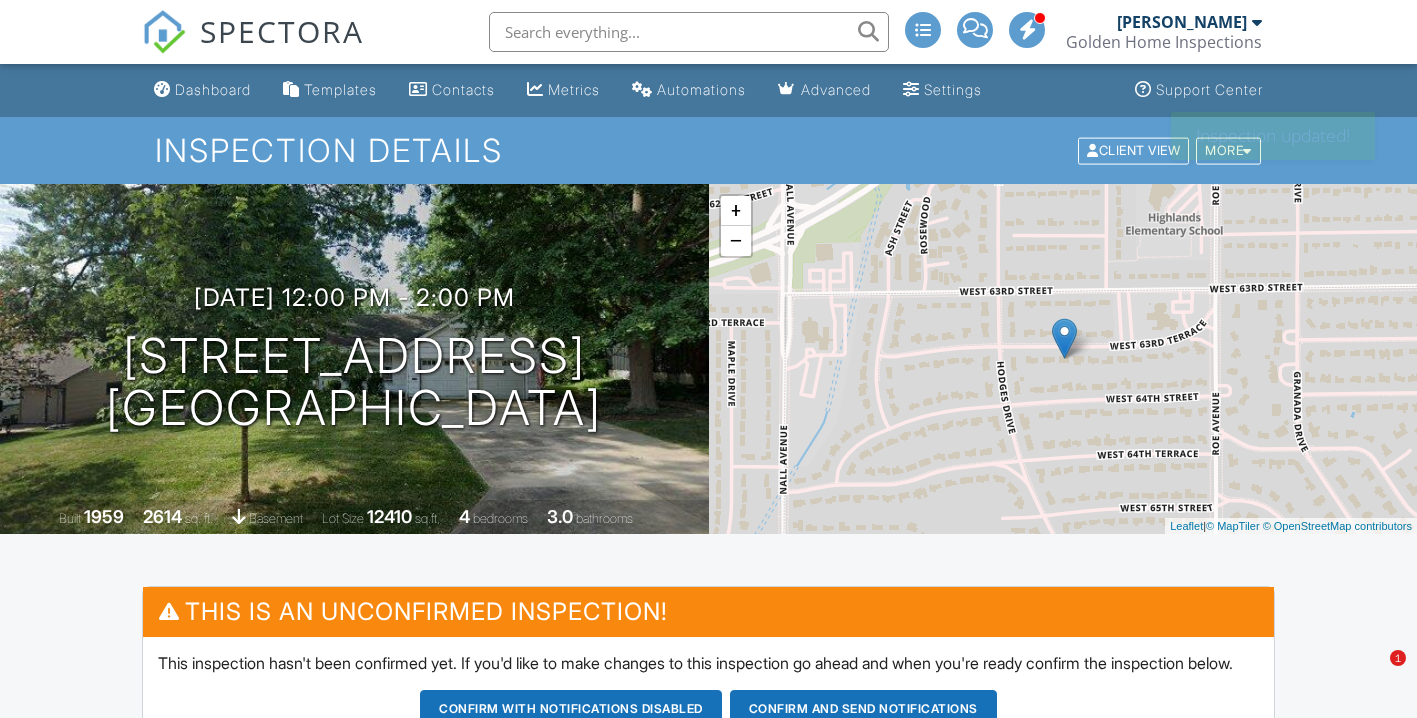 scroll, scrollTop: 0, scrollLeft: 0, axis: both 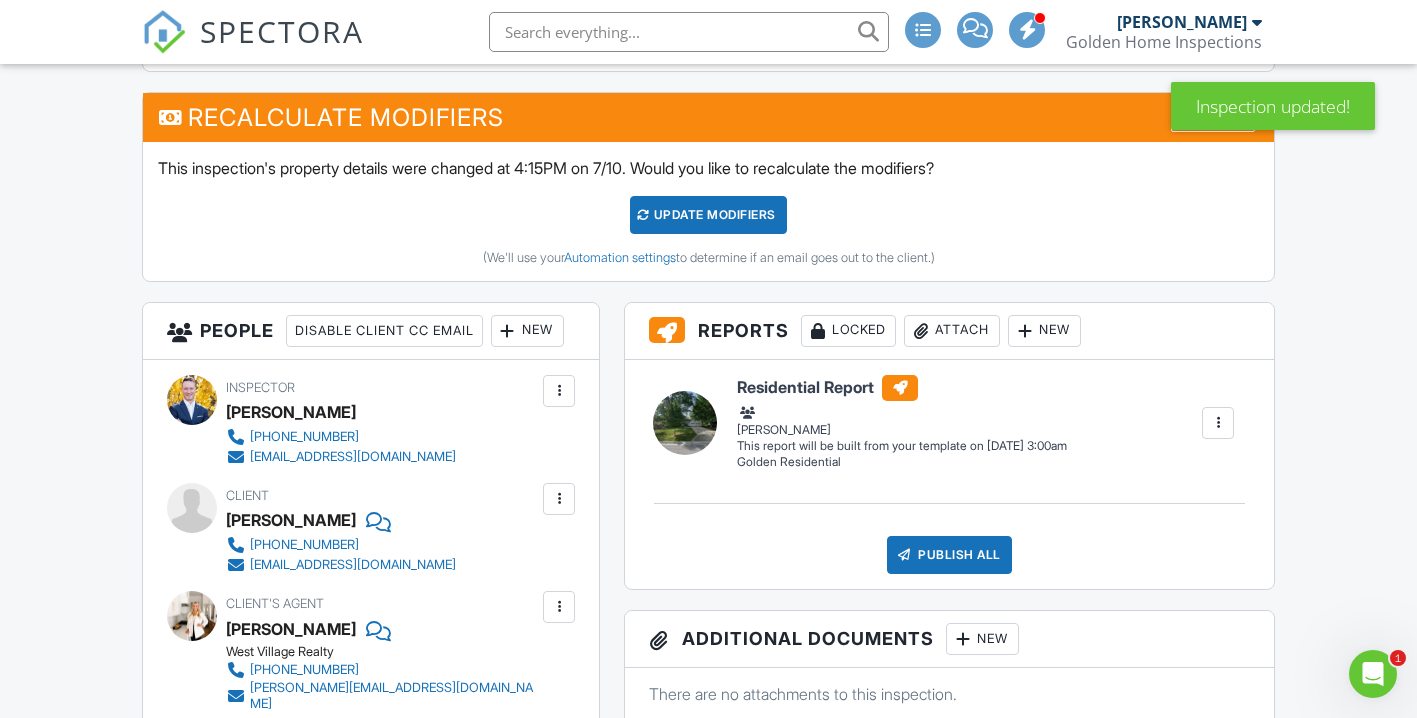 click on "UPDATE Modifiers" at bounding box center [708, 215] 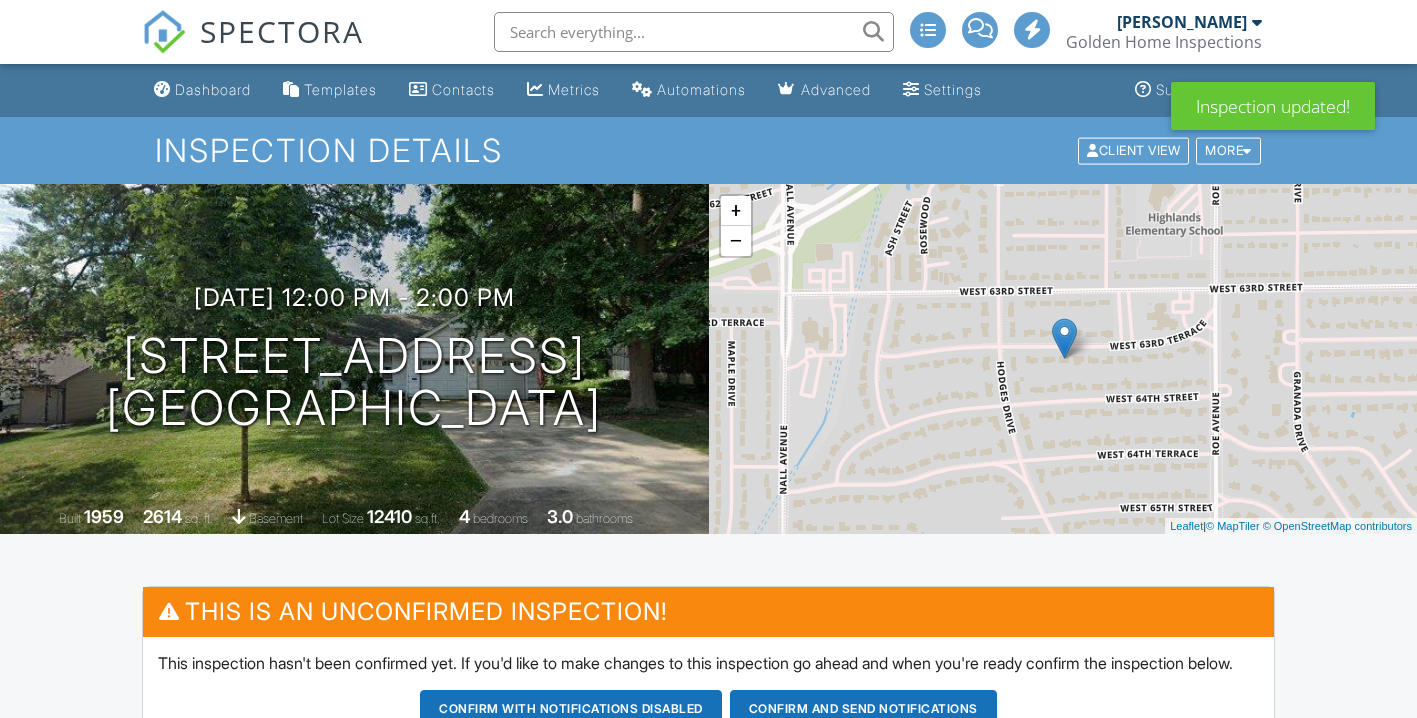 scroll, scrollTop: 515, scrollLeft: 0, axis: vertical 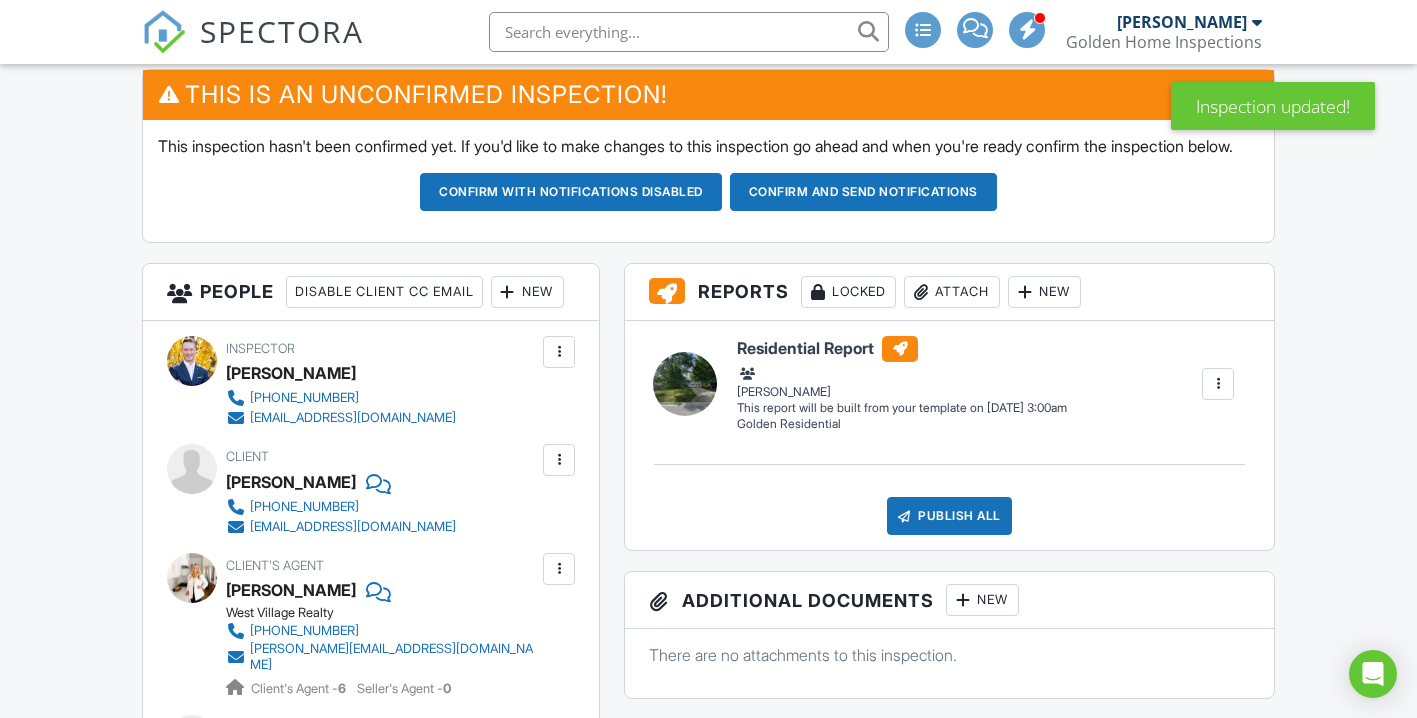 click on "New" at bounding box center (527, 292) 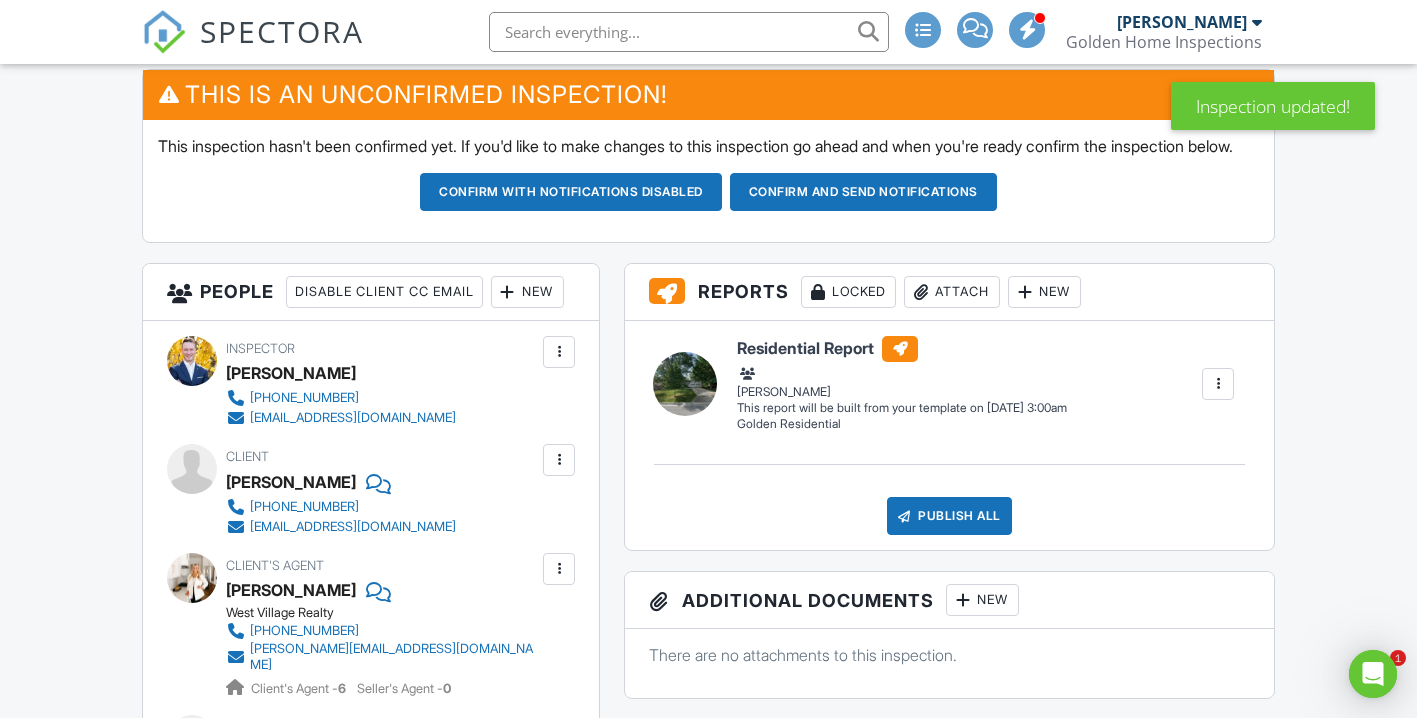 scroll, scrollTop: 0, scrollLeft: 0, axis: both 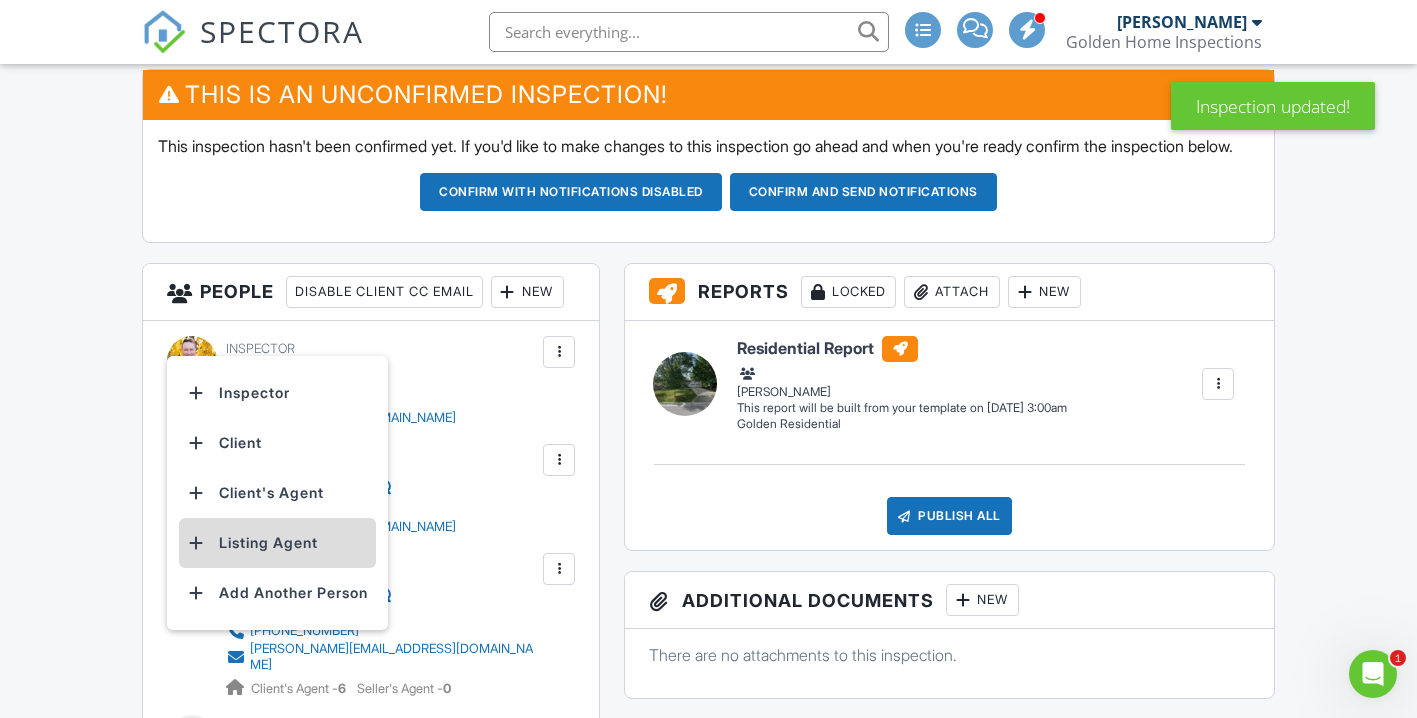 click on "Listing Agent" at bounding box center (277, 543) 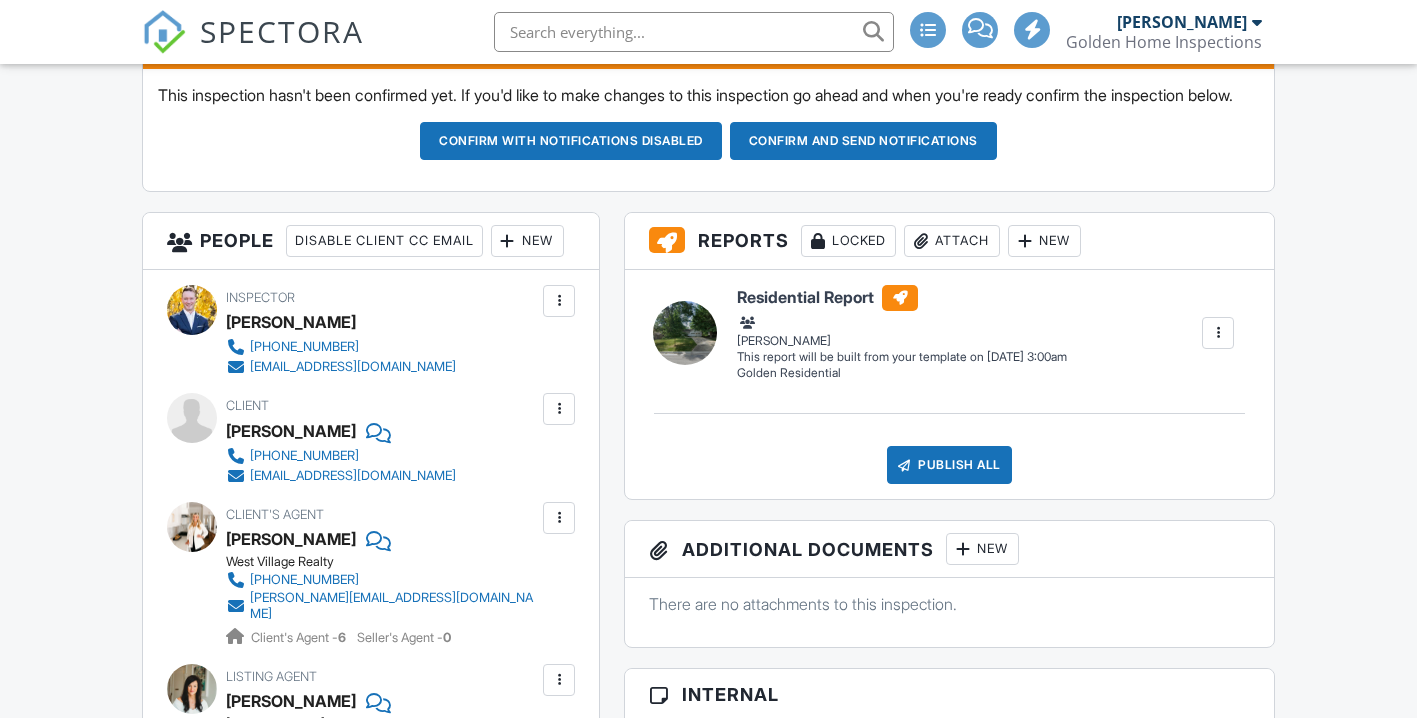 scroll, scrollTop: 1349, scrollLeft: 0, axis: vertical 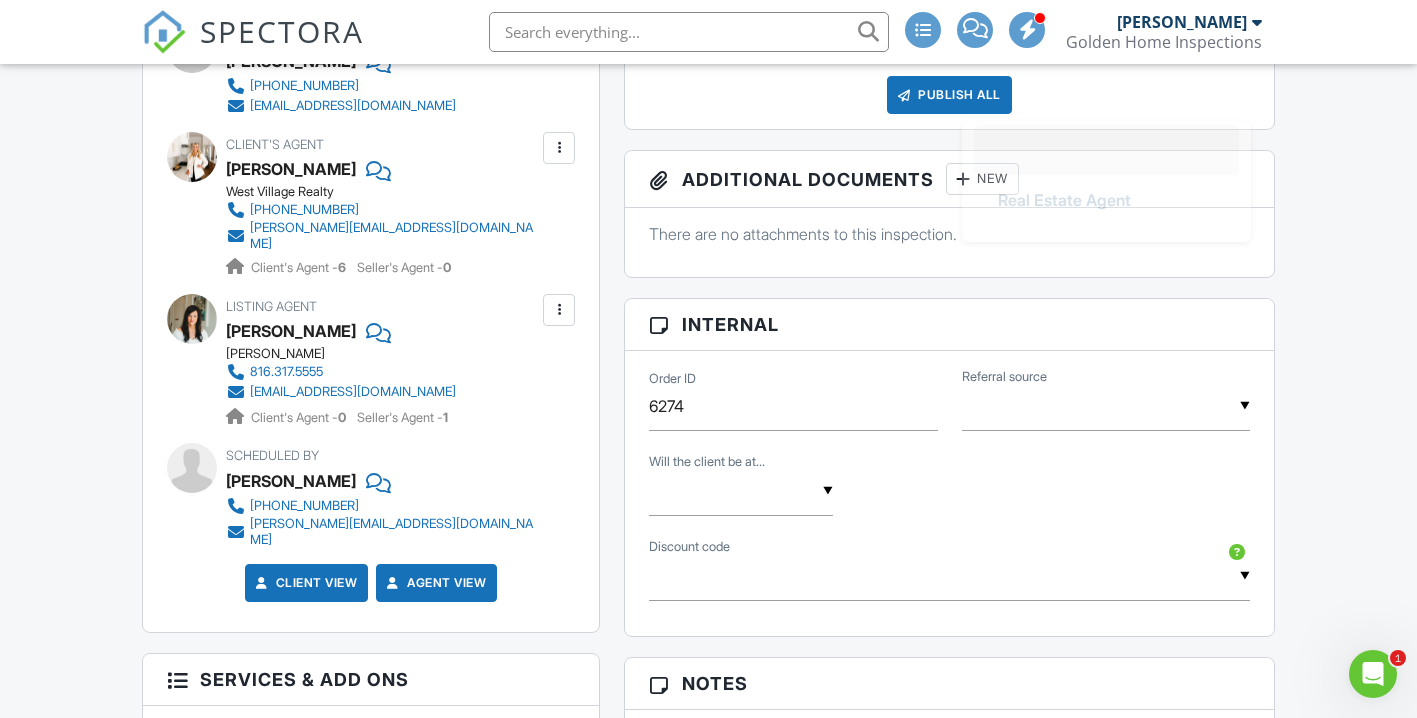 click at bounding box center (1106, 406) 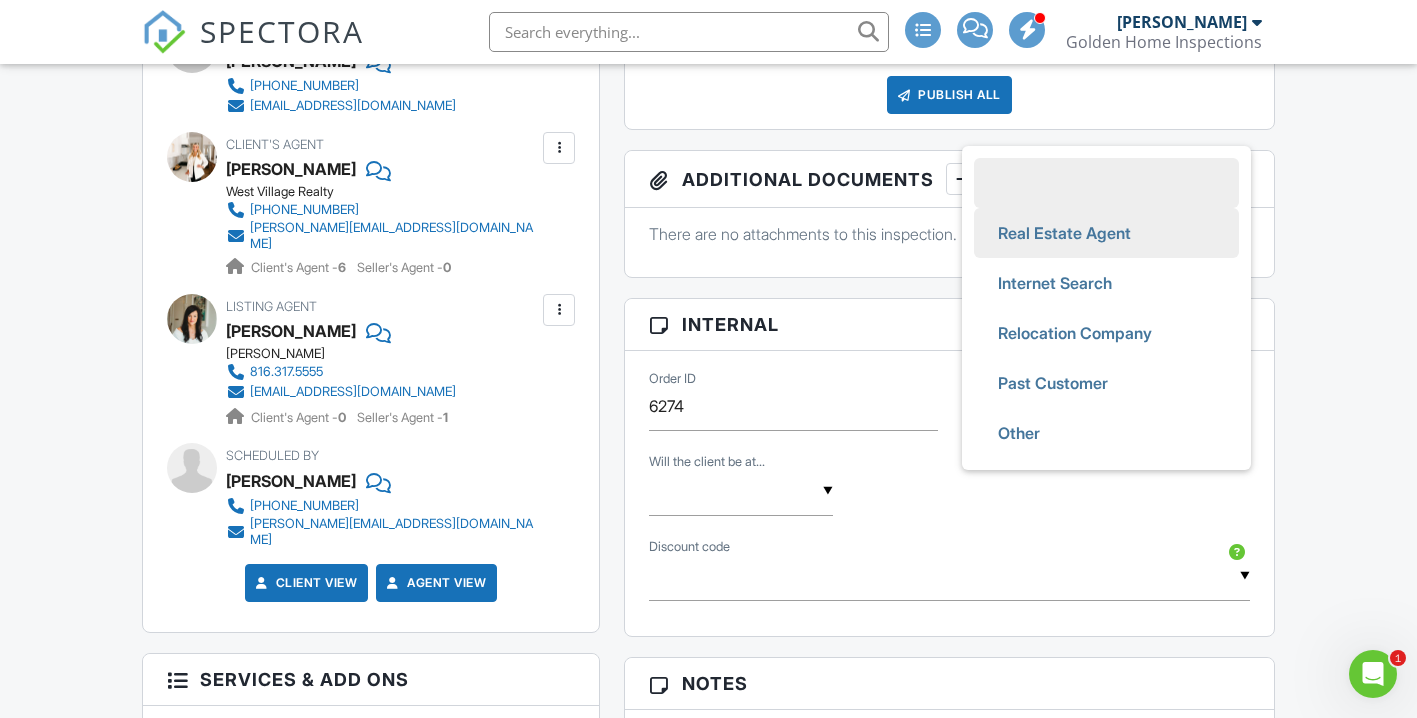 click on "Real Estate Agent" at bounding box center [1064, 233] 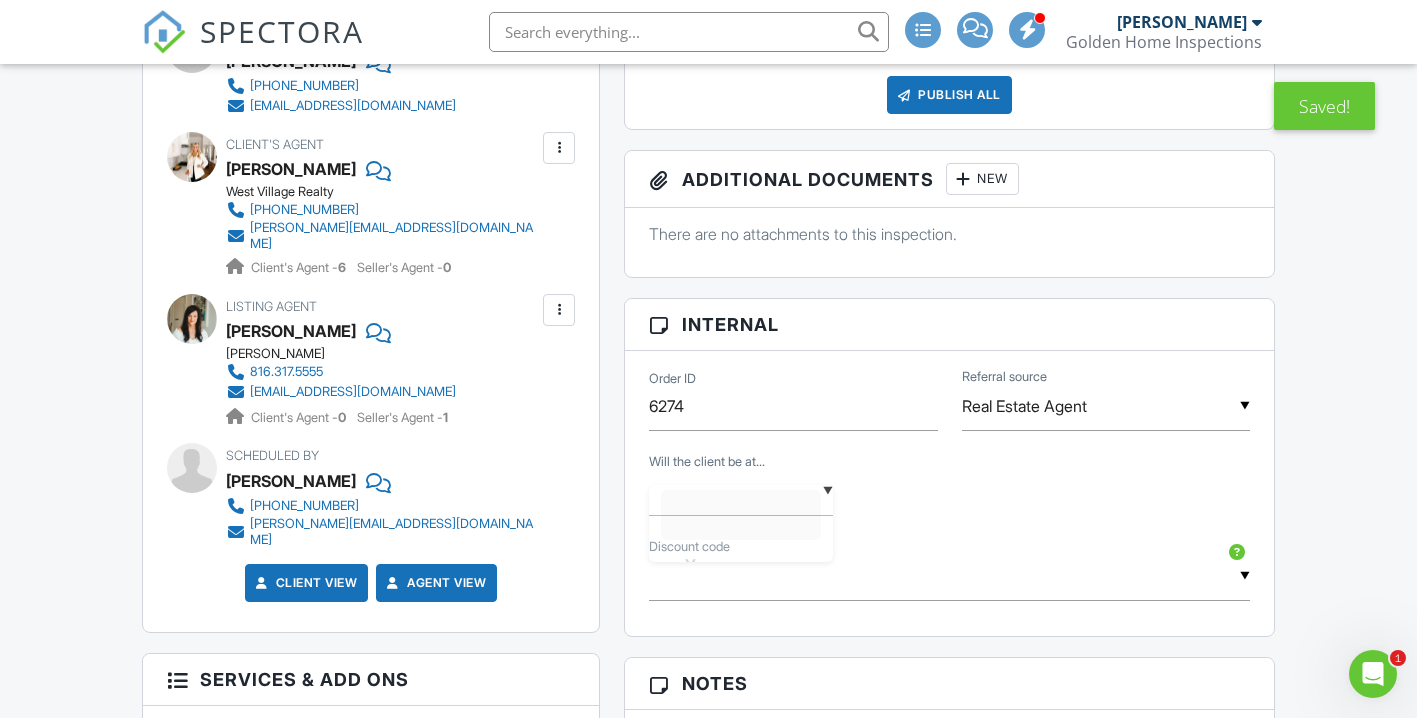 click on "▼ Yes No
Yes
No" at bounding box center (741, 491) 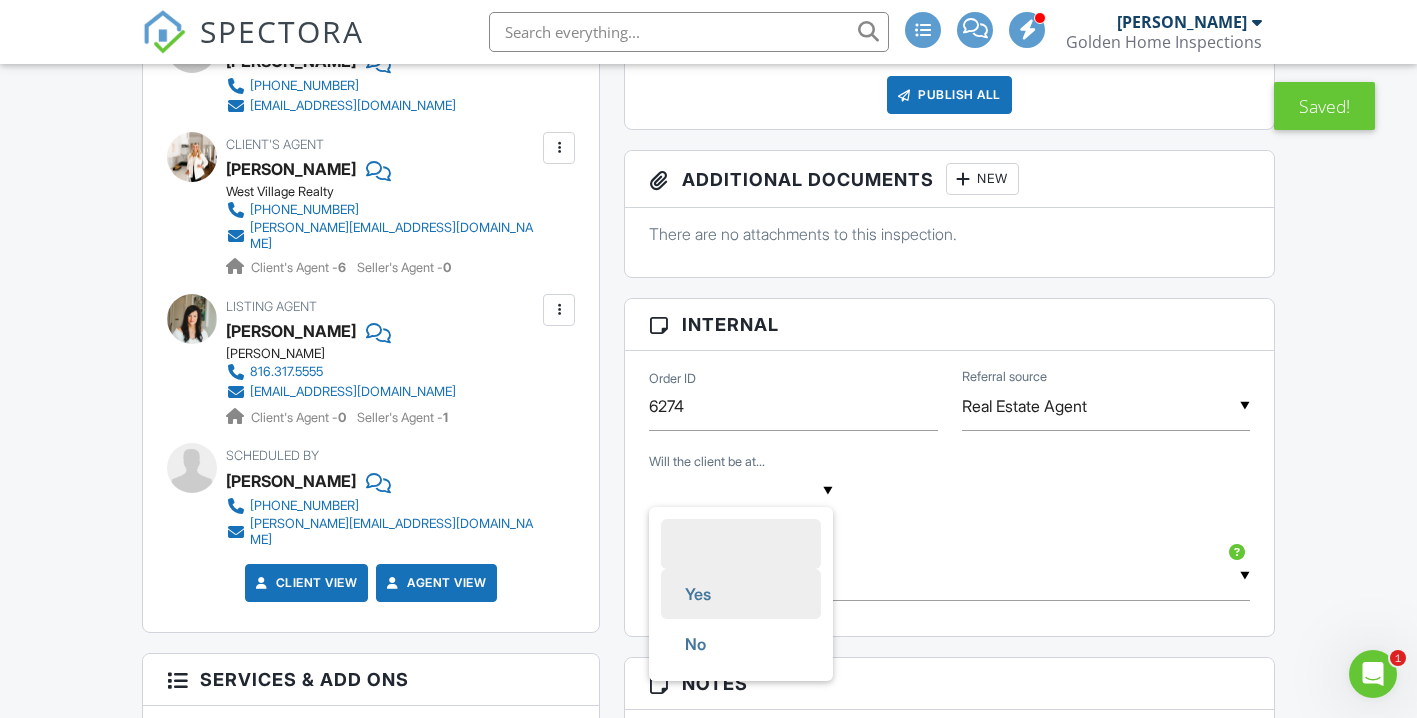 click on "Yes" at bounding box center (698, 594) 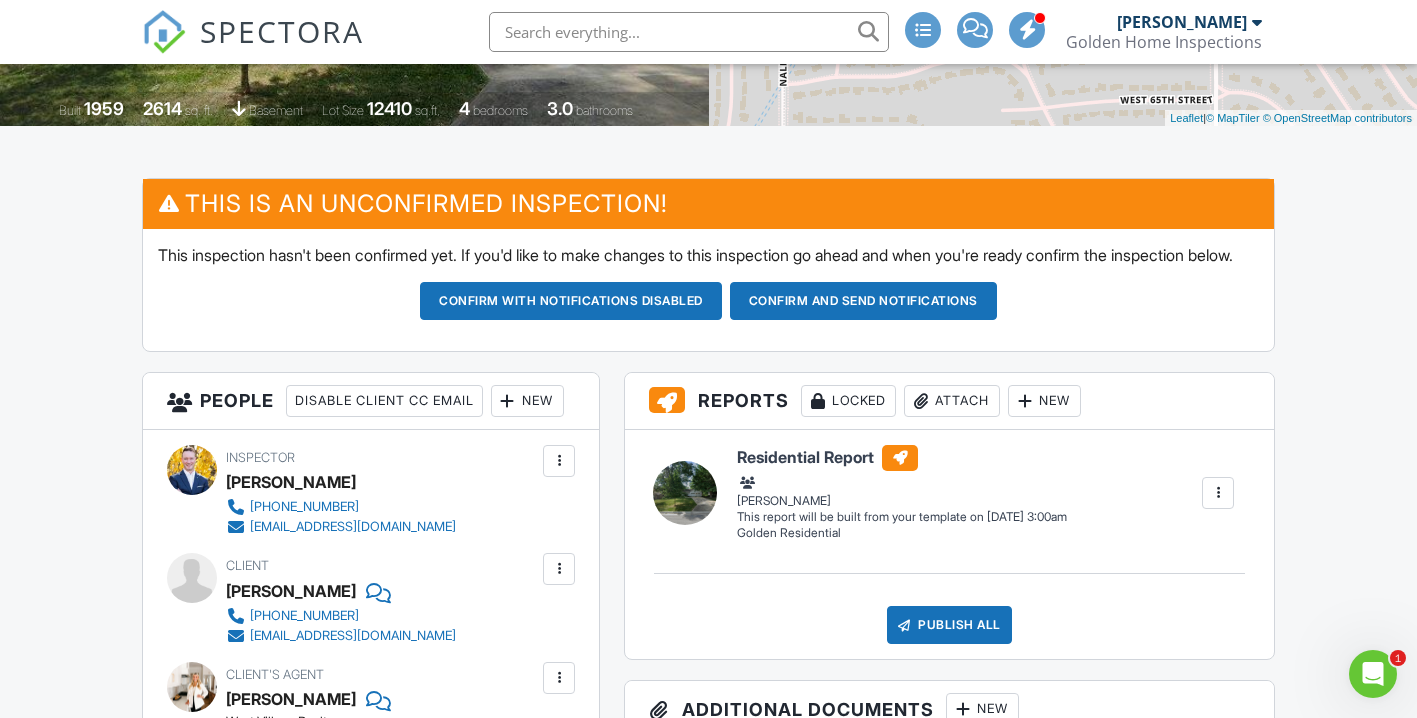 scroll, scrollTop: 0, scrollLeft: 0, axis: both 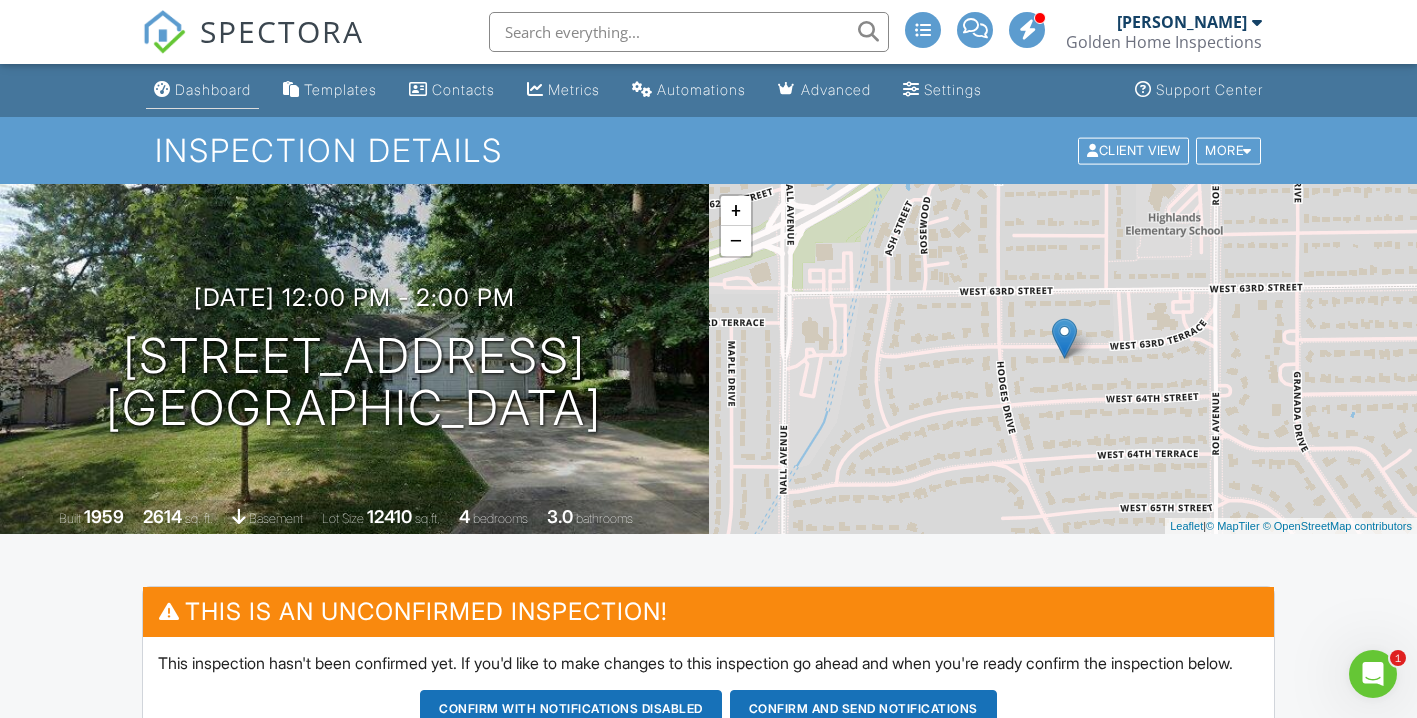 click on "Dashboard" at bounding box center (202, 90) 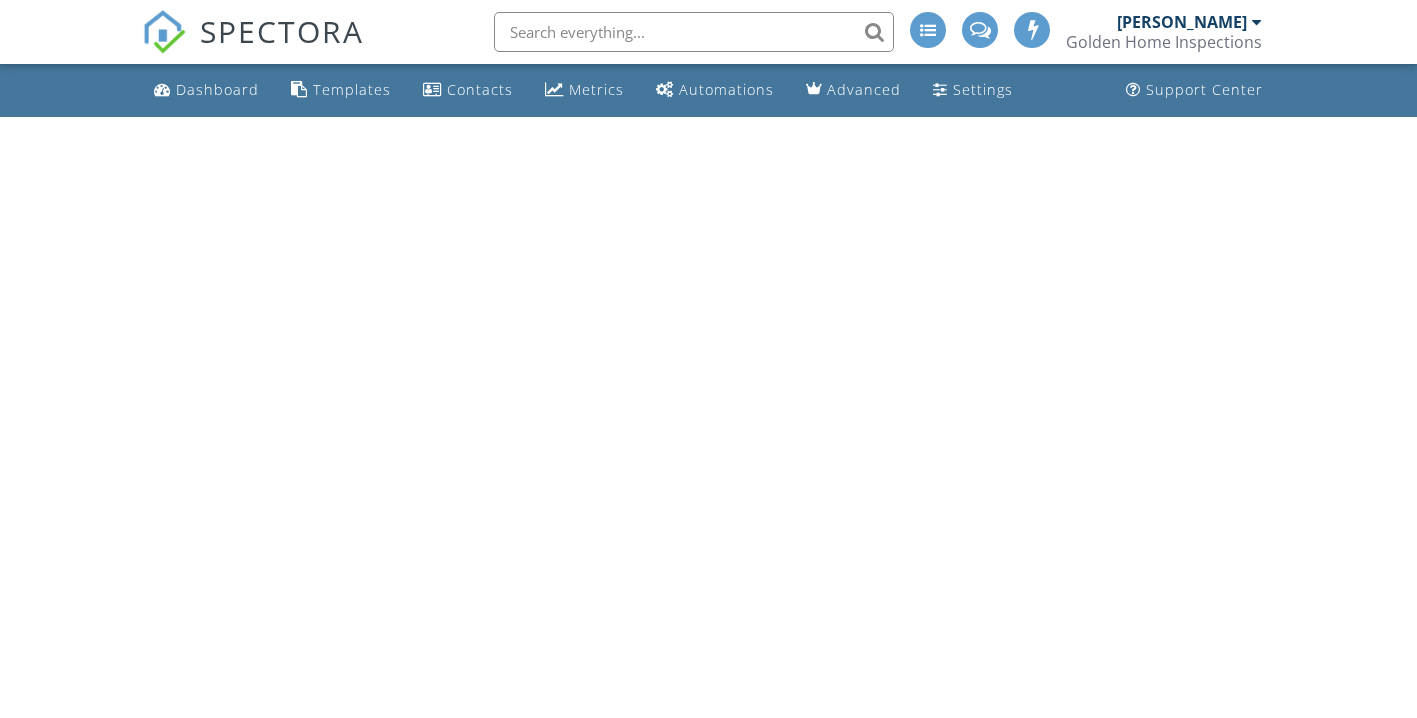 scroll, scrollTop: 0, scrollLeft: 0, axis: both 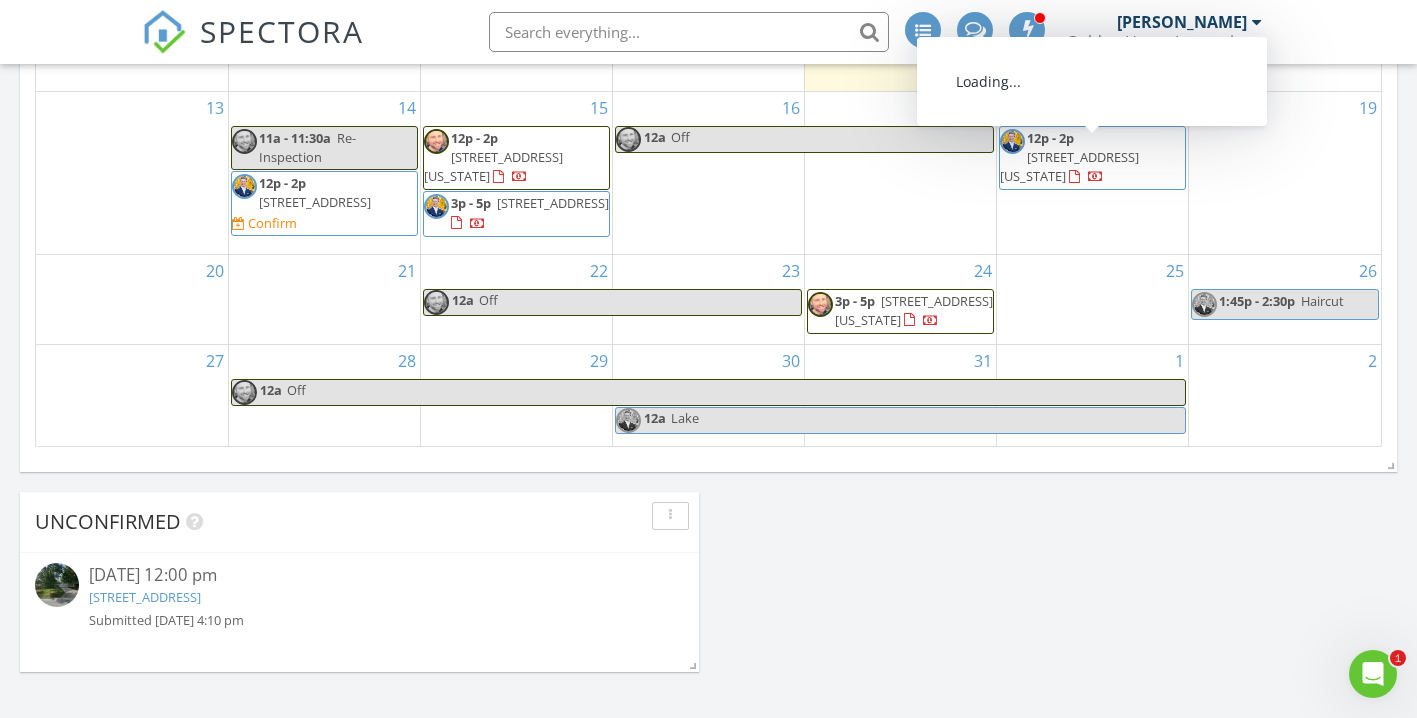 click on "12p - 2p
[STREET_ADDRESS][US_STATE]" at bounding box center [1092, 158] 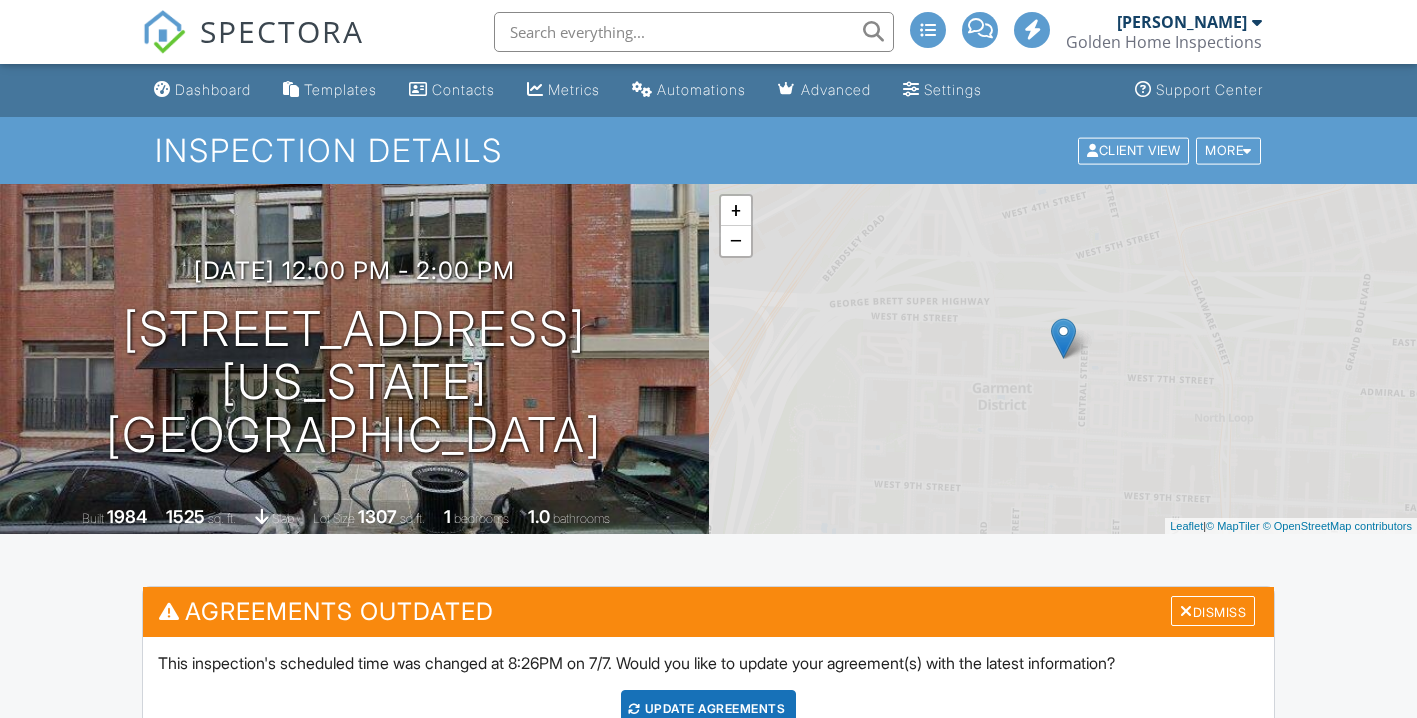 scroll, scrollTop: 0, scrollLeft: 0, axis: both 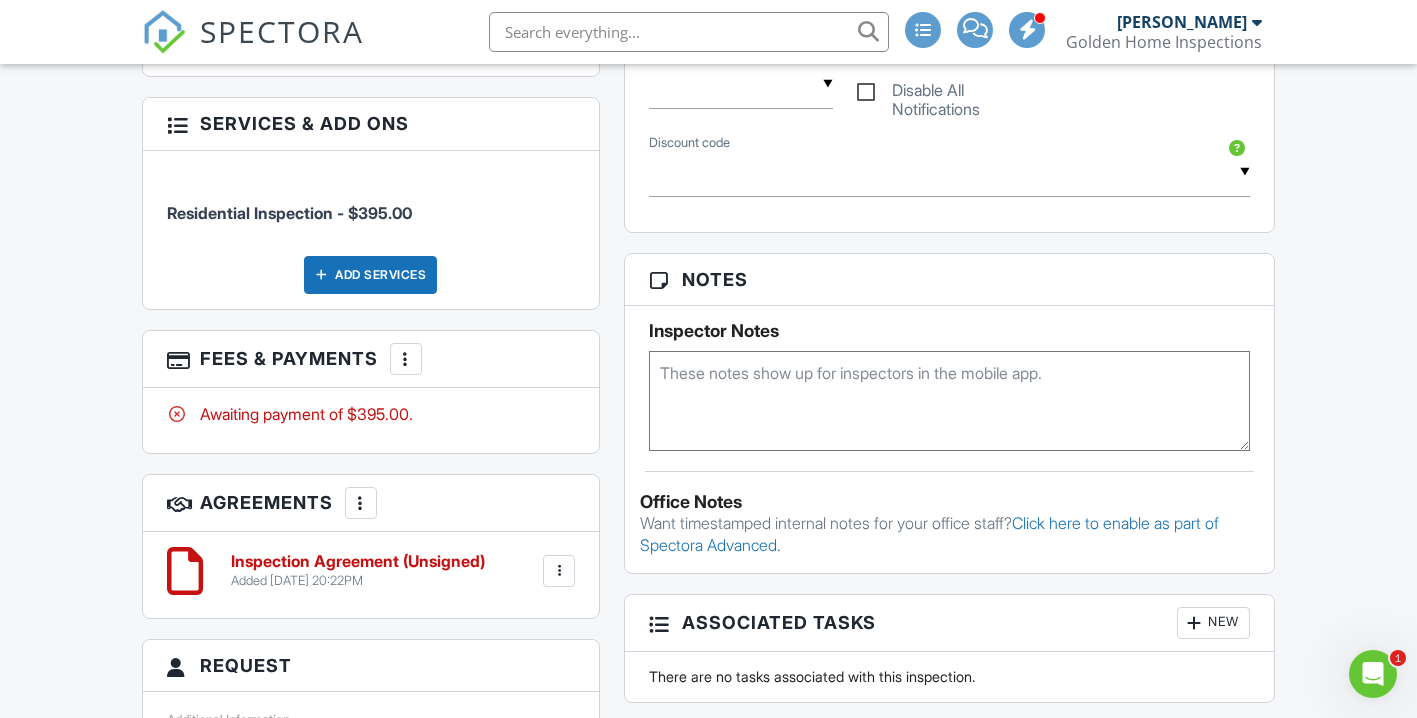 click at bounding box center (406, 359) 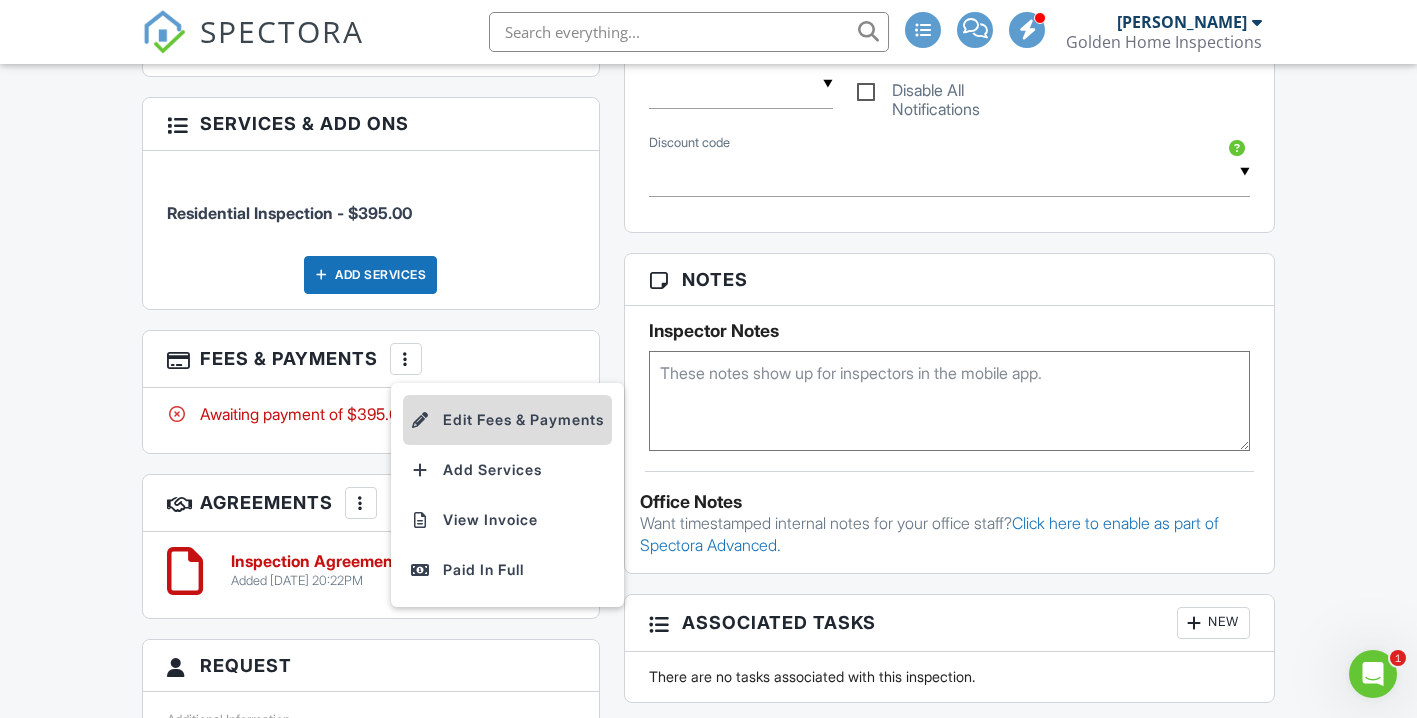 click on "Edit Fees & Payments" at bounding box center (507, 420) 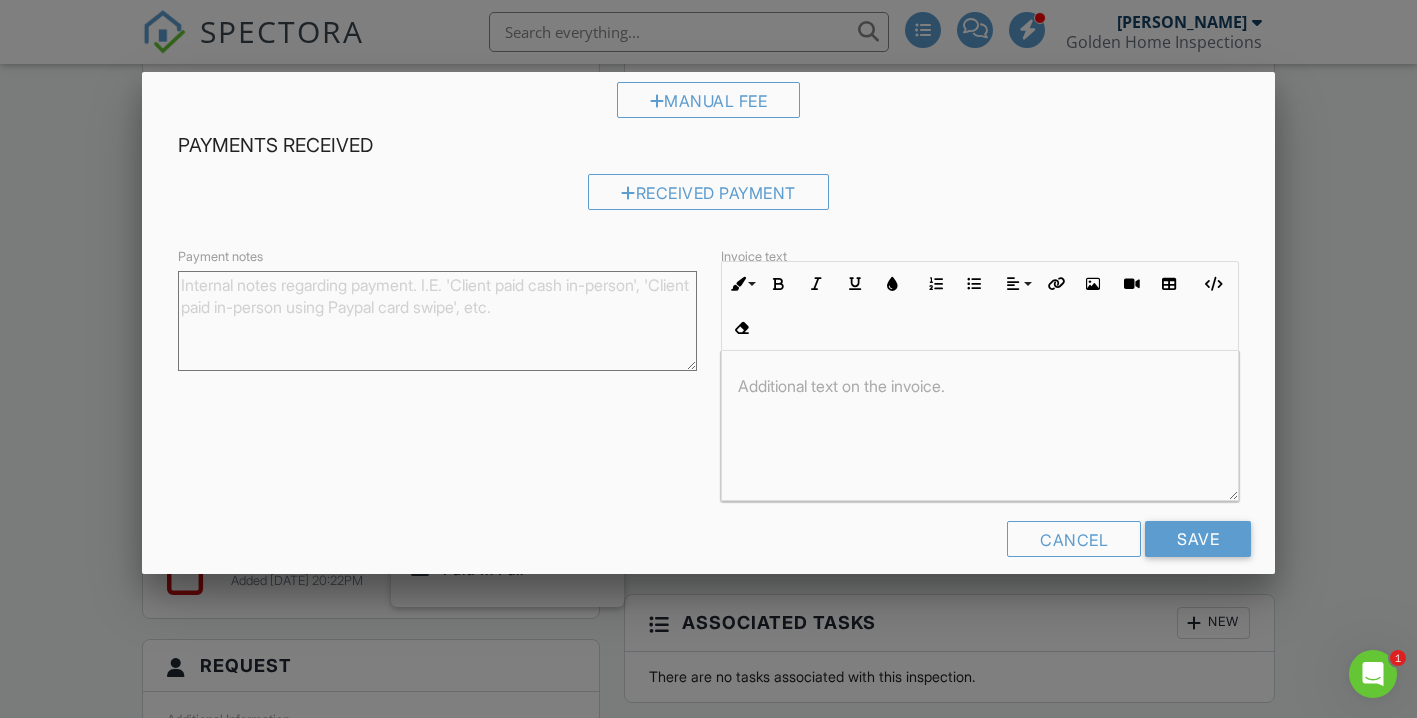 scroll, scrollTop: 232, scrollLeft: 0, axis: vertical 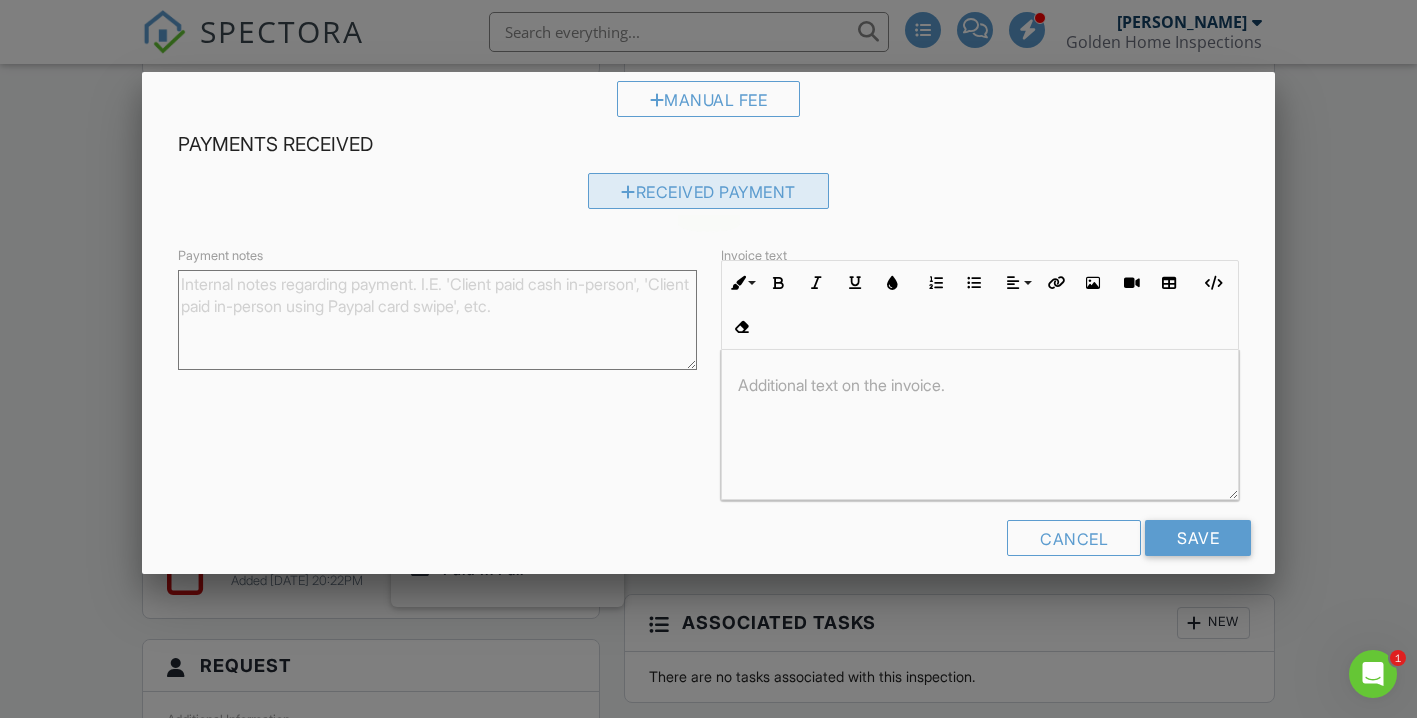 click on "Received Payment" at bounding box center [708, 191] 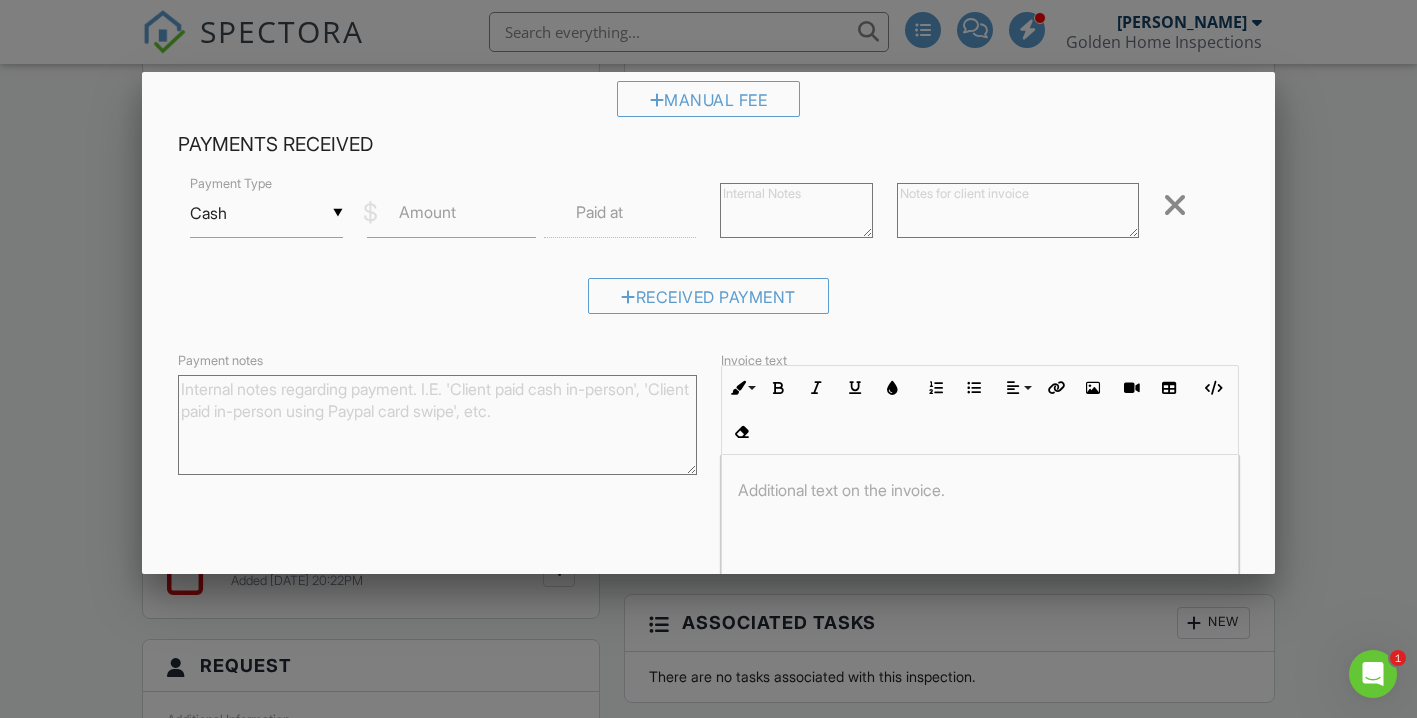 click on "▼ Cash Cash Check On-Site Card Other Cash
Check
On-Site Card
Other" at bounding box center (266, 213) 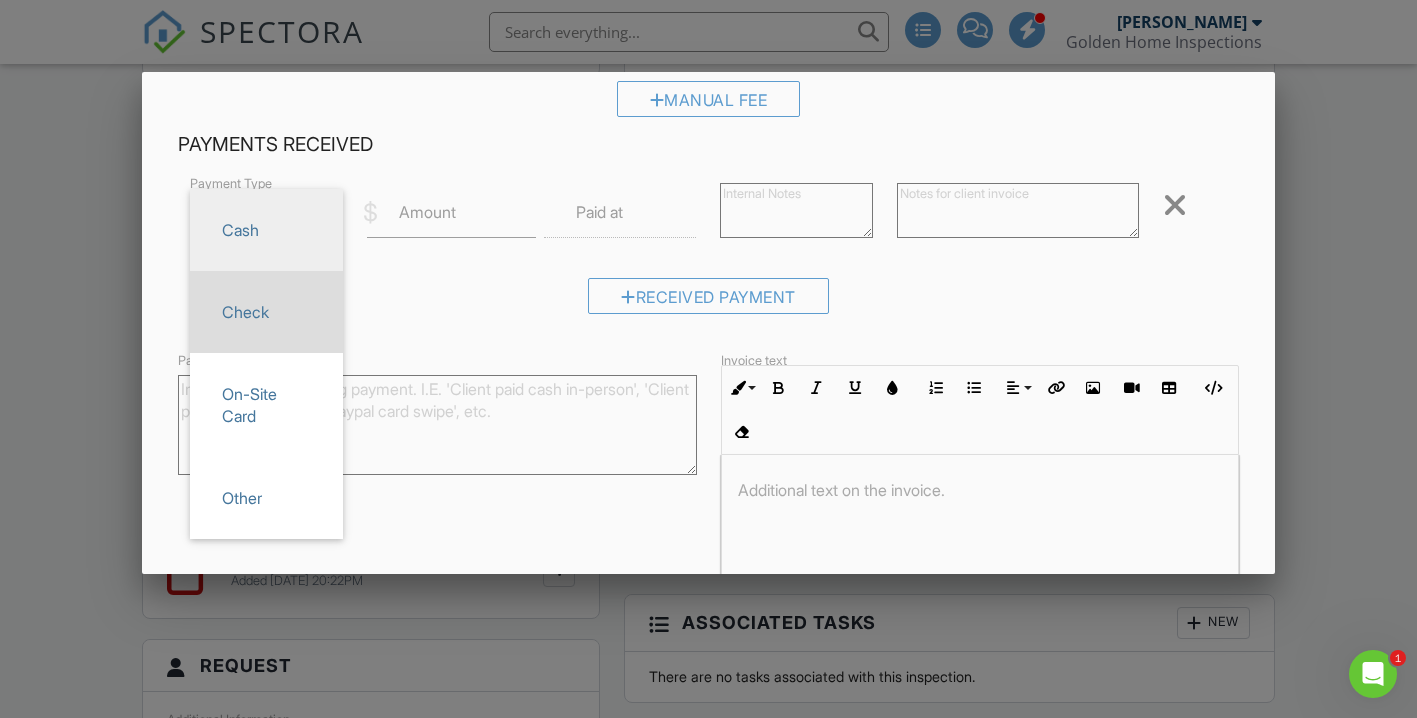 click on "Check" at bounding box center (266, 312) 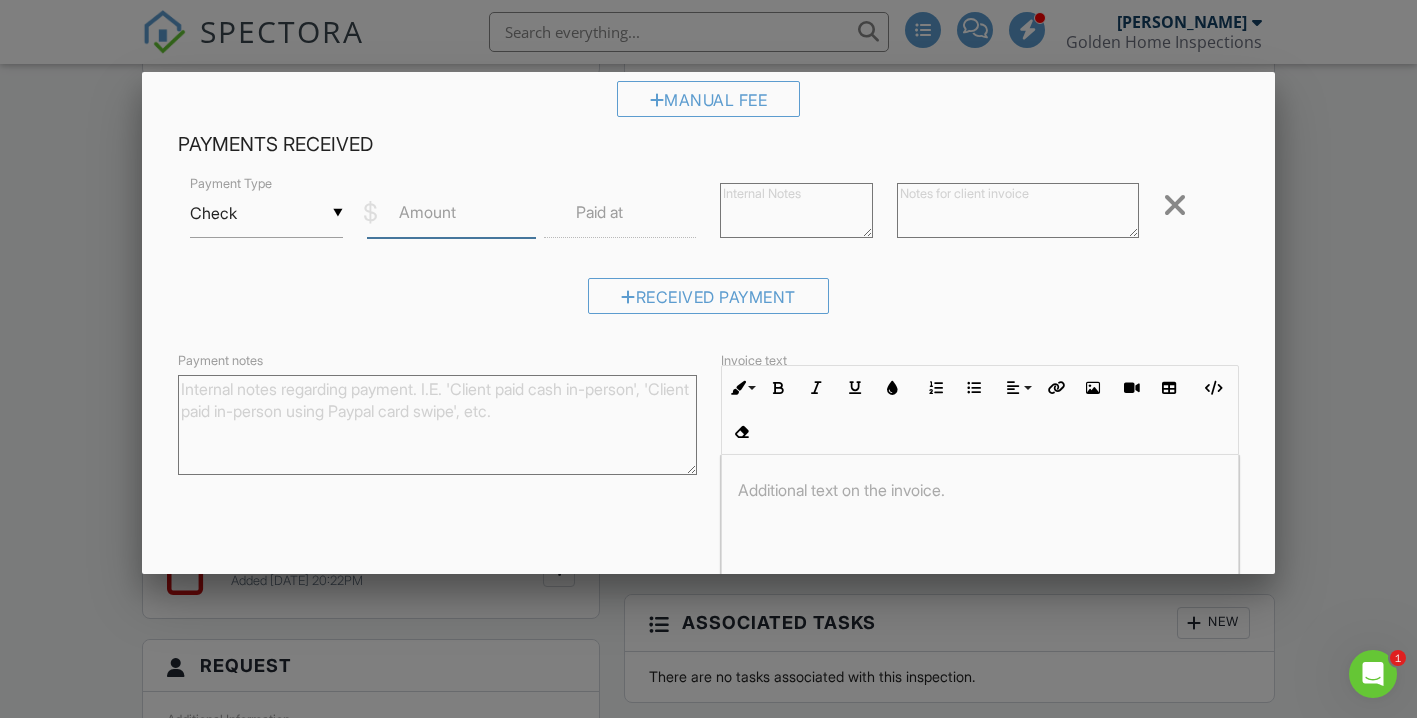 click on "Amount" at bounding box center (451, 213) 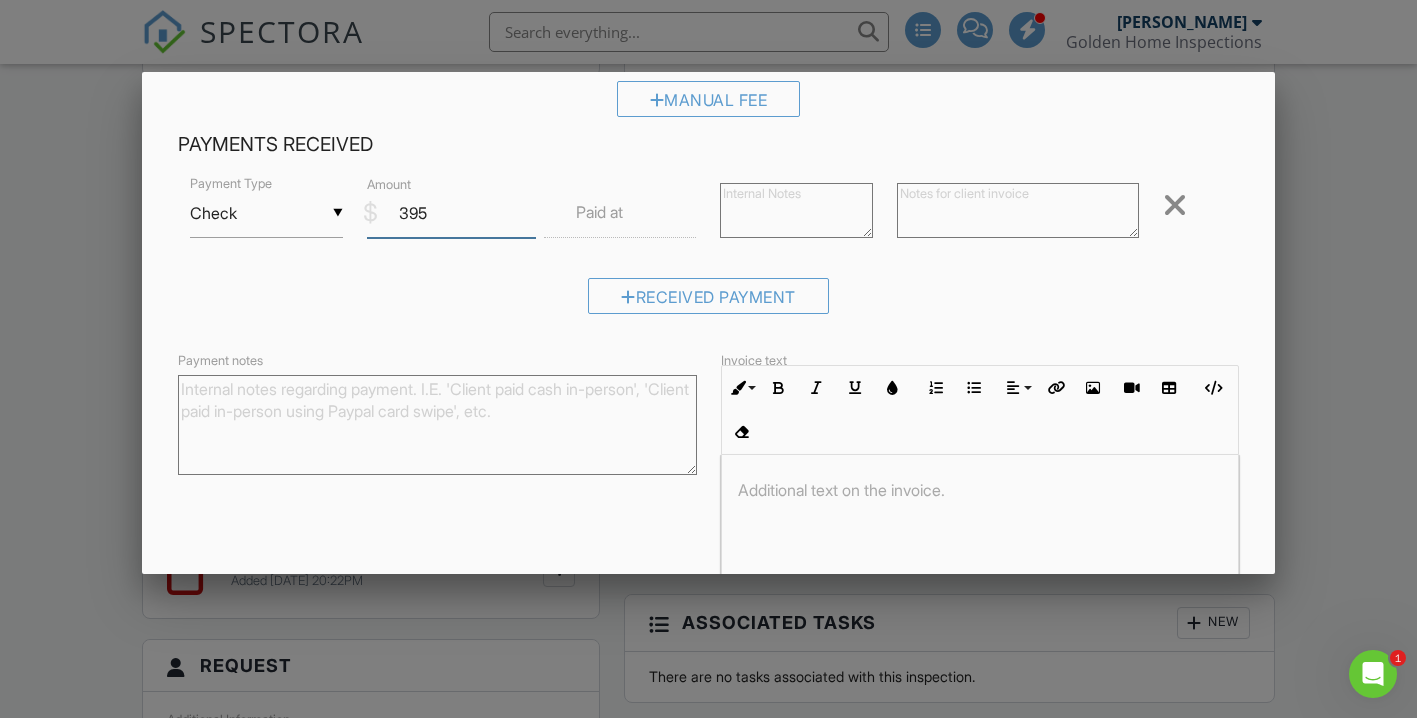 type on "395" 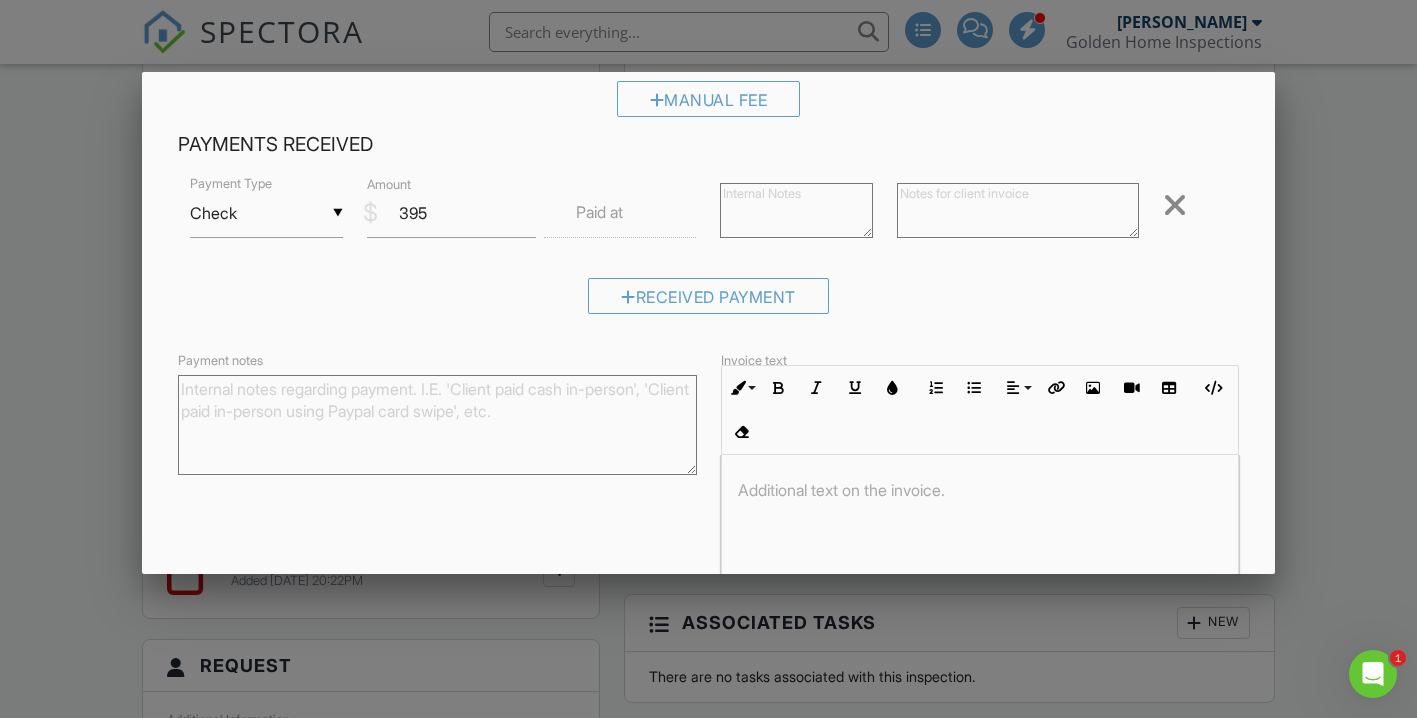 click at bounding box center (1017, 210) 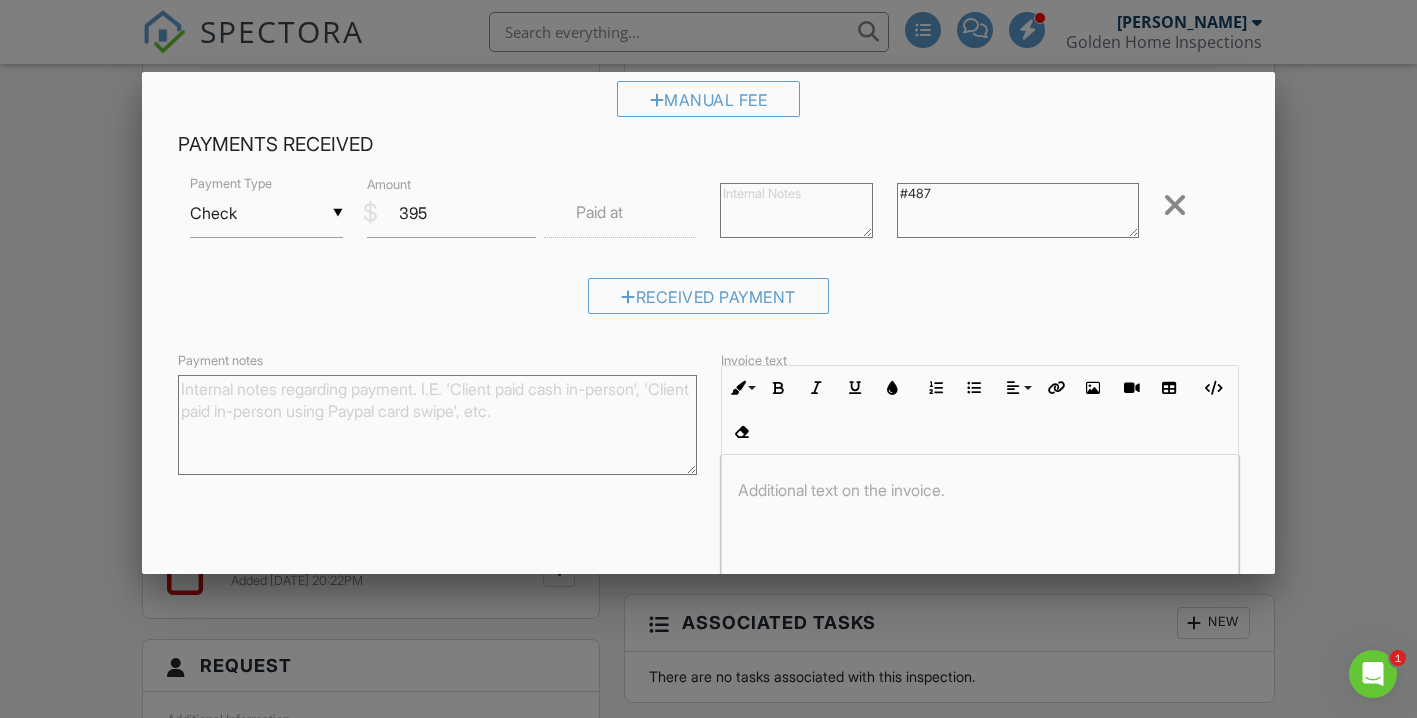 scroll, scrollTop: 357, scrollLeft: 0, axis: vertical 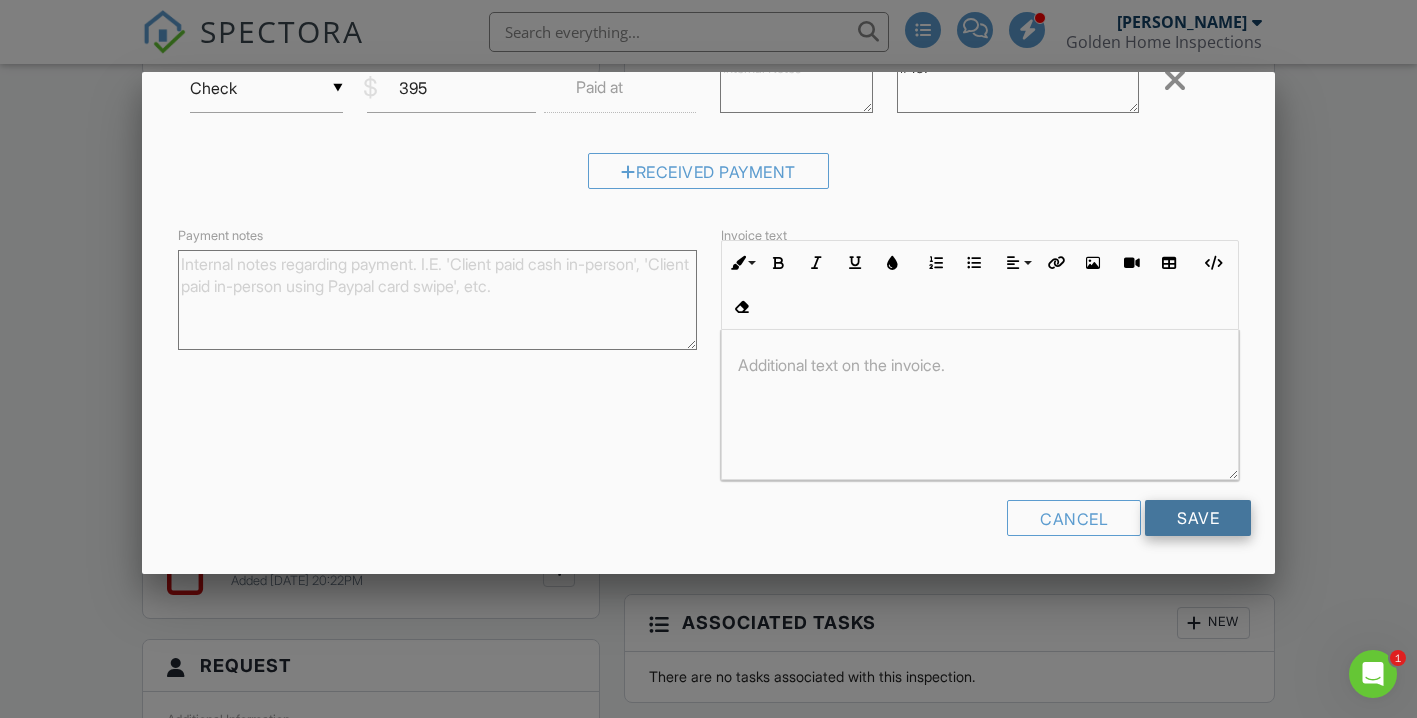 type on "#487" 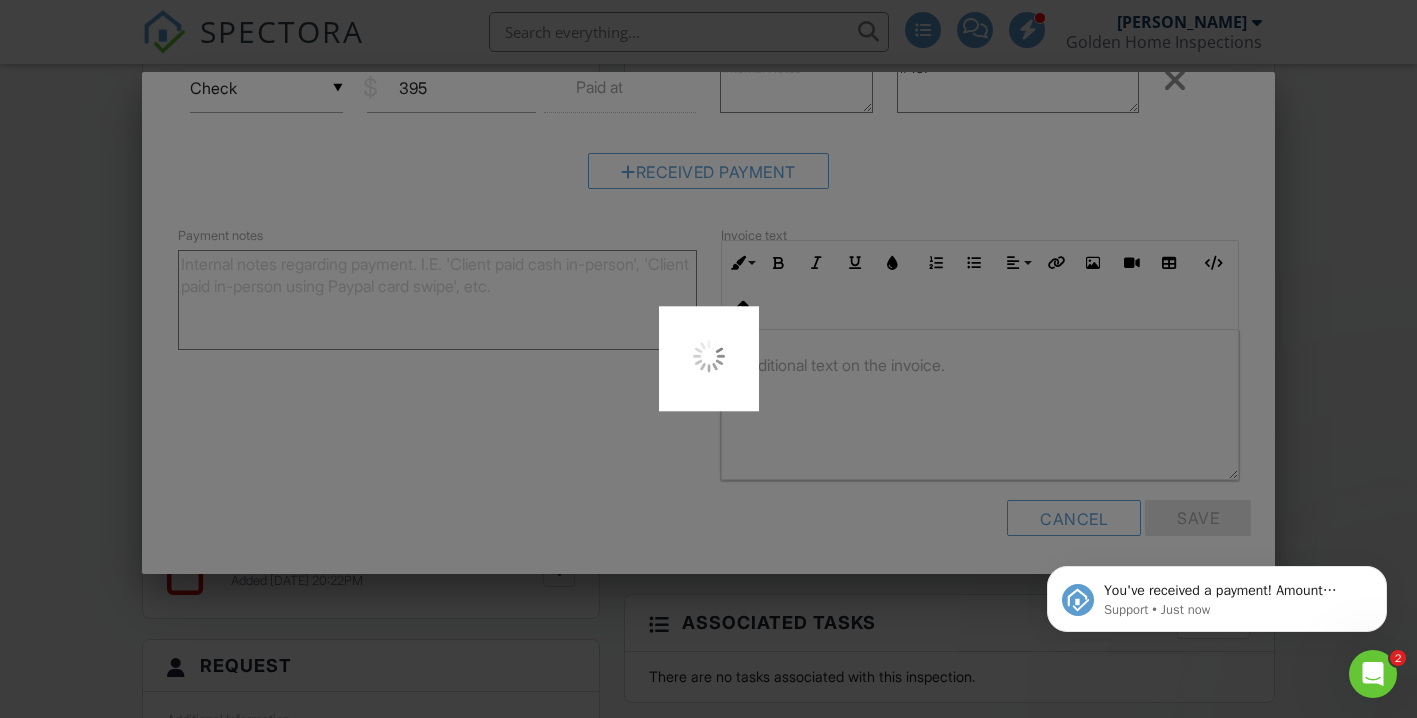 scroll, scrollTop: 0, scrollLeft: 0, axis: both 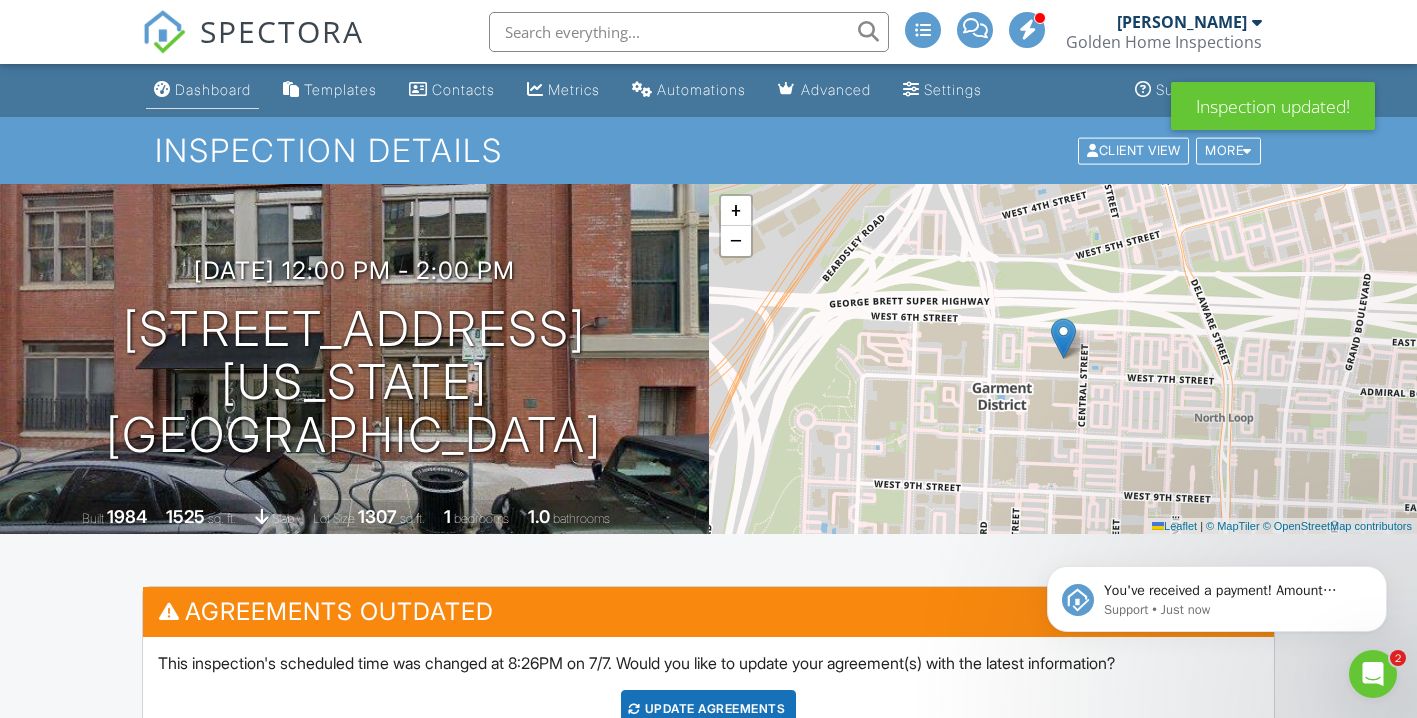 click on "Dashboard" at bounding box center [213, 89] 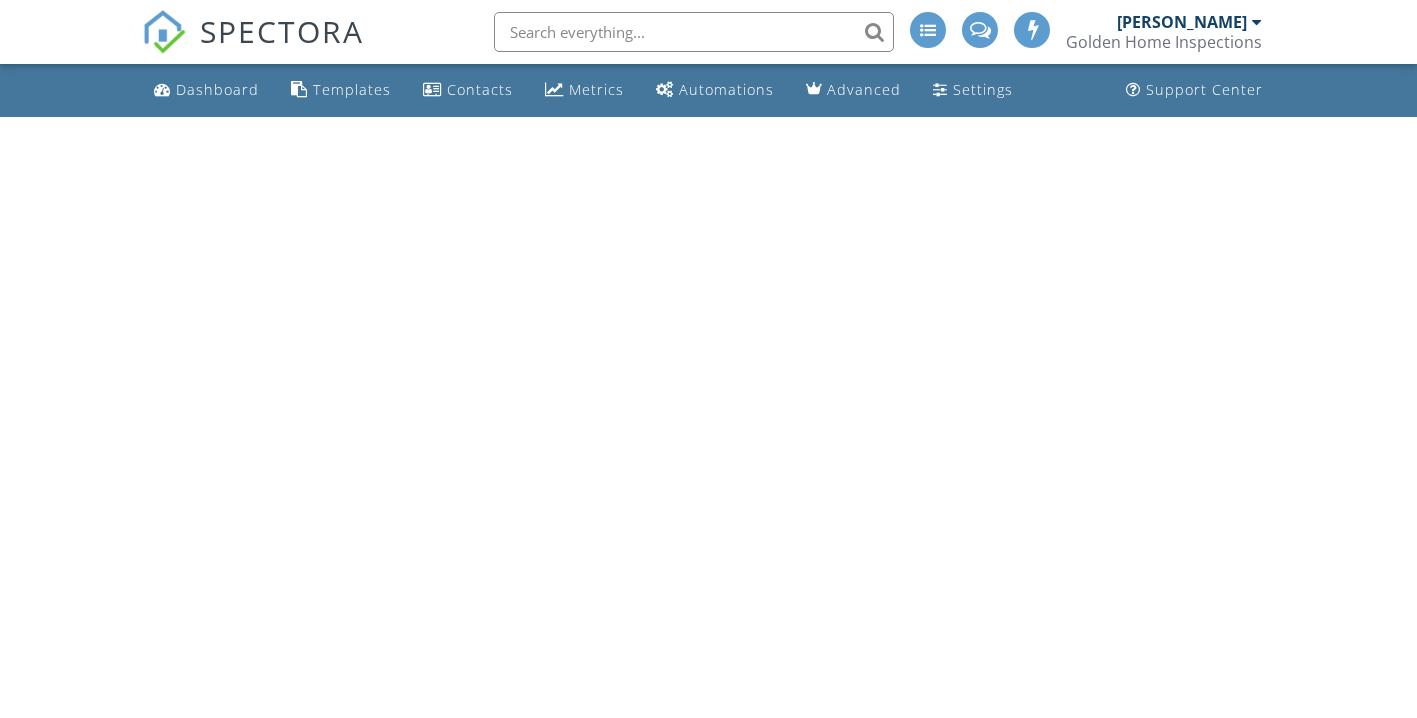 scroll, scrollTop: 0, scrollLeft: 0, axis: both 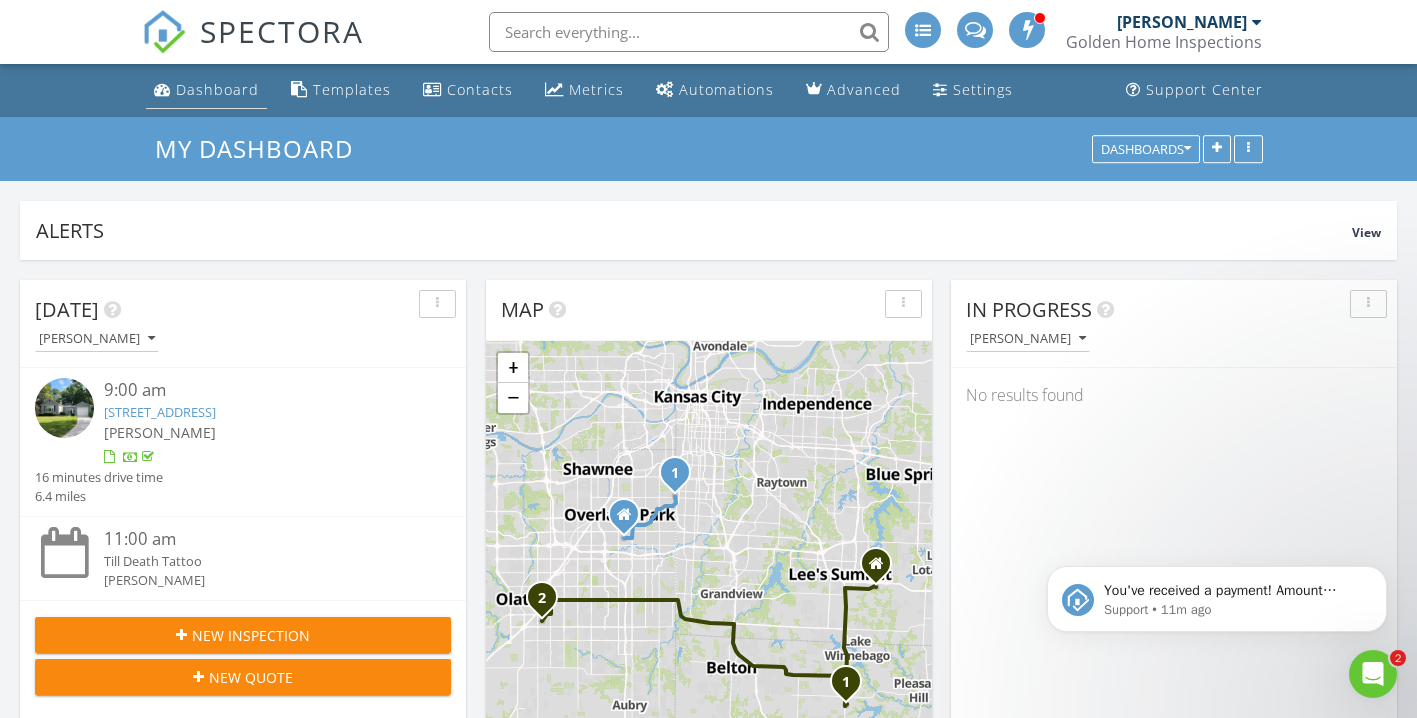 click on "Dashboard" at bounding box center [217, 89] 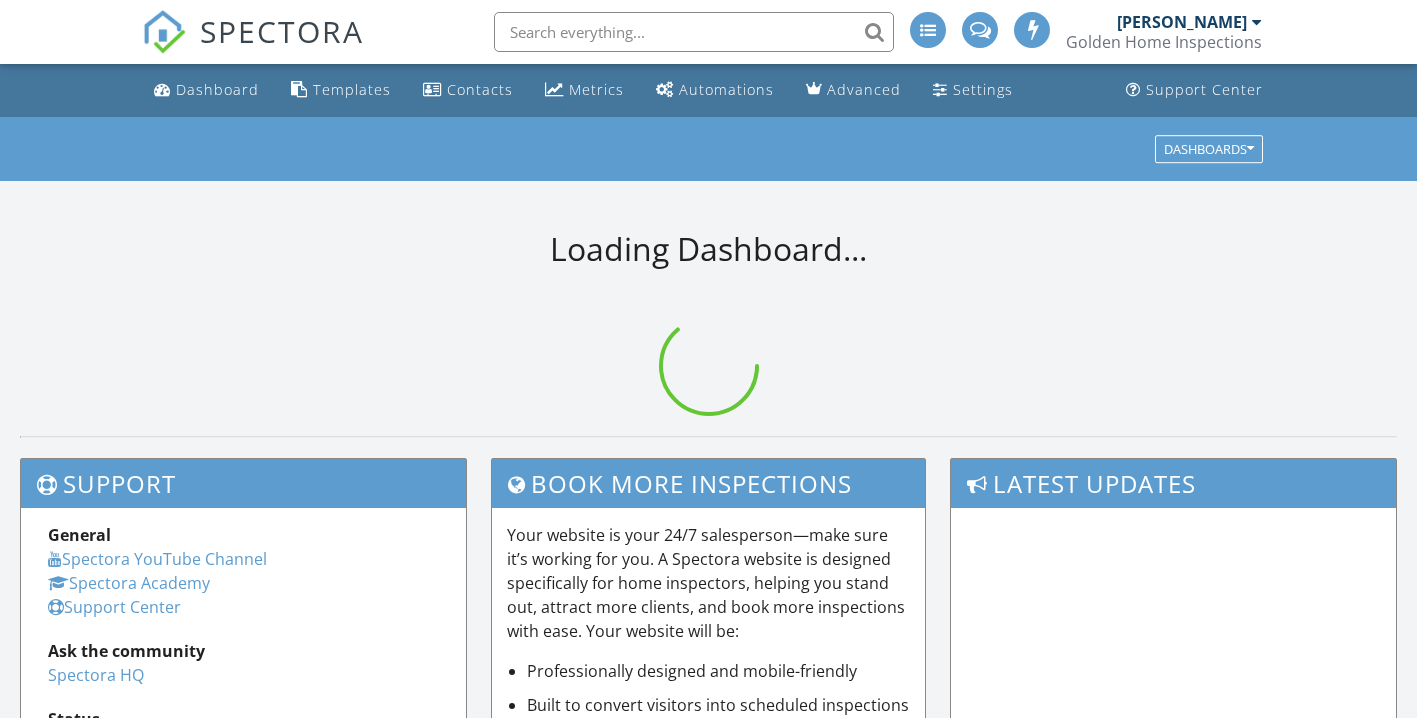 scroll, scrollTop: 0, scrollLeft: 0, axis: both 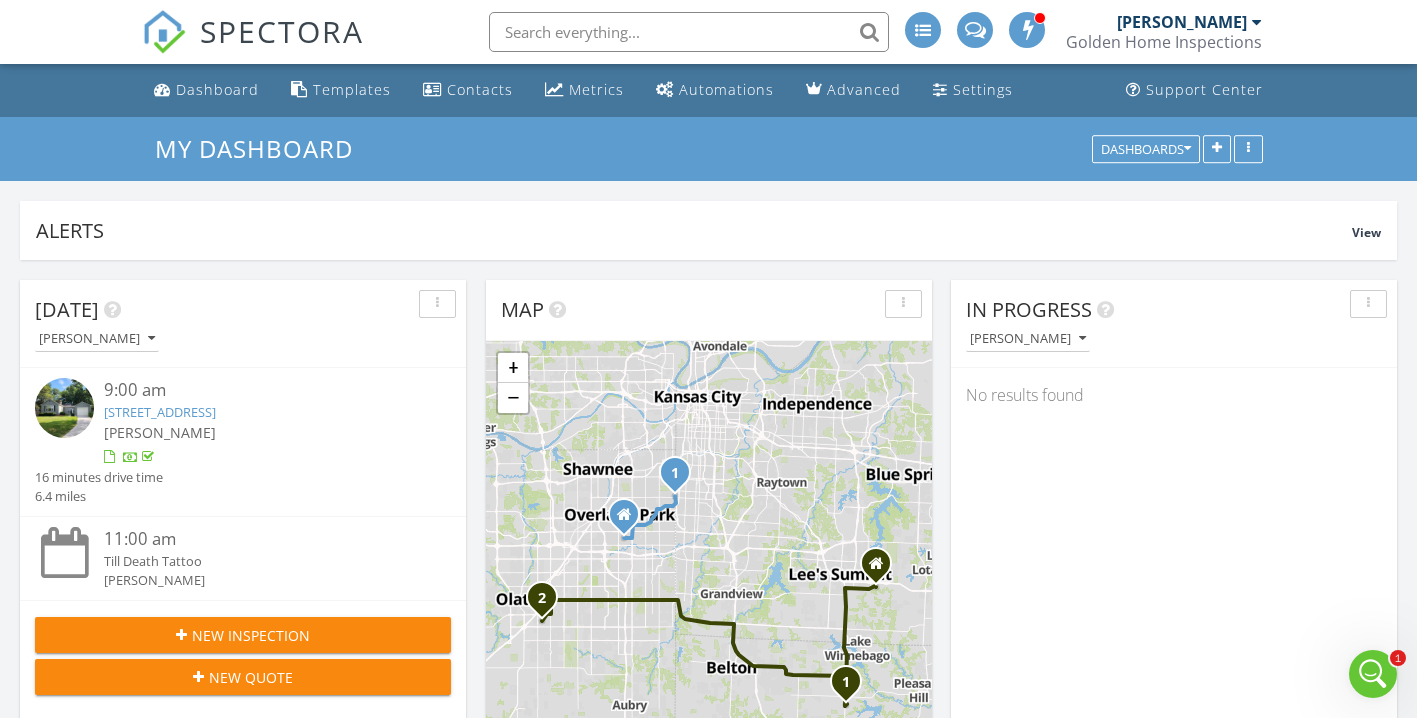 click 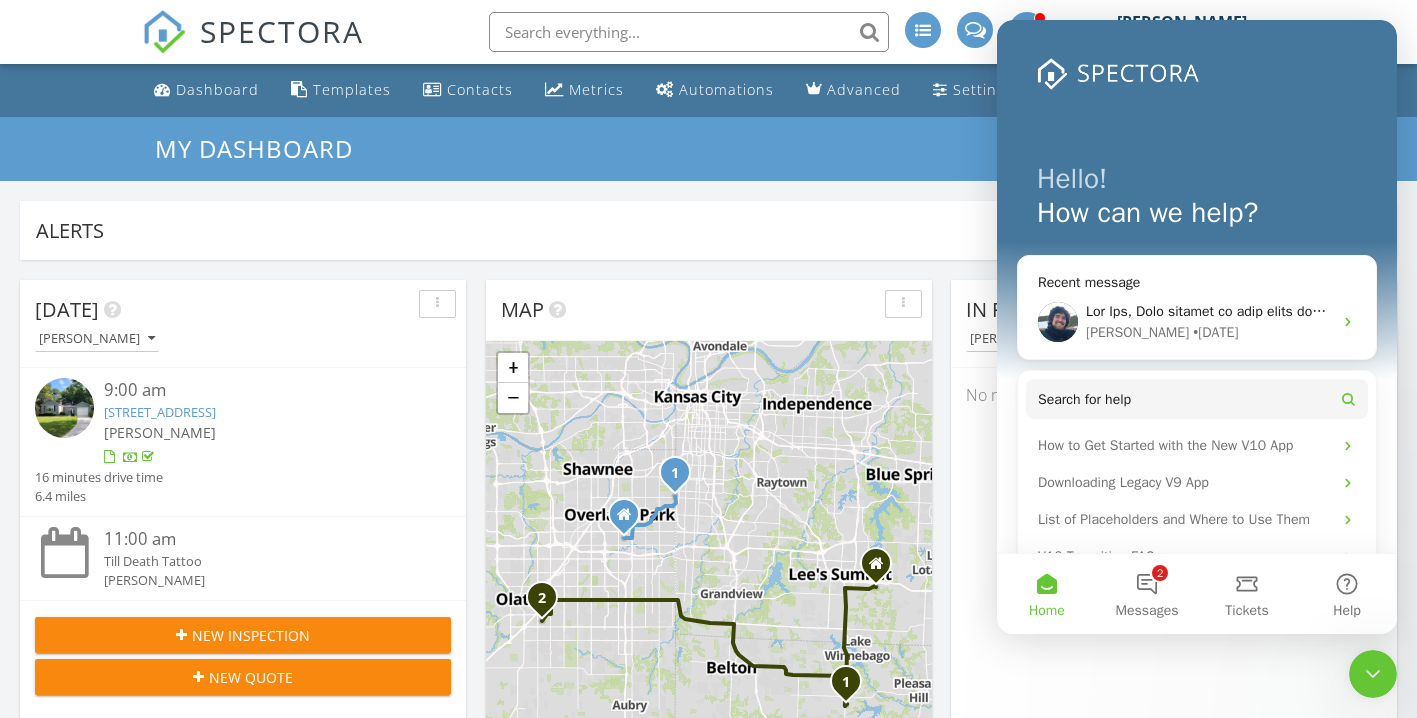 scroll, scrollTop: 0, scrollLeft: 0, axis: both 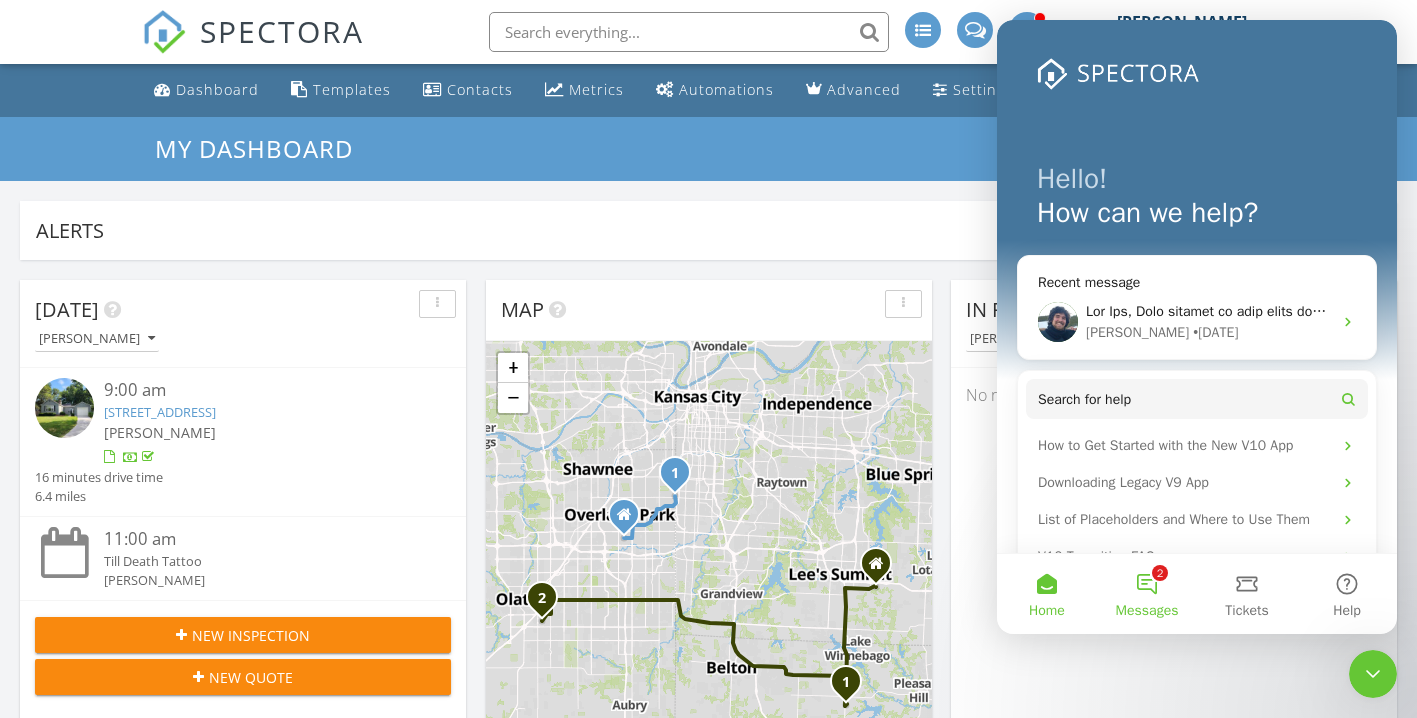 click on "2 Messages" at bounding box center [1147, 594] 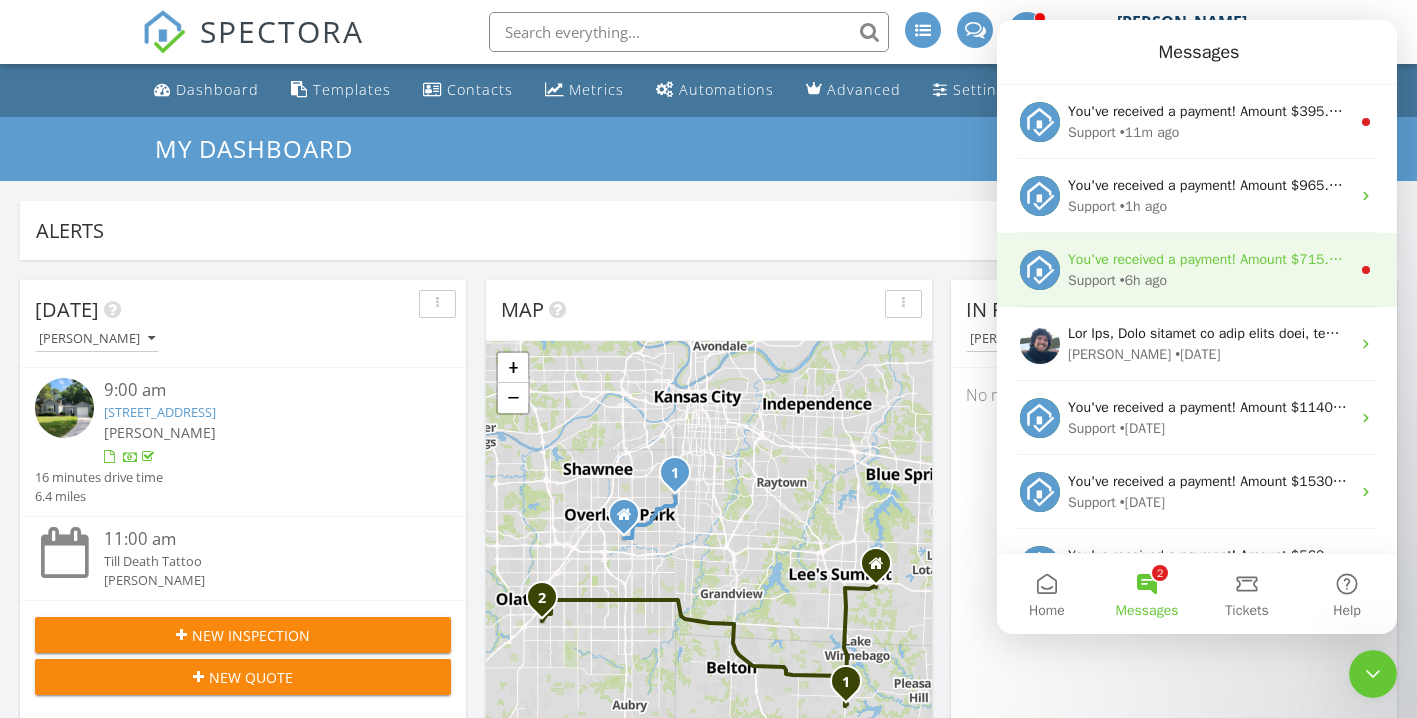 click on "You've received a payment!  Amount  $715.00  Fee  $0.00  Net  $715.00  Transaction #  pi_3RjMNGK7snlDGpRF0x2XN6bc  Inspection  2014 W 74th St, Prairie Village, KS 66208 Payouts to your bank or debit card occur on a daily basis. Each payment usually takes two business days to process. You can view your pending payout amount here. If you have any questions reach out on our chat bubble at app.spectora.com." at bounding box center [2271, 259] 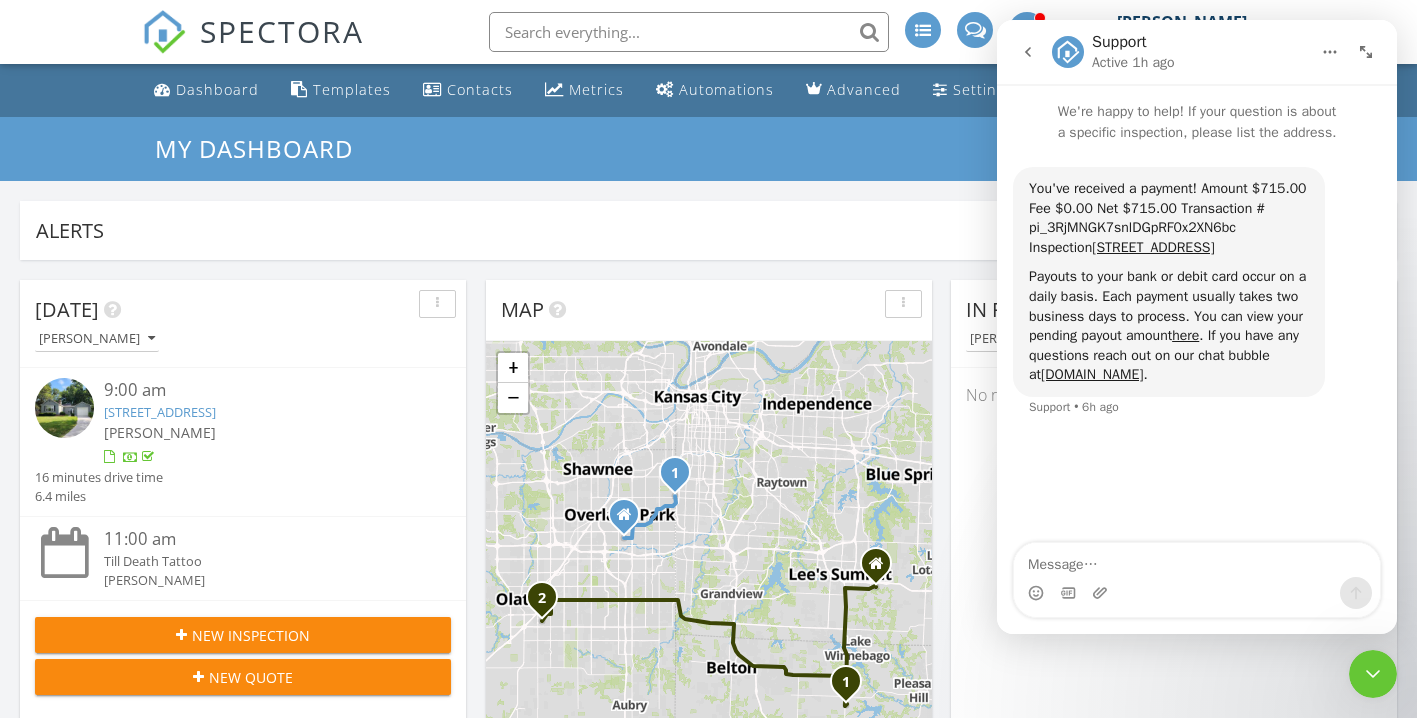 click 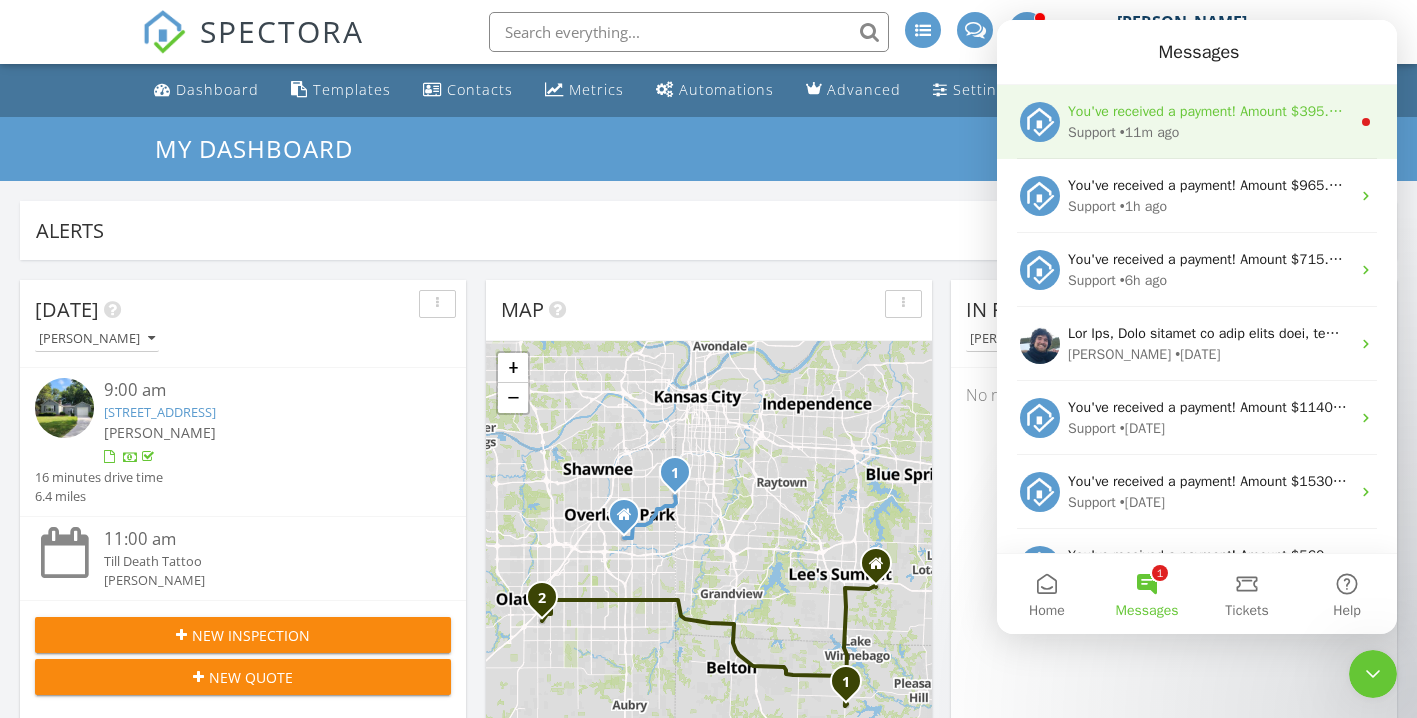 click on "You've received a payment!  Amount  $395.00  Fee  $0.00  Net  $395.00  Transaction #    Inspection  306 W 7th St 204, Kansas City, MO 64105 Support •  11m ago" at bounding box center (1197, 122) 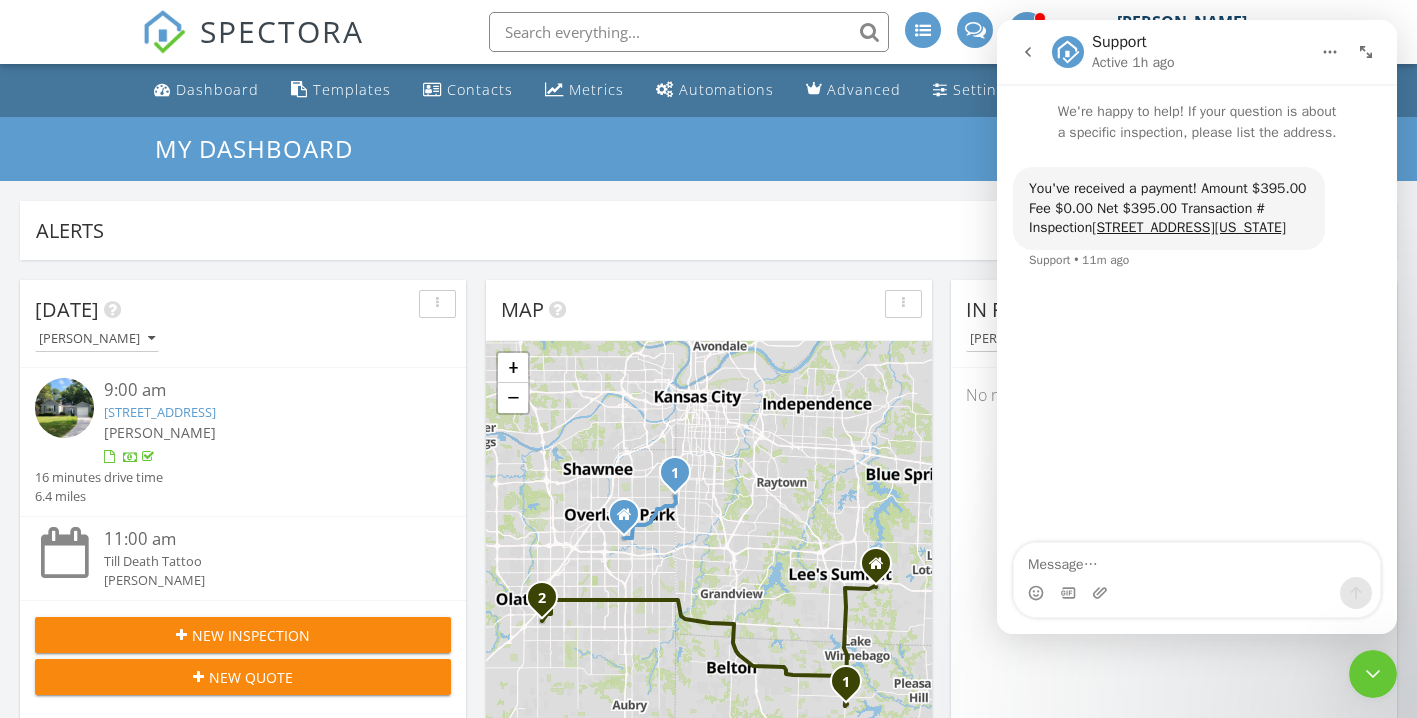 click at bounding box center (1028, 52) 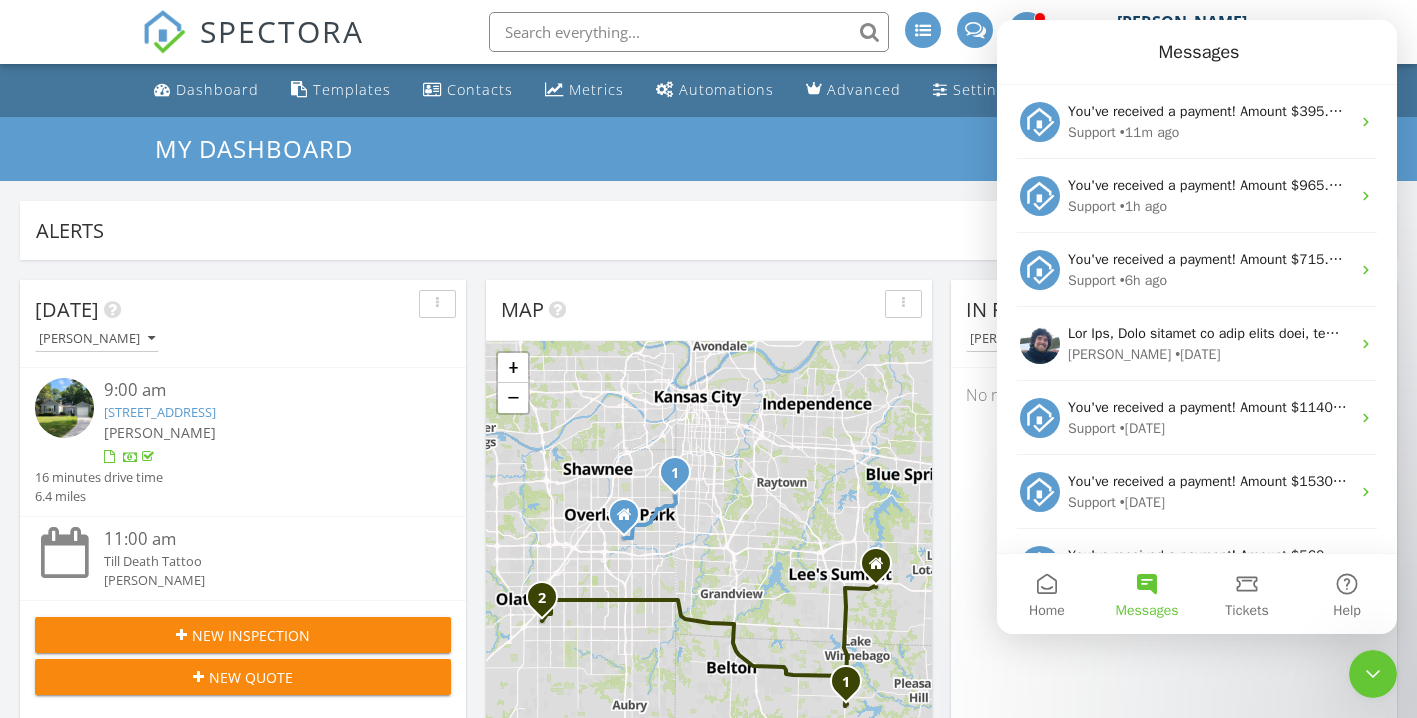 click 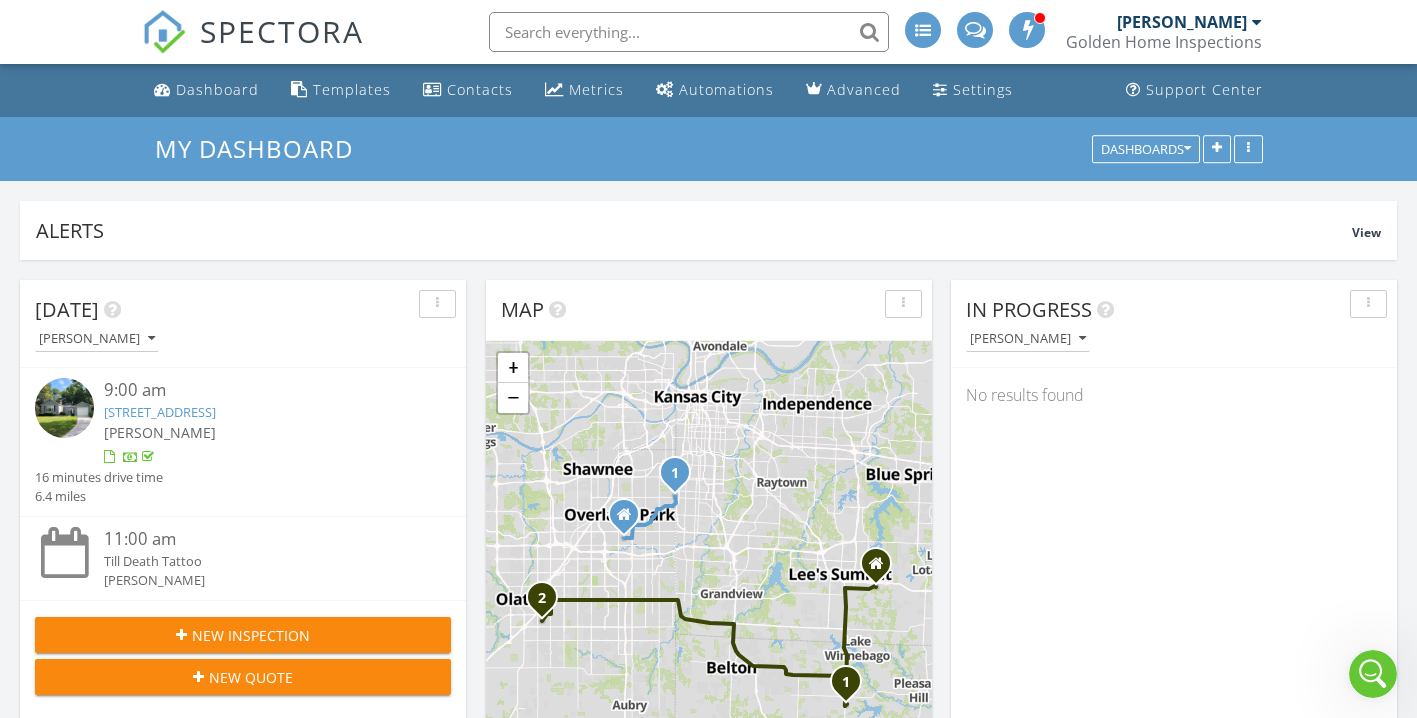 scroll, scrollTop: 0, scrollLeft: 0, axis: both 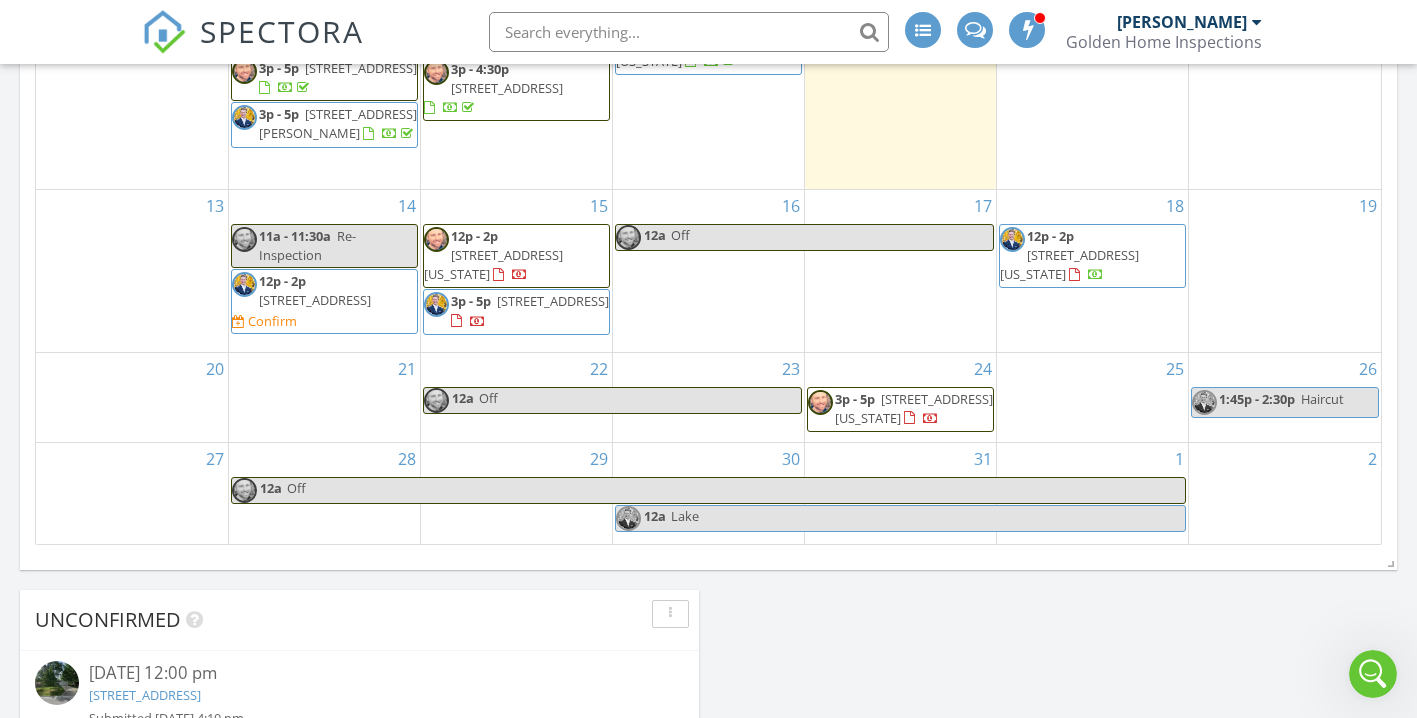 click on "4915 W 63rd Terrace , Prairie Village 66208" at bounding box center [315, 300] 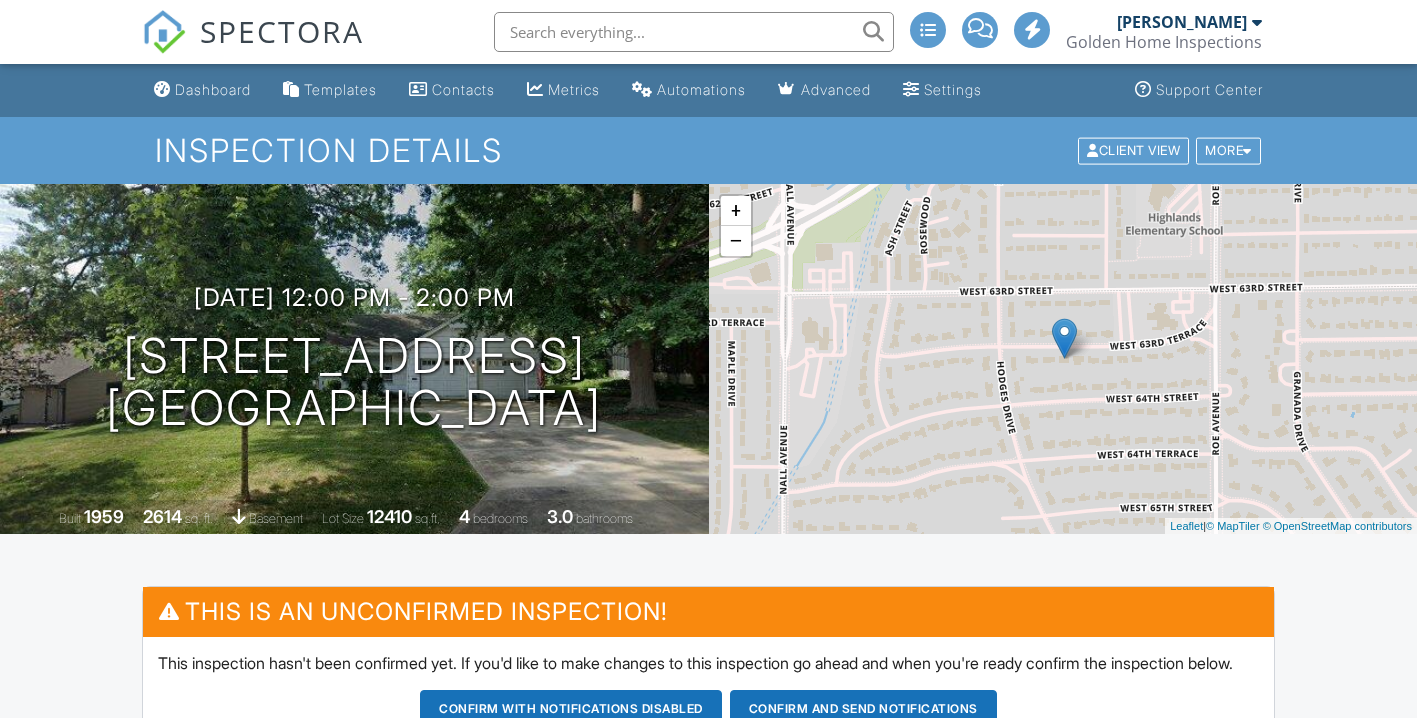 scroll, scrollTop: 331, scrollLeft: 0, axis: vertical 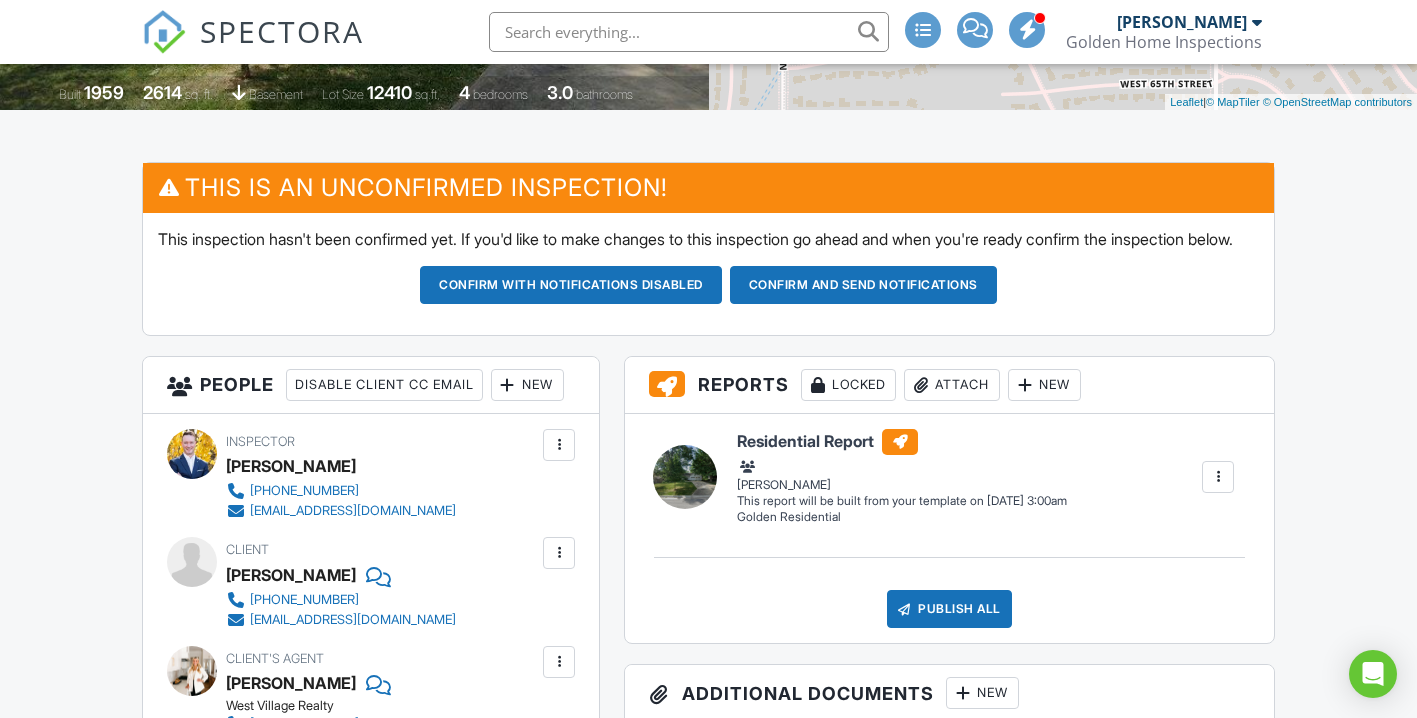 click on "Confirm and send notifications" at bounding box center [571, 285] 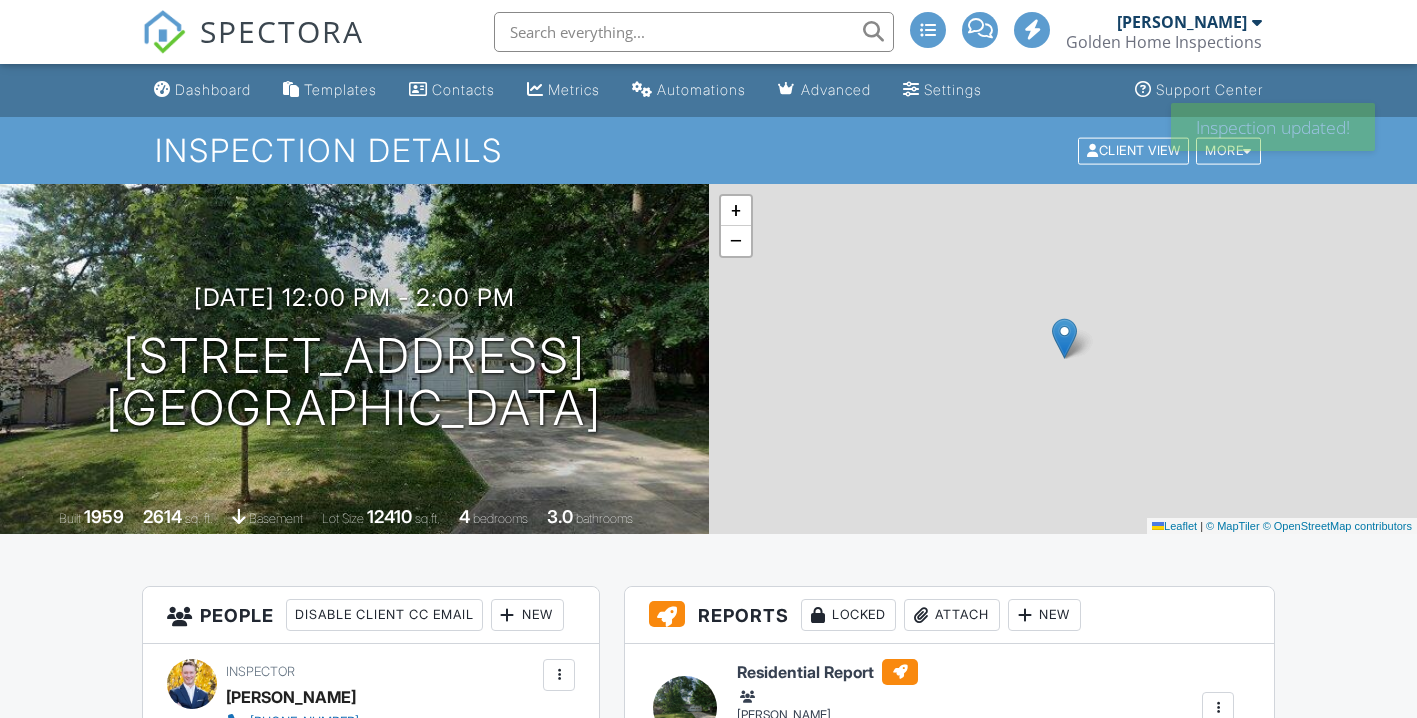 scroll, scrollTop: 0, scrollLeft: 0, axis: both 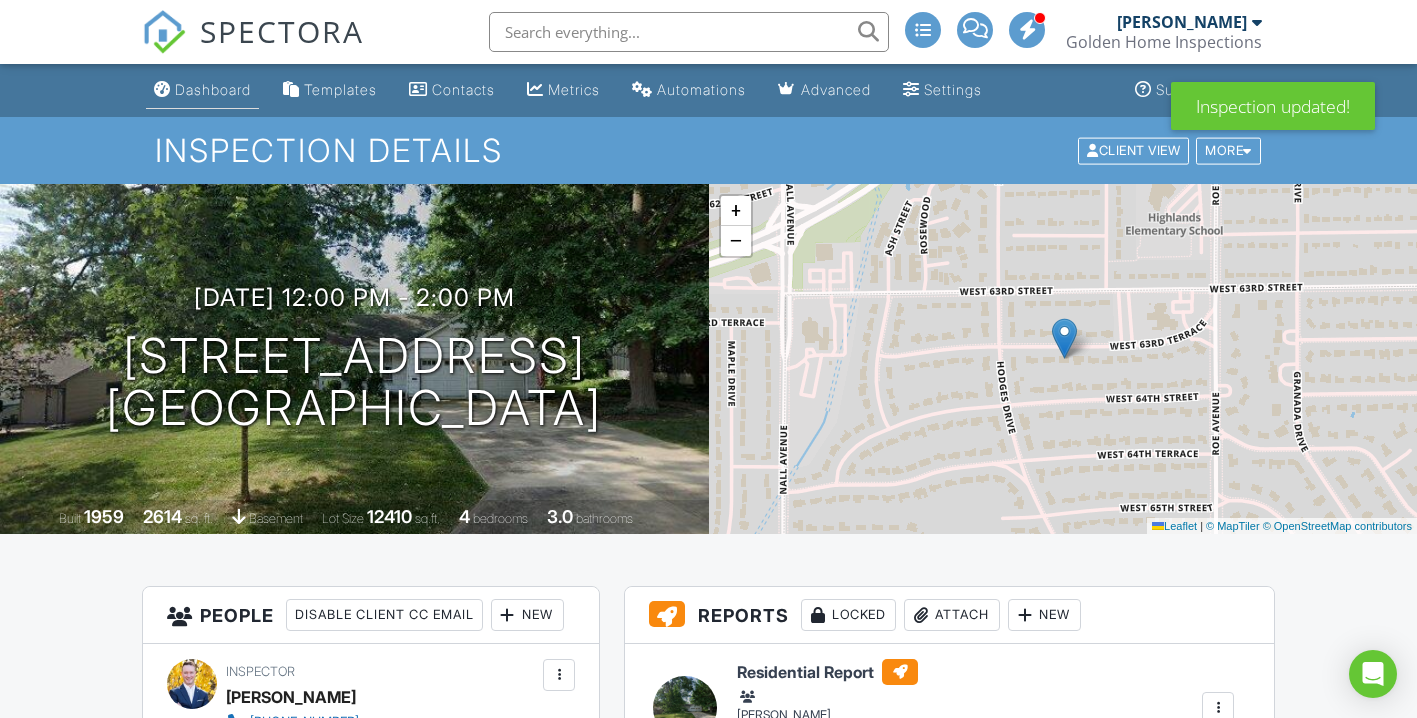 click on "Dashboard" at bounding box center [213, 89] 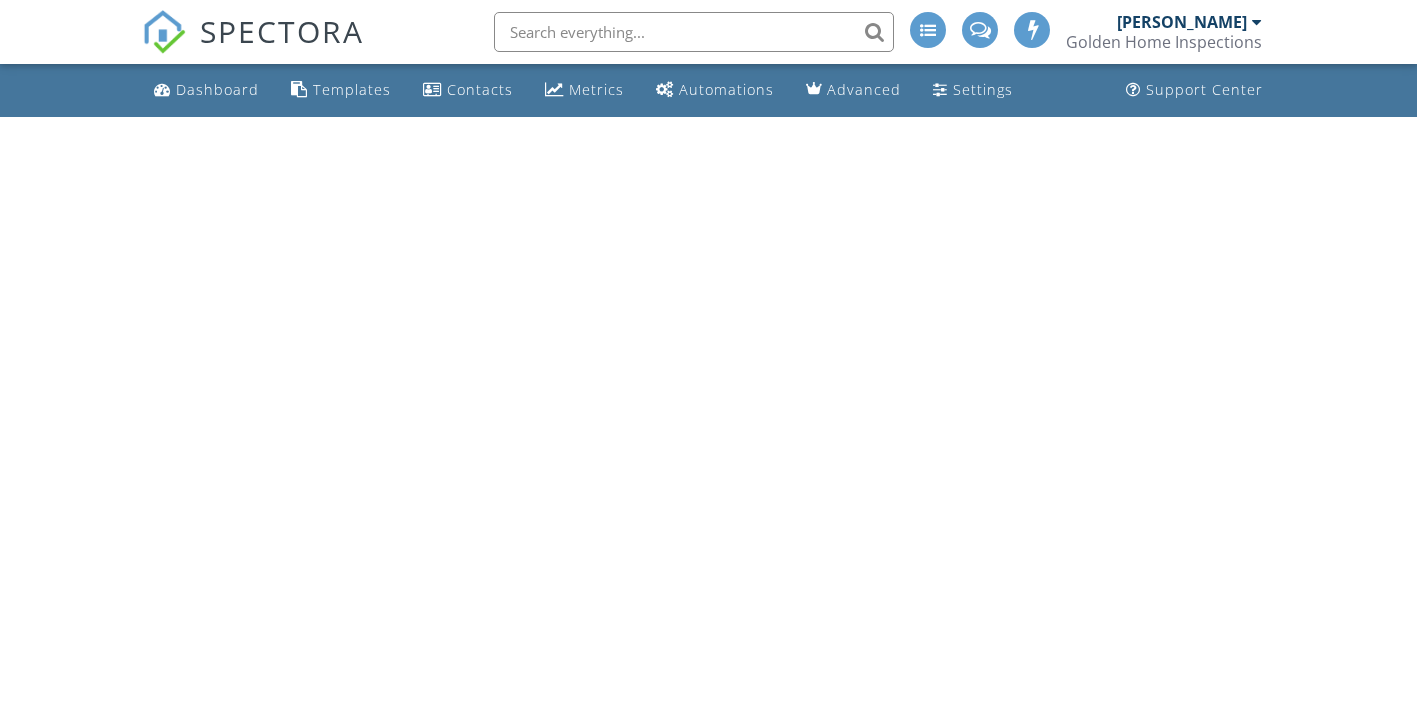 scroll, scrollTop: 0, scrollLeft: 0, axis: both 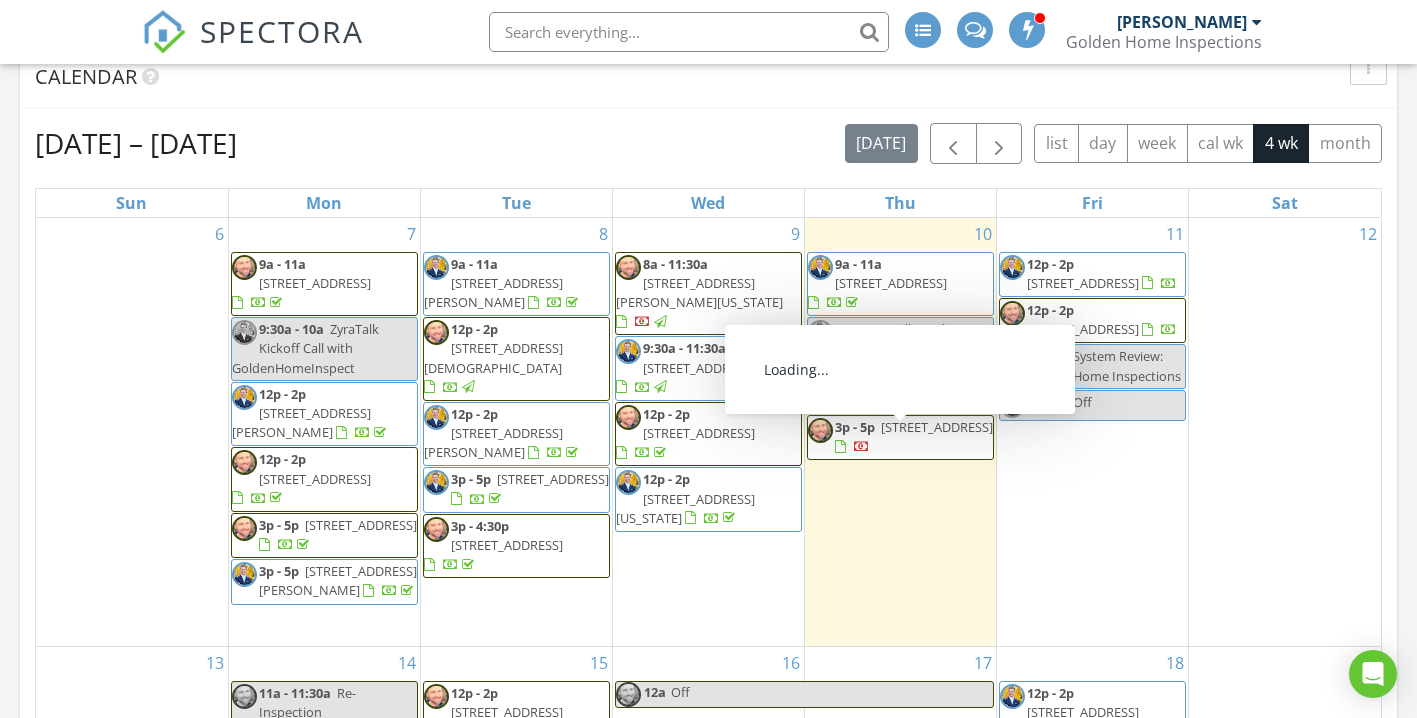 click on "[STREET_ADDRESS]" at bounding box center (937, 427) 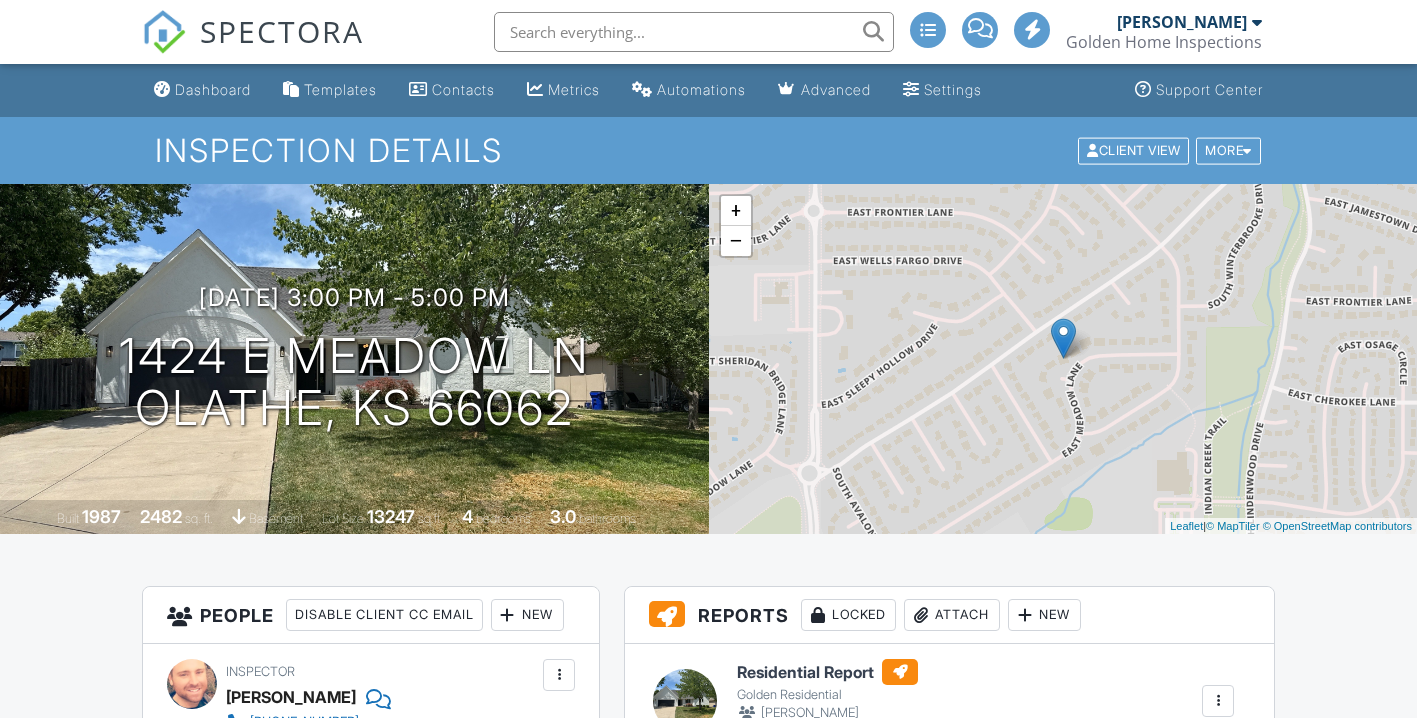 scroll, scrollTop: 0, scrollLeft: 0, axis: both 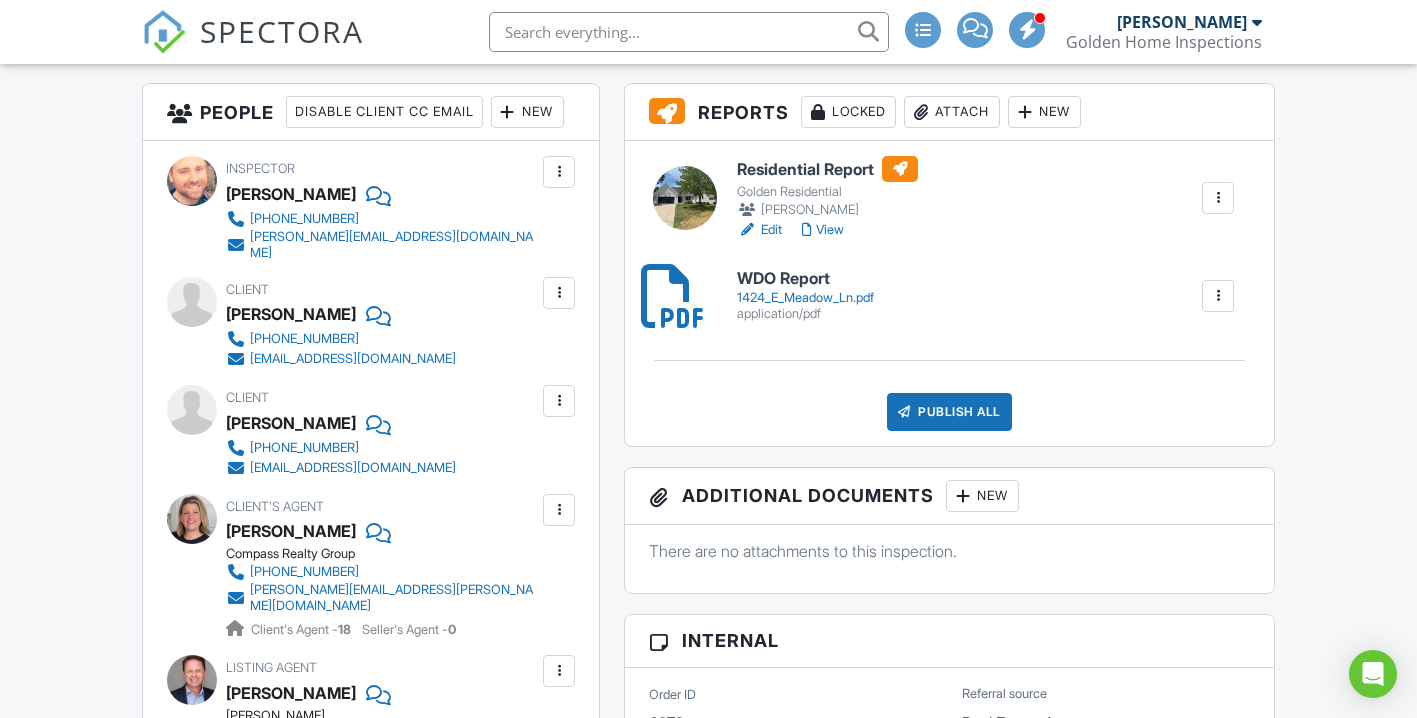 click on "View" at bounding box center [823, 230] 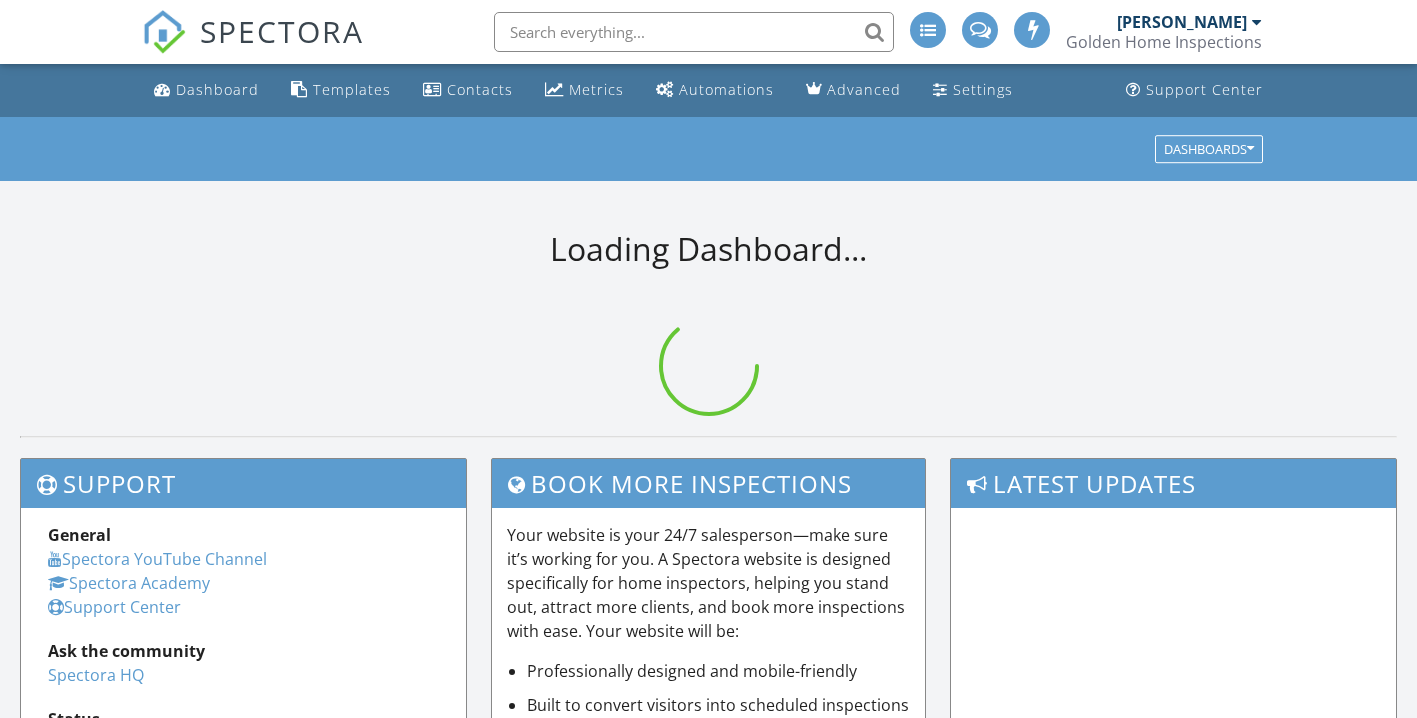 scroll, scrollTop: 0, scrollLeft: 0, axis: both 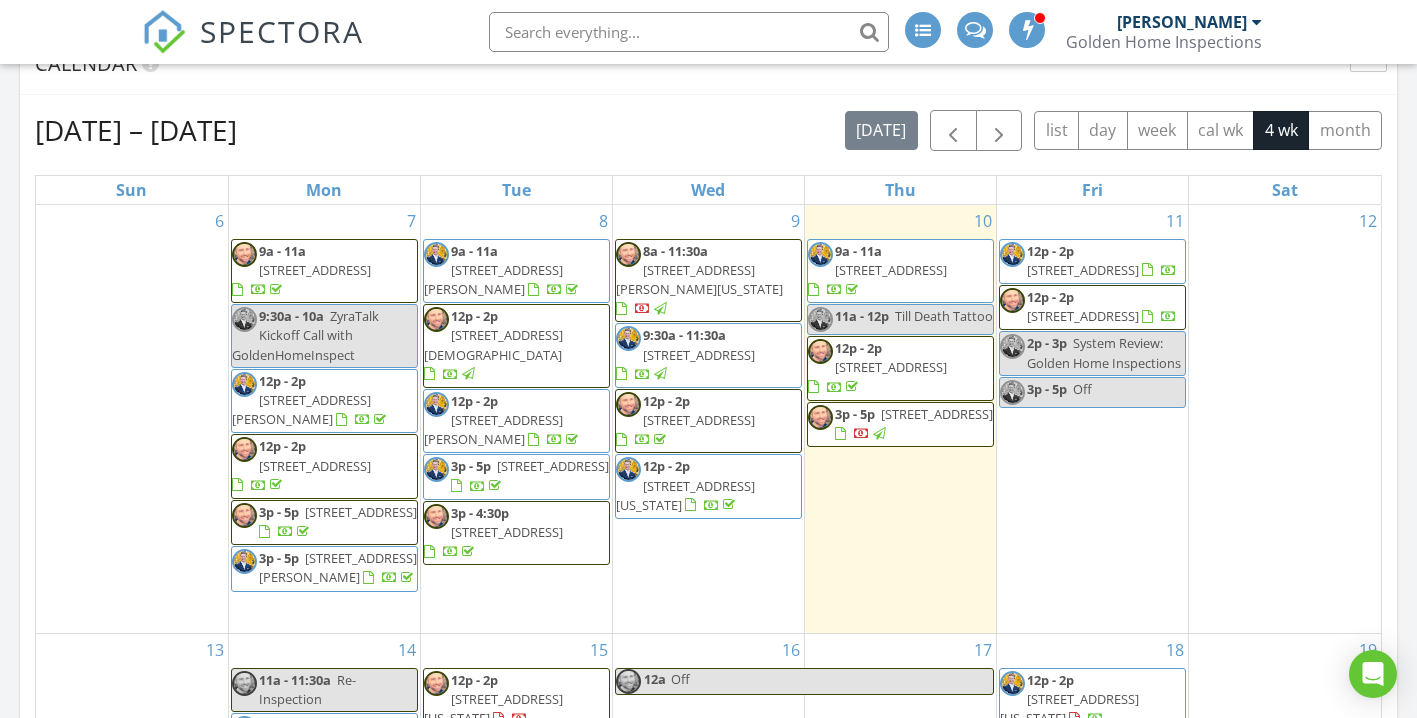 click on "[STREET_ADDRESS][PERSON_NAME][US_STATE]" at bounding box center (699, 279) 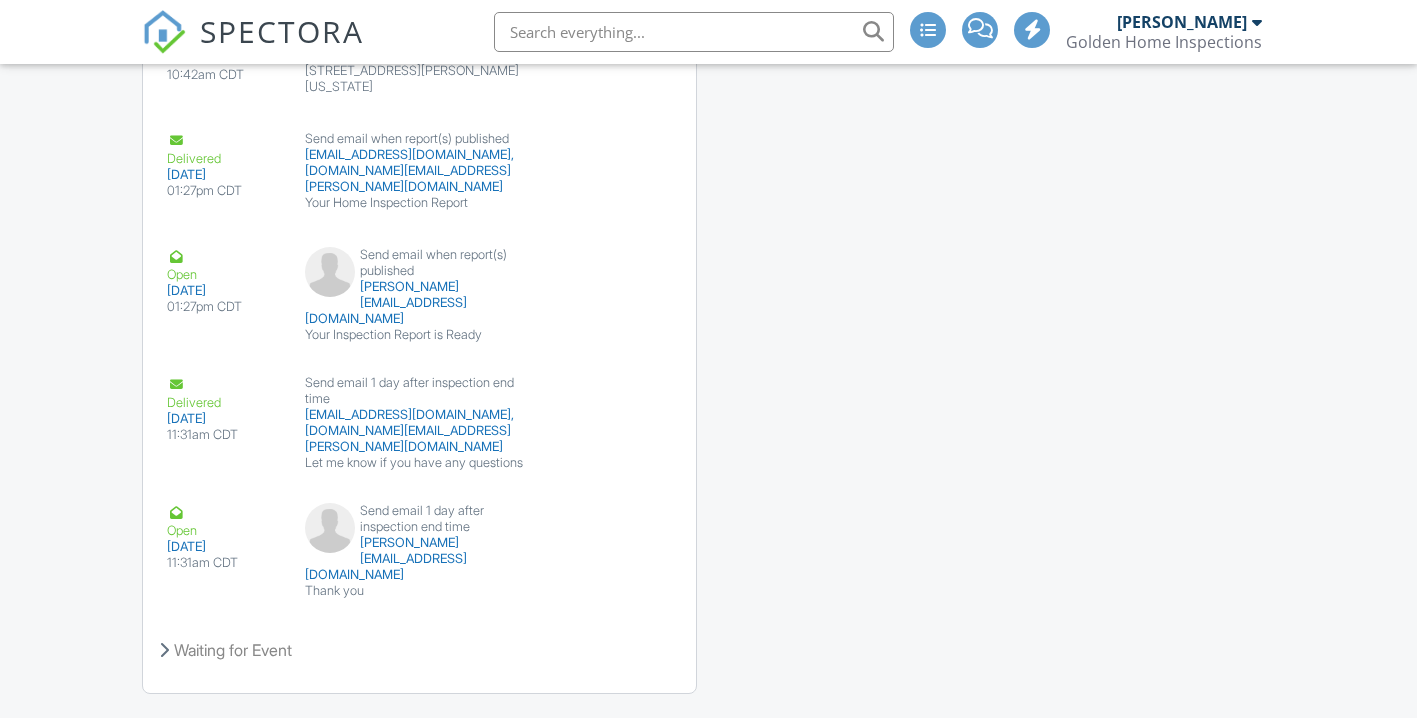 scroll, scrollTop: 0, scrollLeft: 0, axis: both 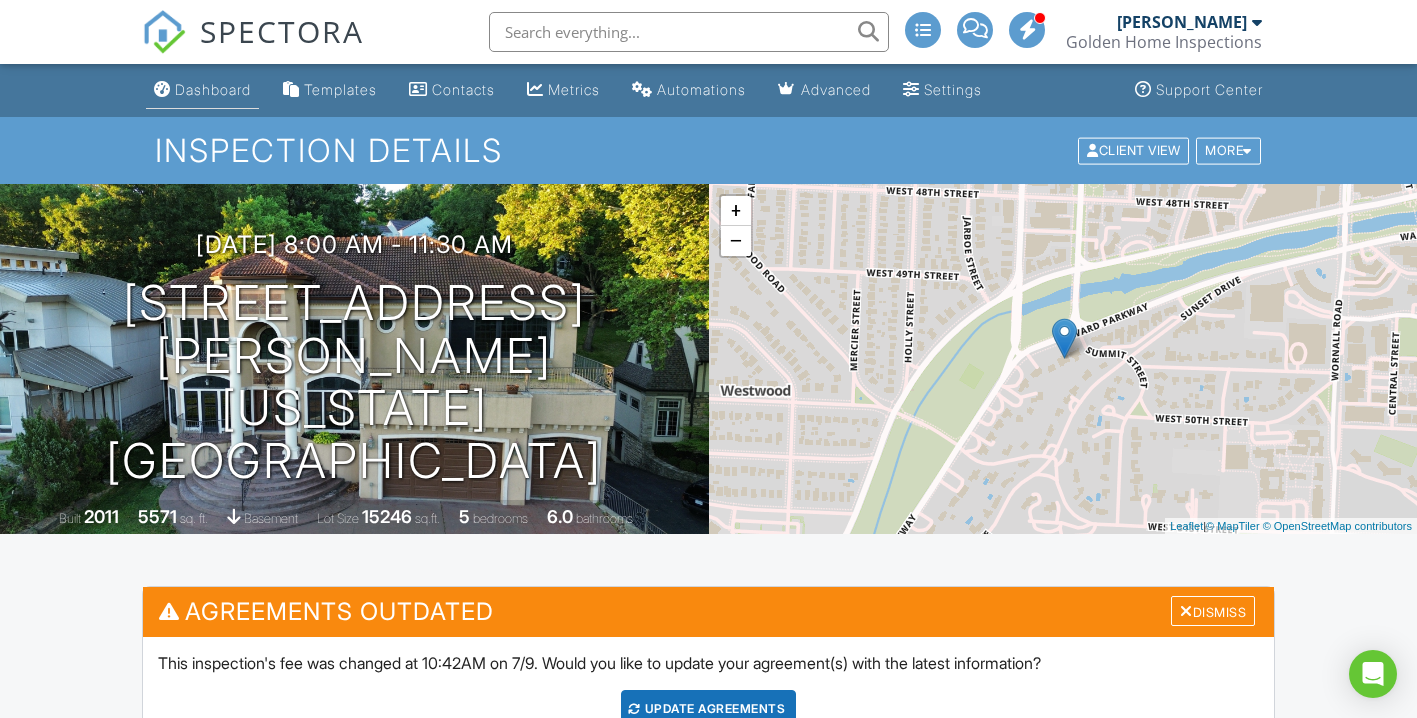 click on "Dashboard" at bounding box center [213, 89] 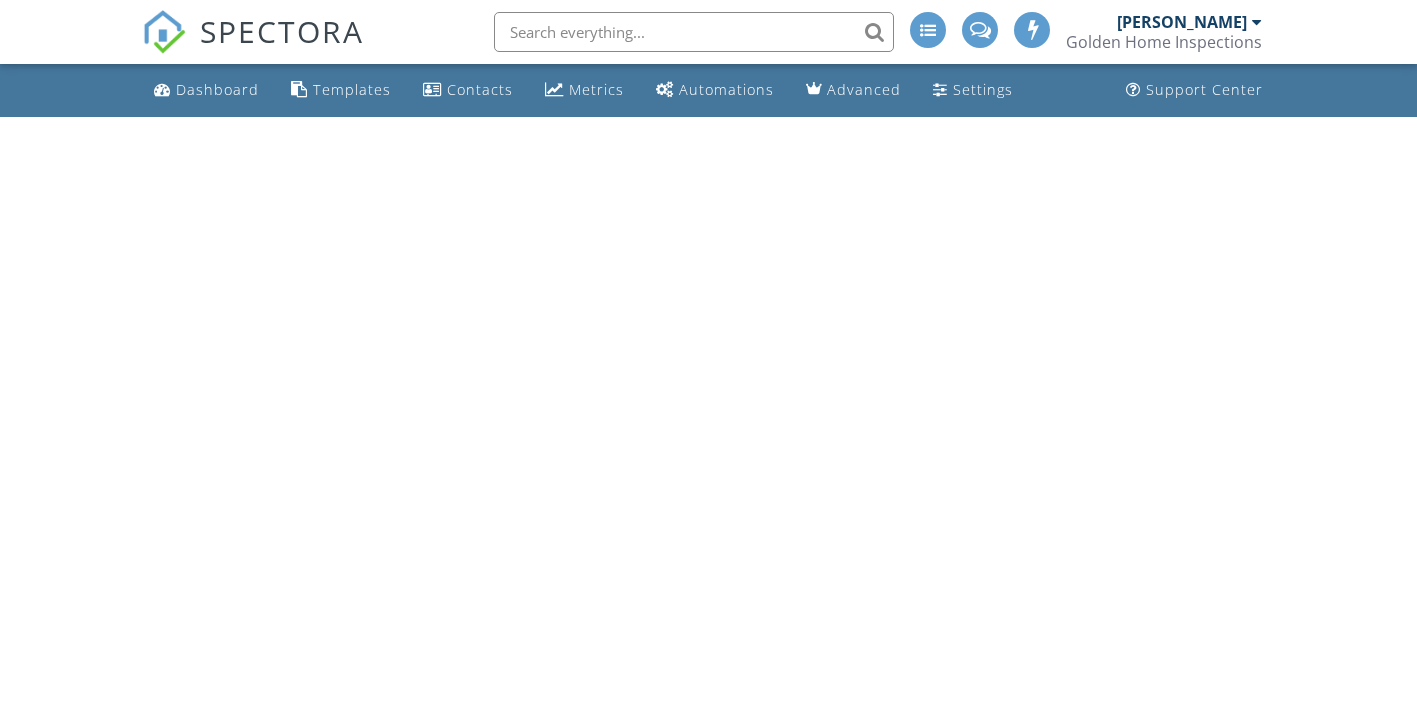 scroll, scrollTop: 0, scrollLeft: 0, axis: both 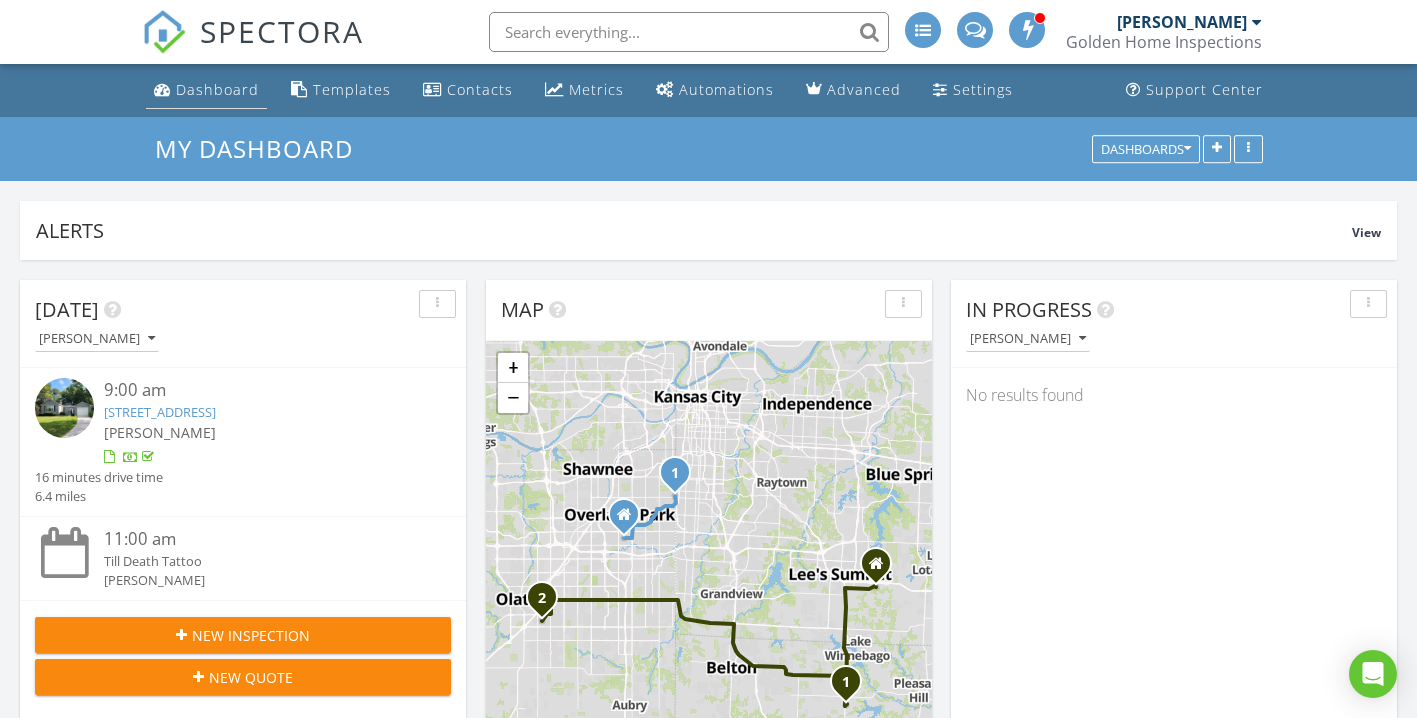 click on "Dashboard" at bounding box center [217, 89] 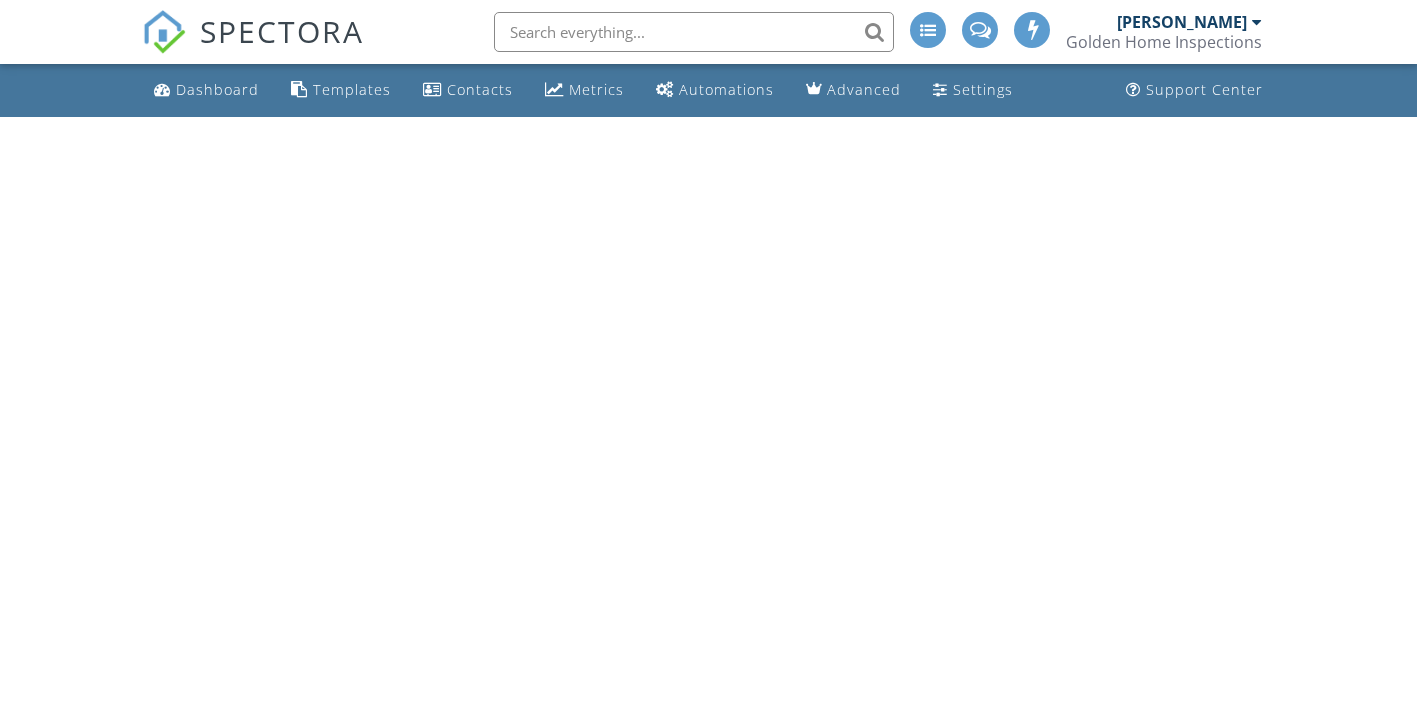 scroll, scrollTop: 0, scrollLeft: 0, axis: both 